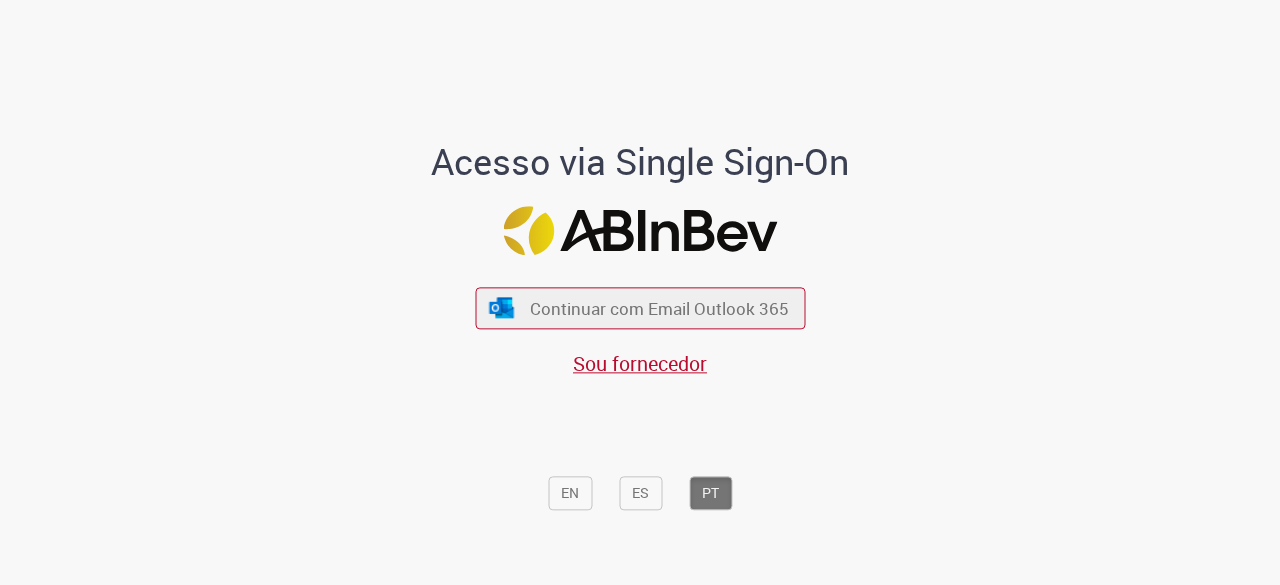 scroll, scrollTop: 0, scrollLeft: 0, axis: both 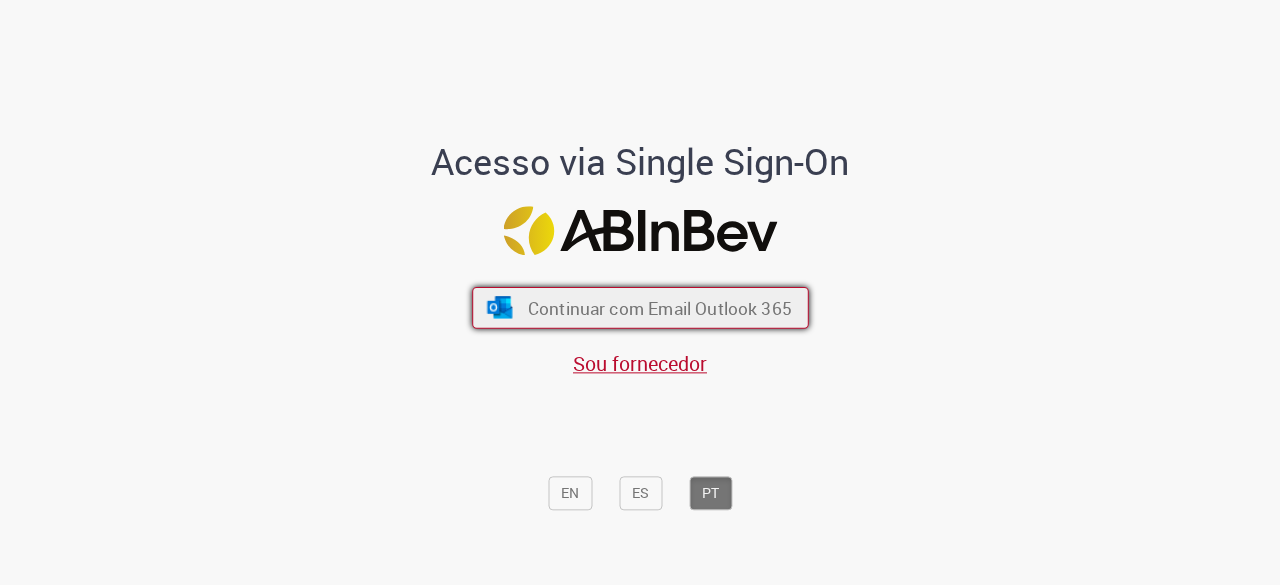 click on "Continuar com Email Outlook 365" at bounding box center [659, 308] 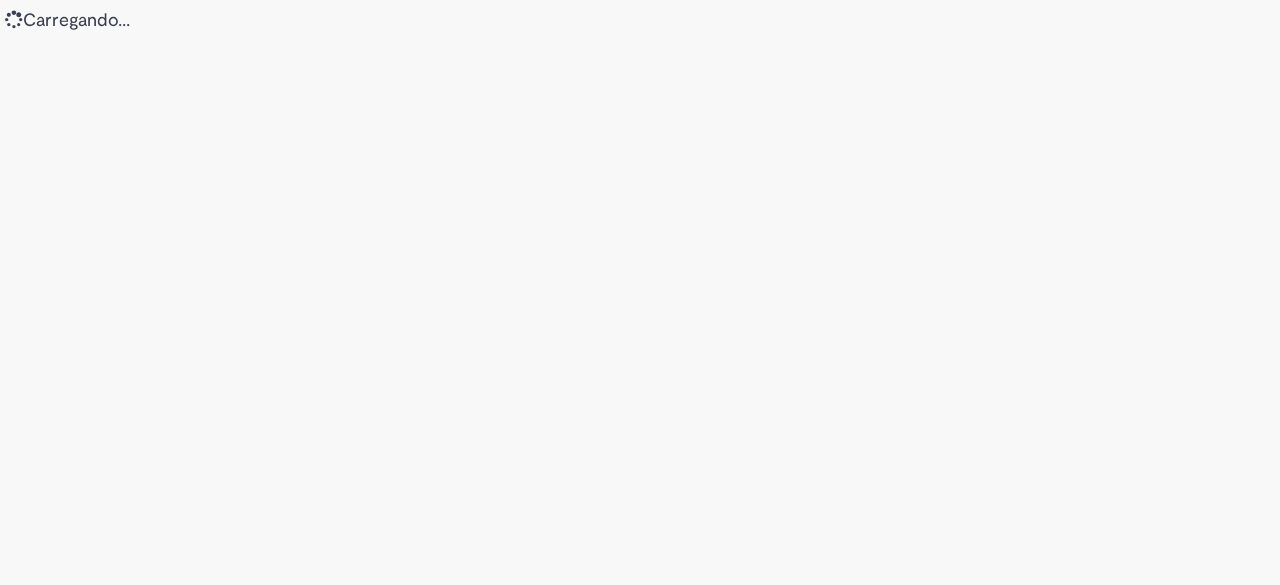 scroll, scrollTop: 0, scrollLeft: 0, axis: both 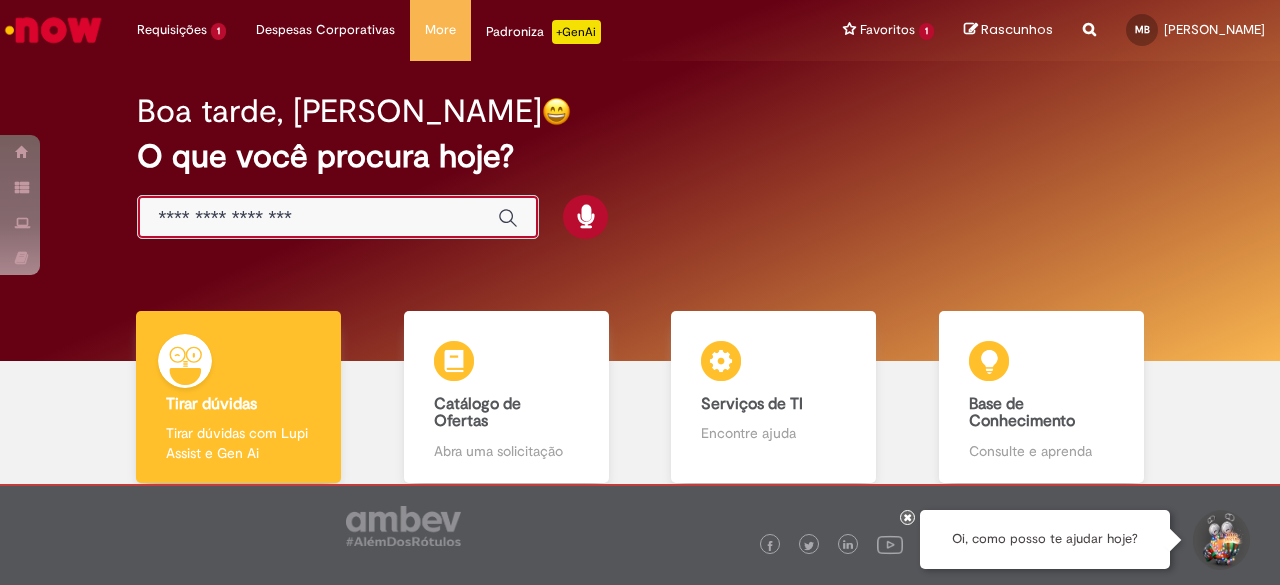 click at bounding box center (318, 218) 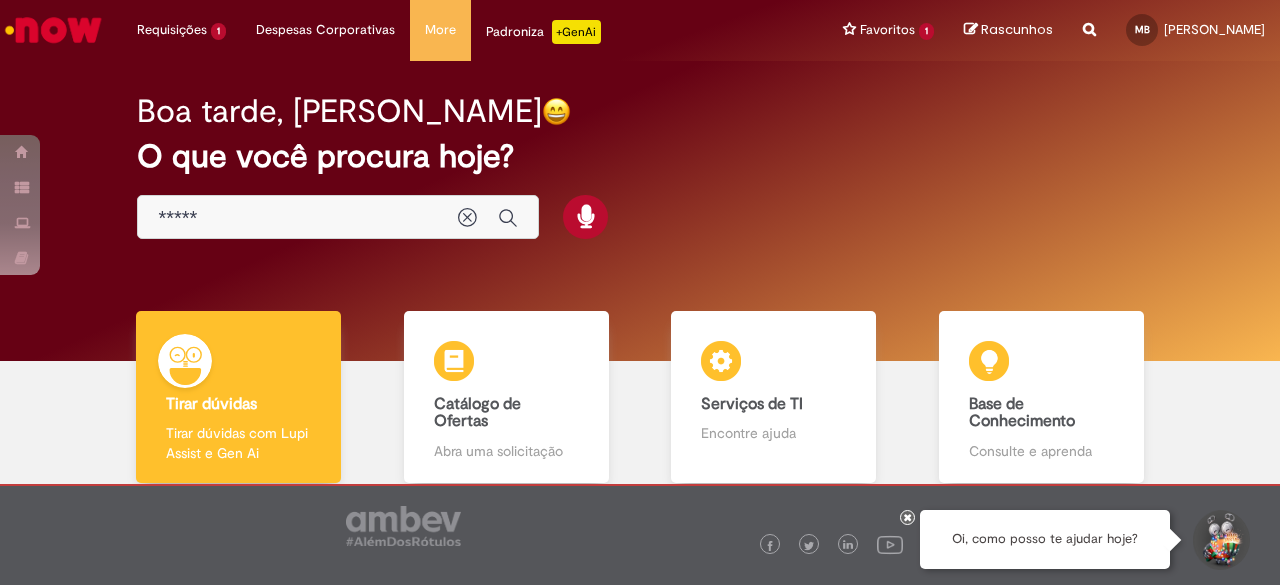 type on "*****" 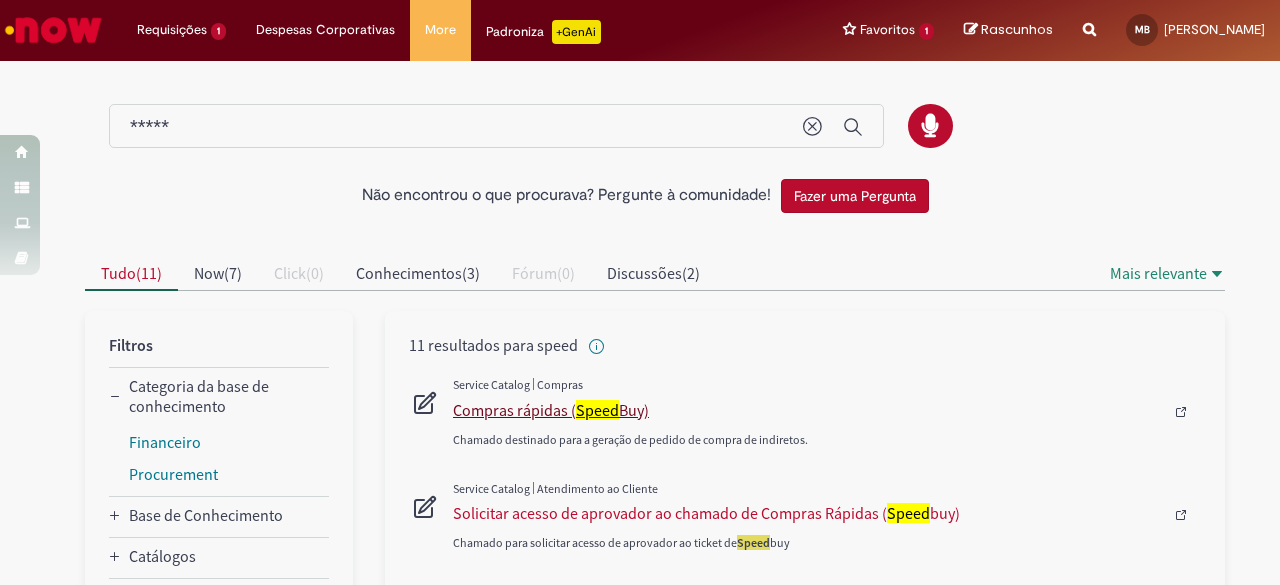 click on "Compras rápidas ( Speed  Buy)" at bounding box center [808, 410] 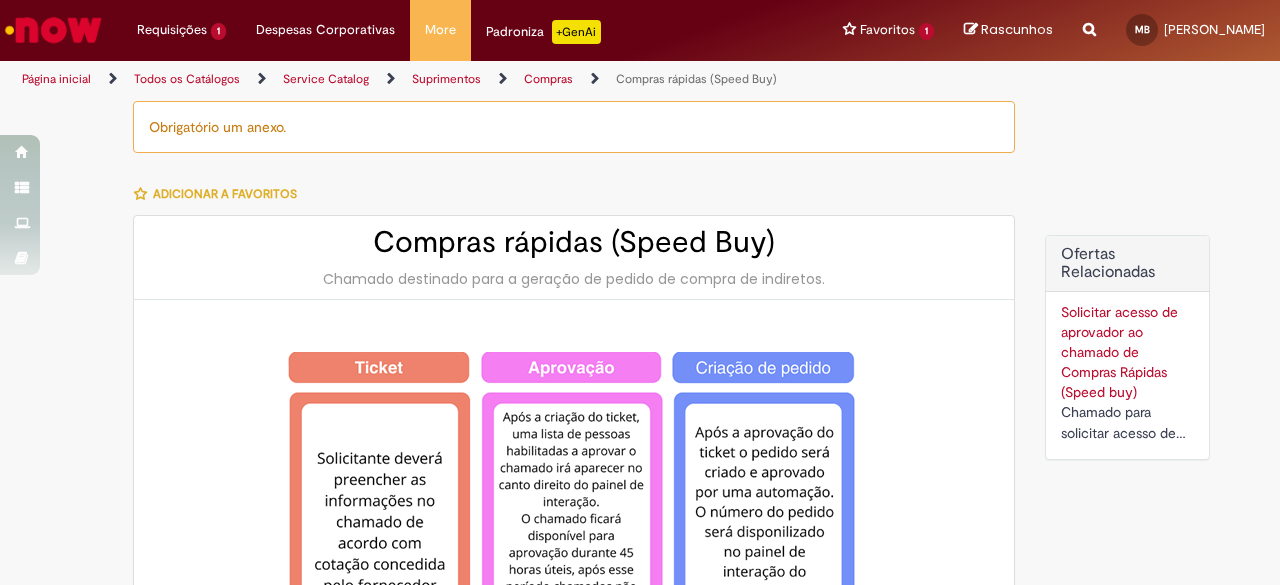 type on "**********" 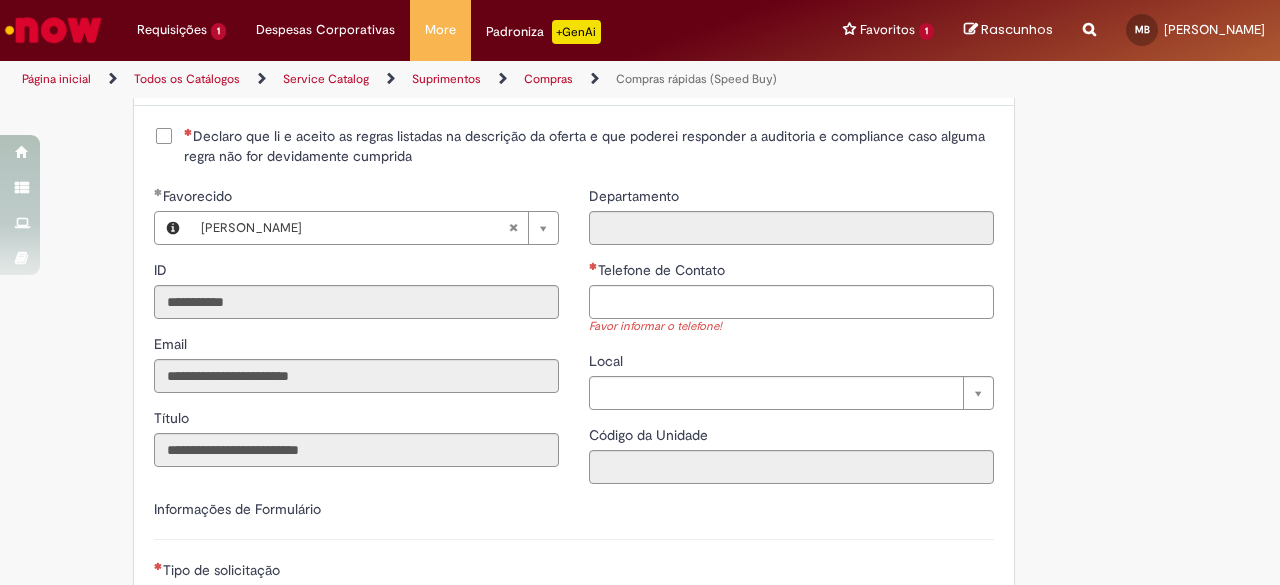 scroll, scrollTop: 2300, scrollLeft: 0, axis: vertical 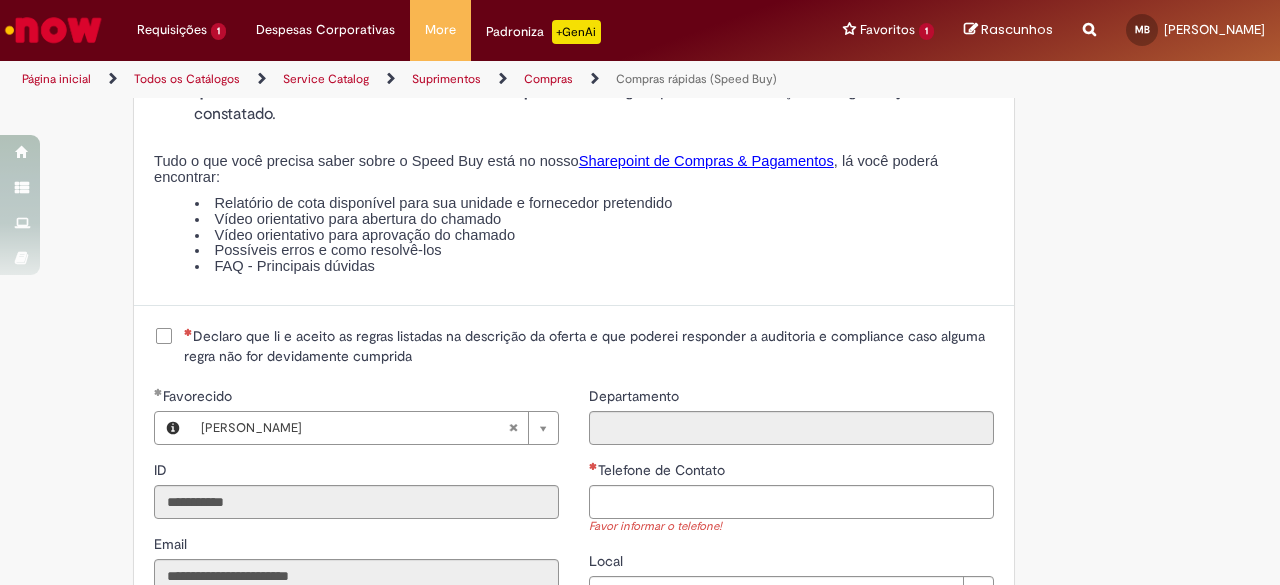 click on "Declaro que li e aceito as regras listadas na descrição da oferta e que poderei responder a auditoria e compliance caso alguma regra não for devidamente cumprida" at bounding box center [589, 346] 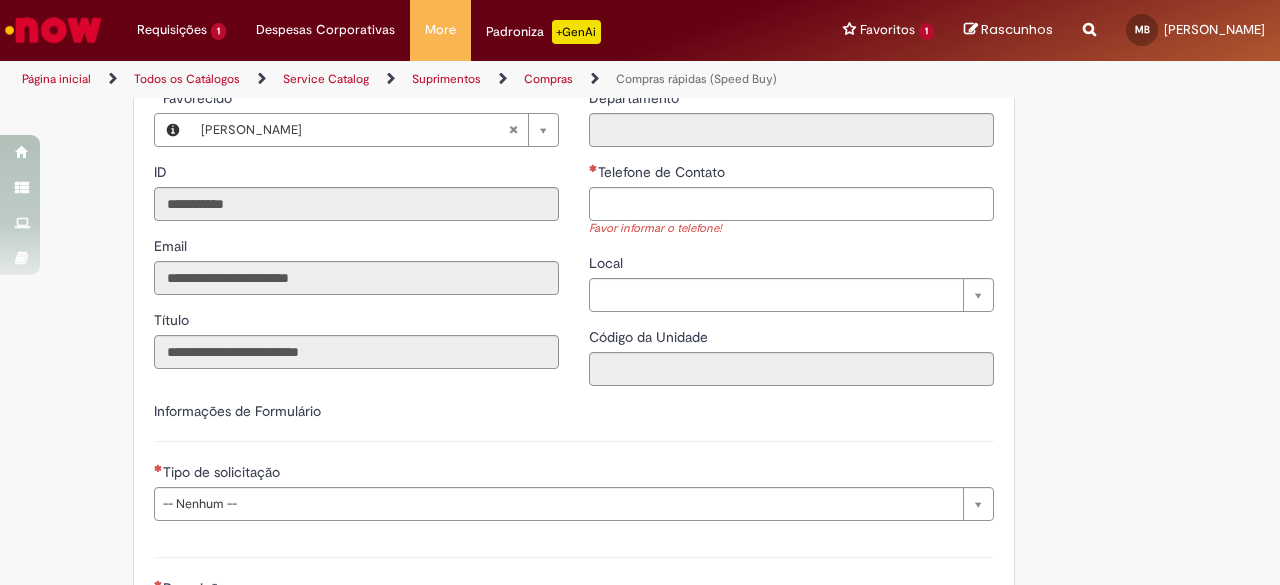 scroll, scrollTop: 2600, scrollLeft: 0, axis: vertical 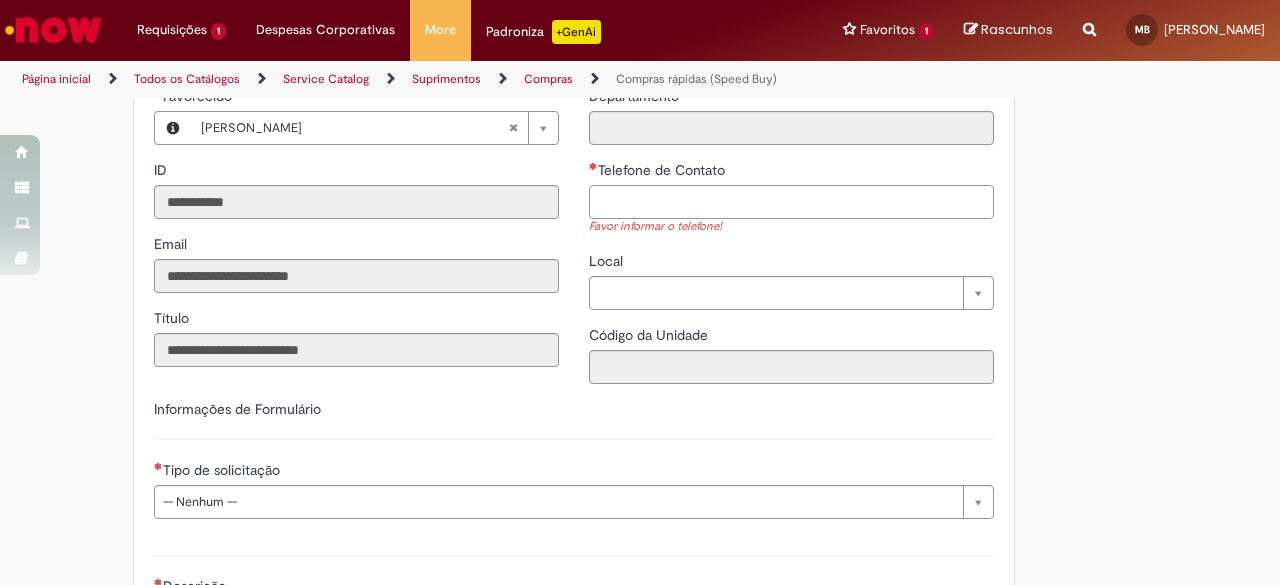 click on "Telefone de Contato" at bounding box center (791, 202) 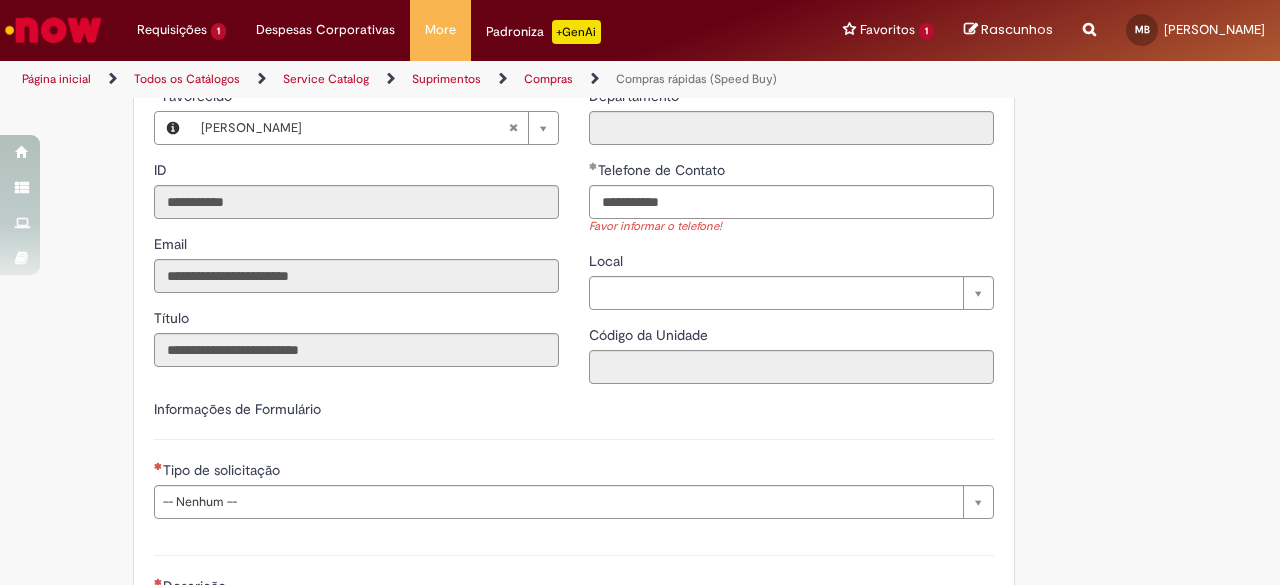type on "**********" 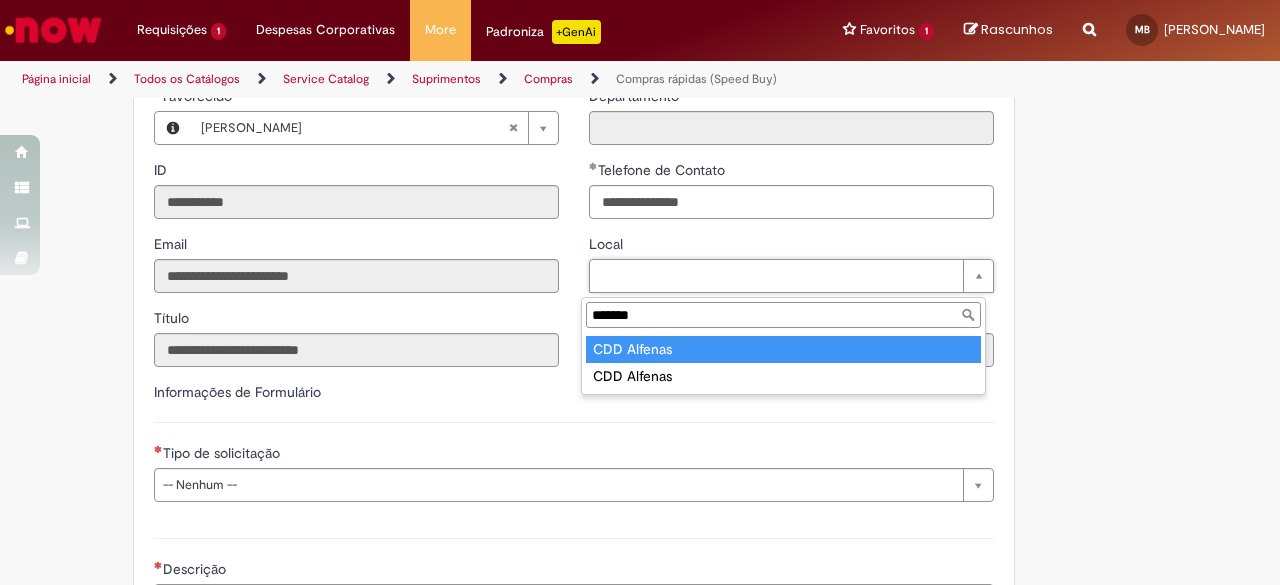 type on "*******" 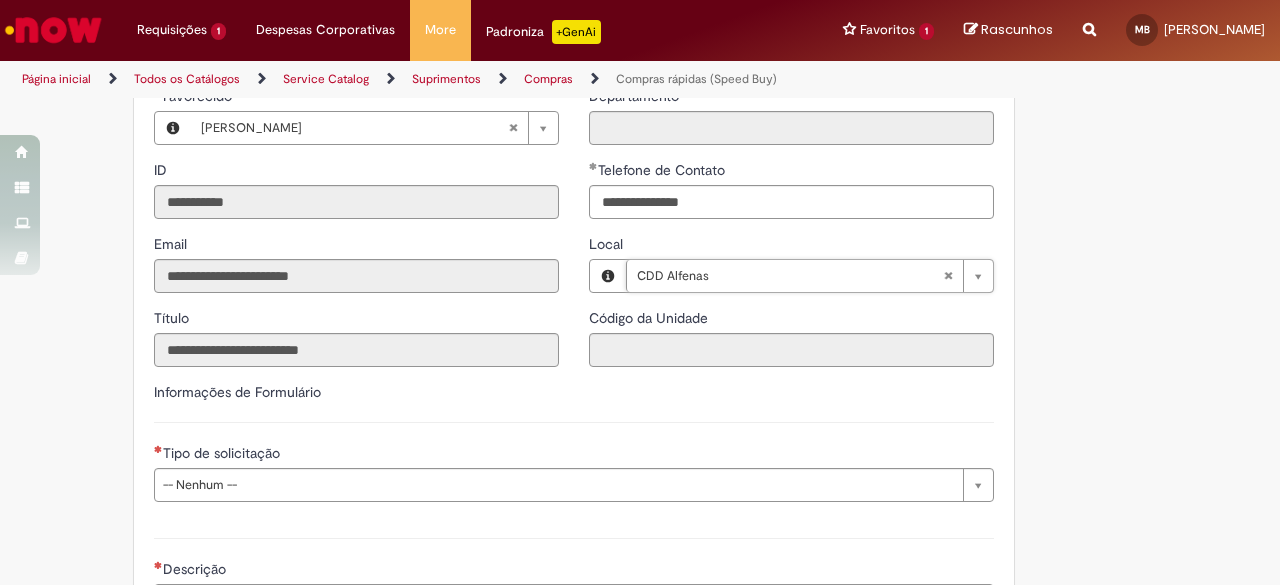 type on "****" 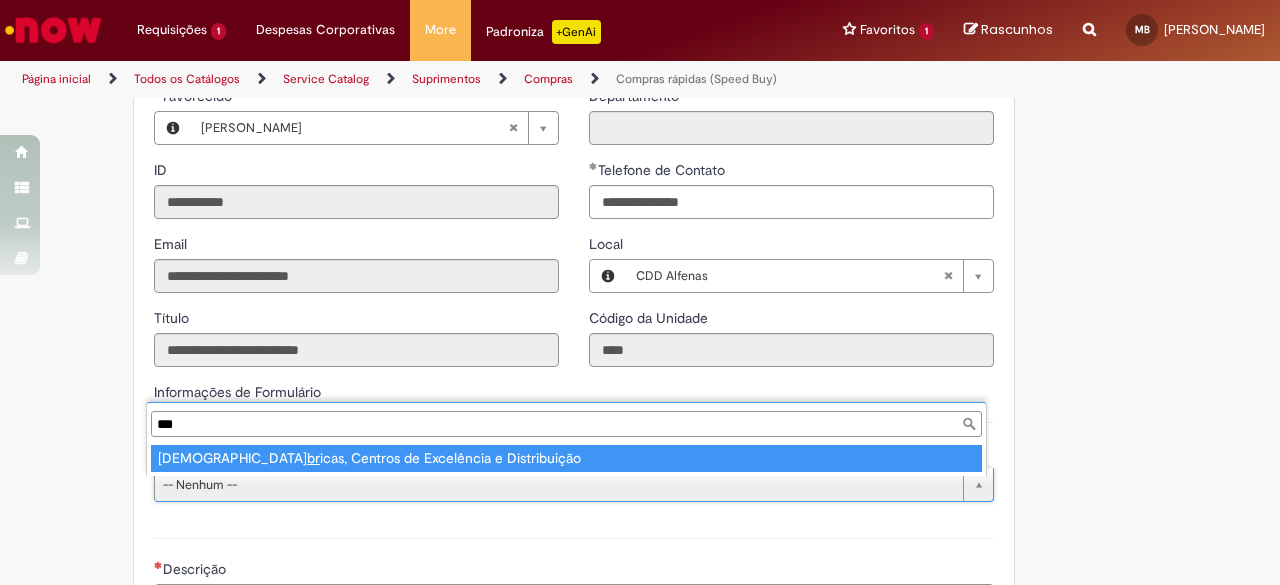 type on "****" 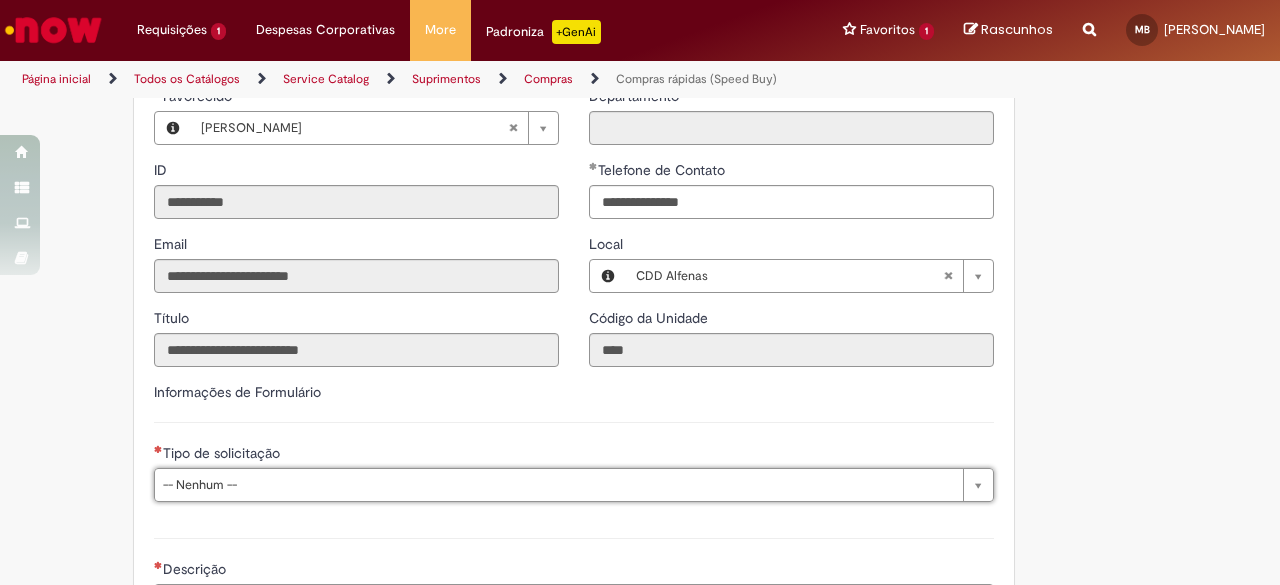scroll, scrollTop: 2700, scrollLeft: 0, axis: vertical 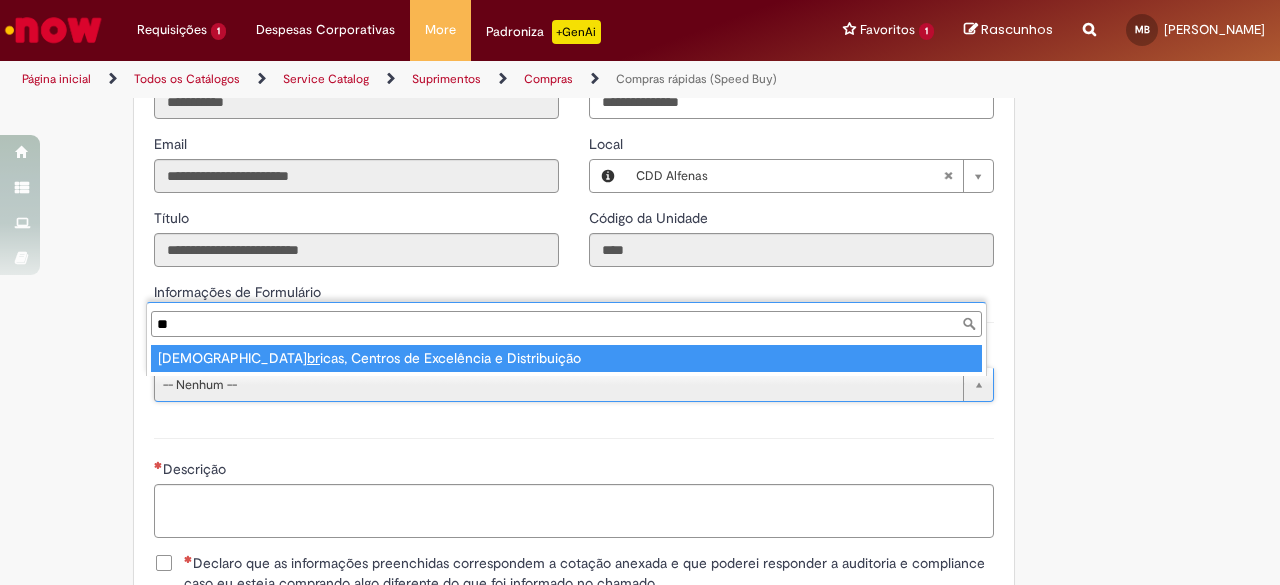 type on "***" 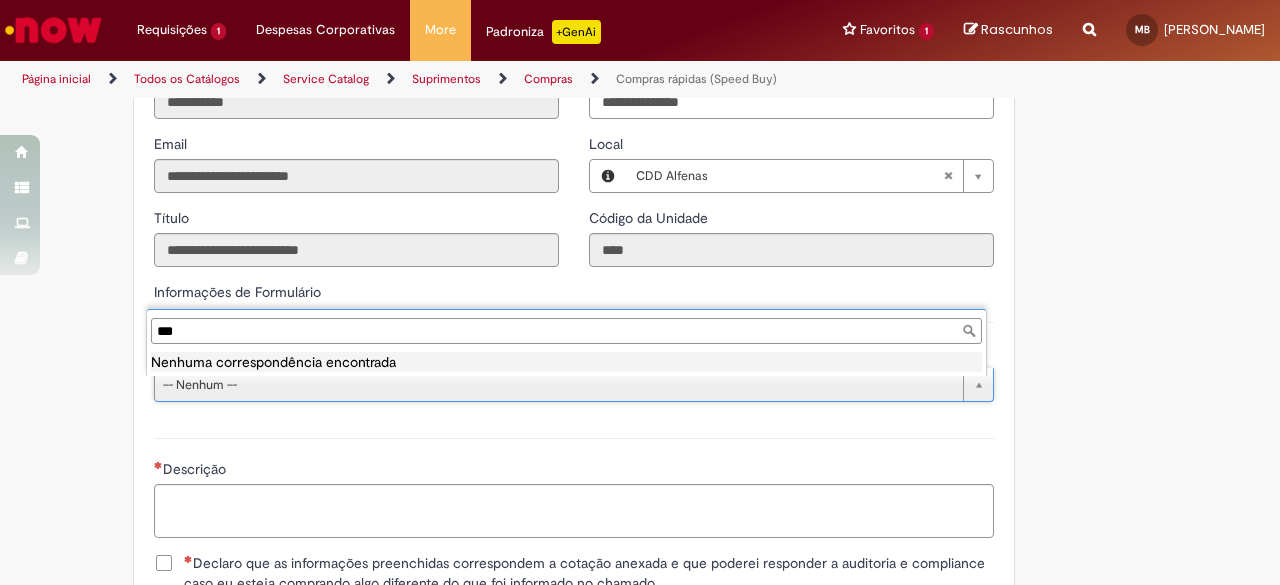 type 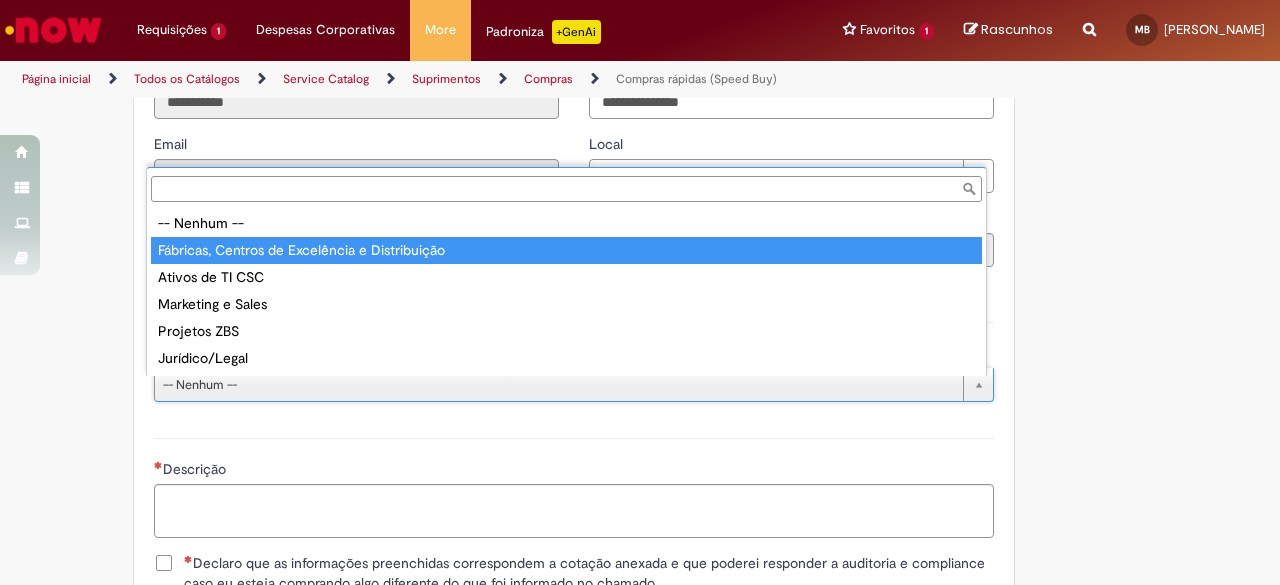 type on "**********" 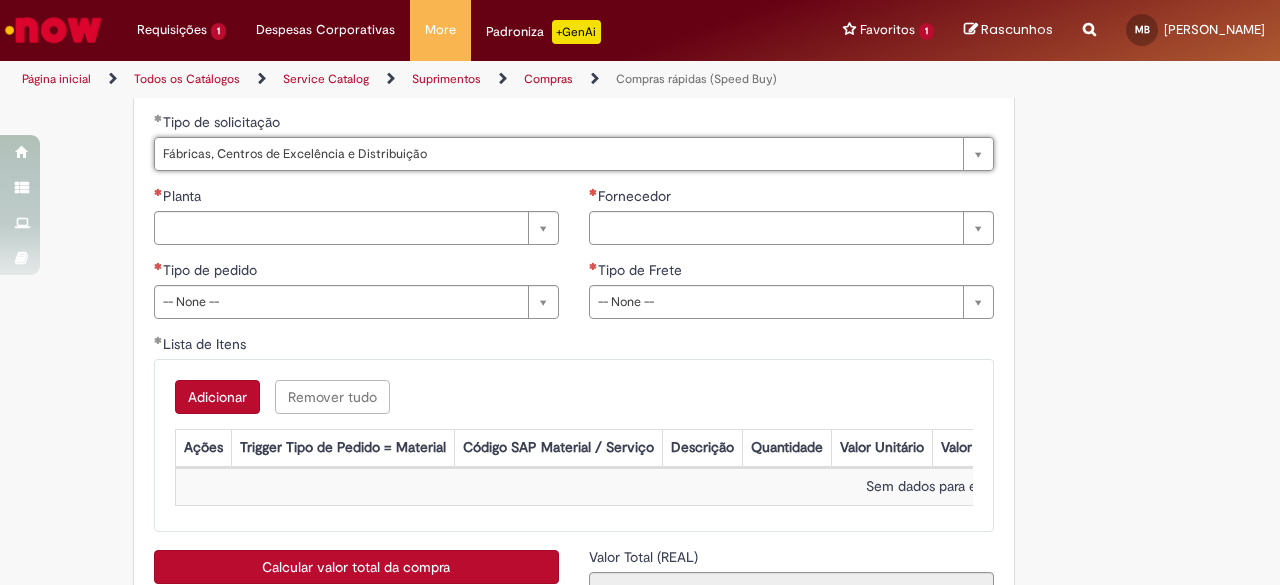 scroll, scrollTop: 2900, scrollLeft: 0, axis: vertical 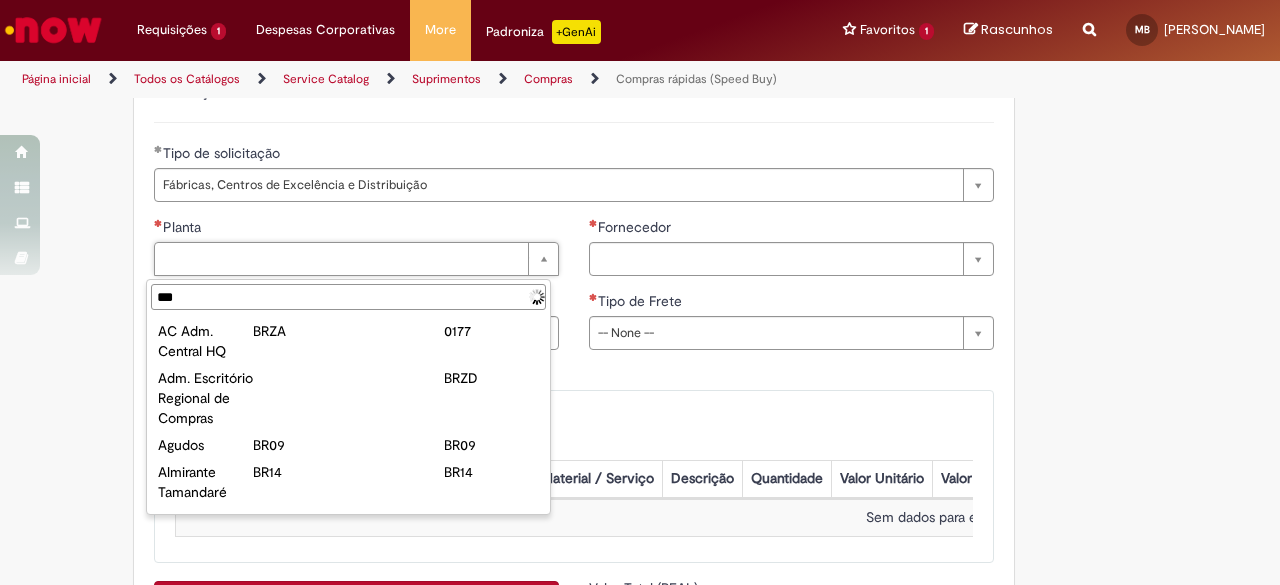 type on "****" 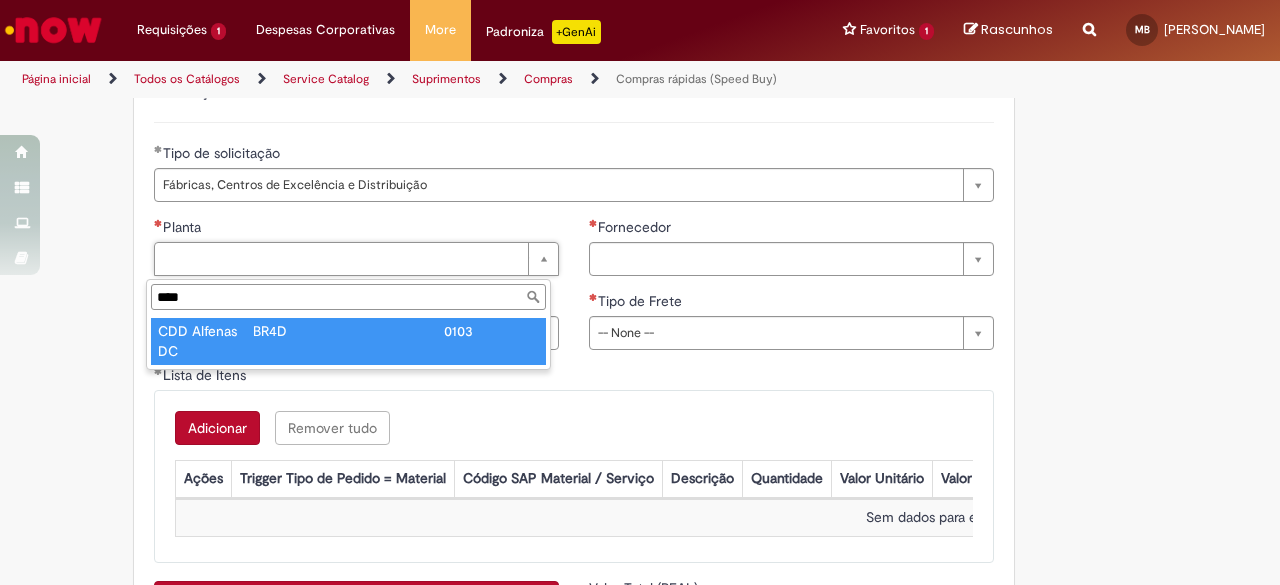 type on "**********" 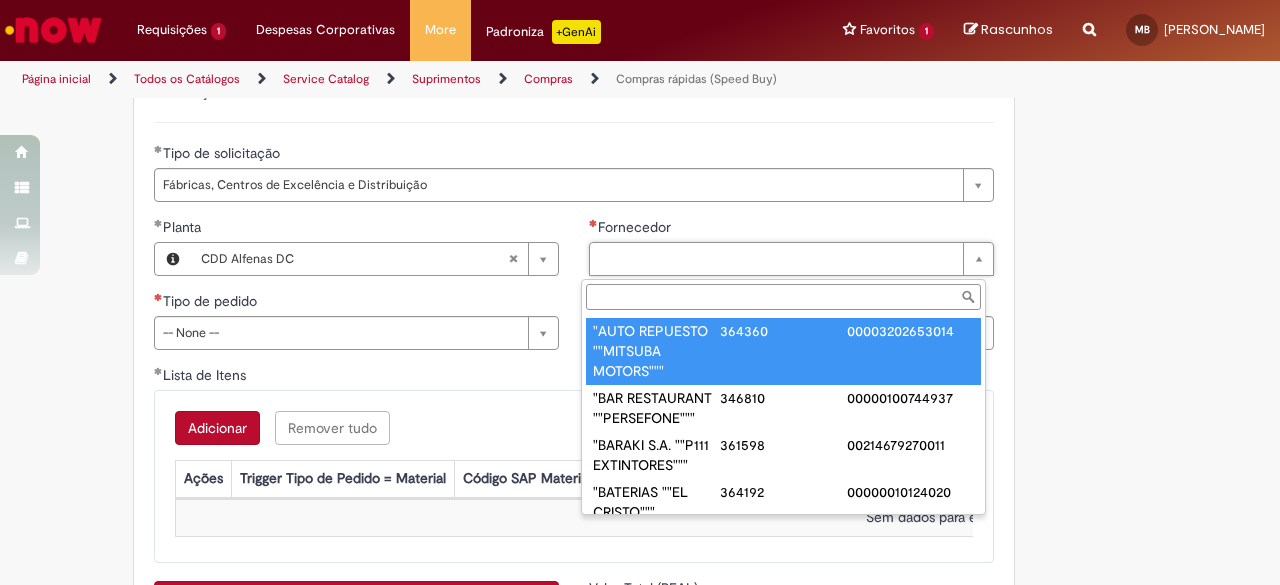 paste on "******" 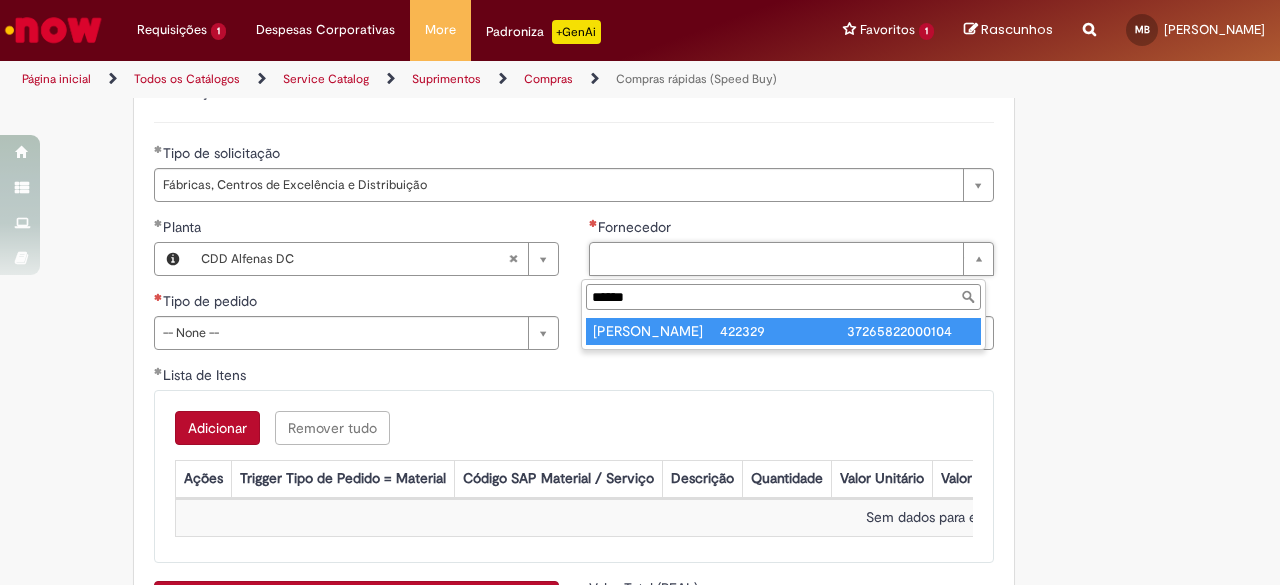 type on "******" 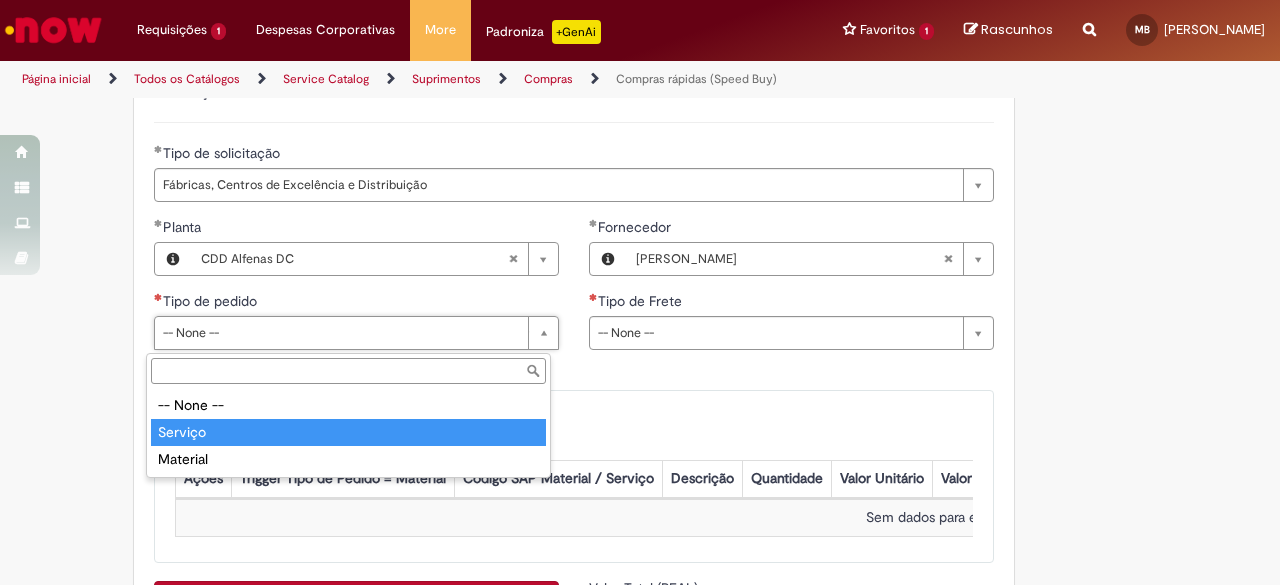 type on "*******" 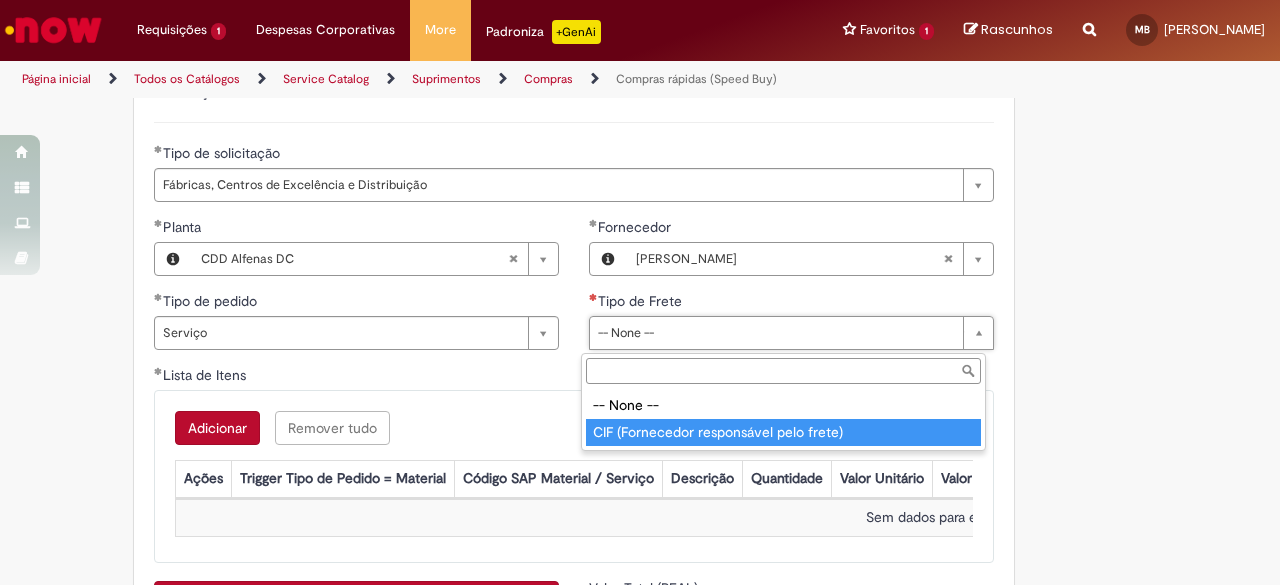 type on "**********" 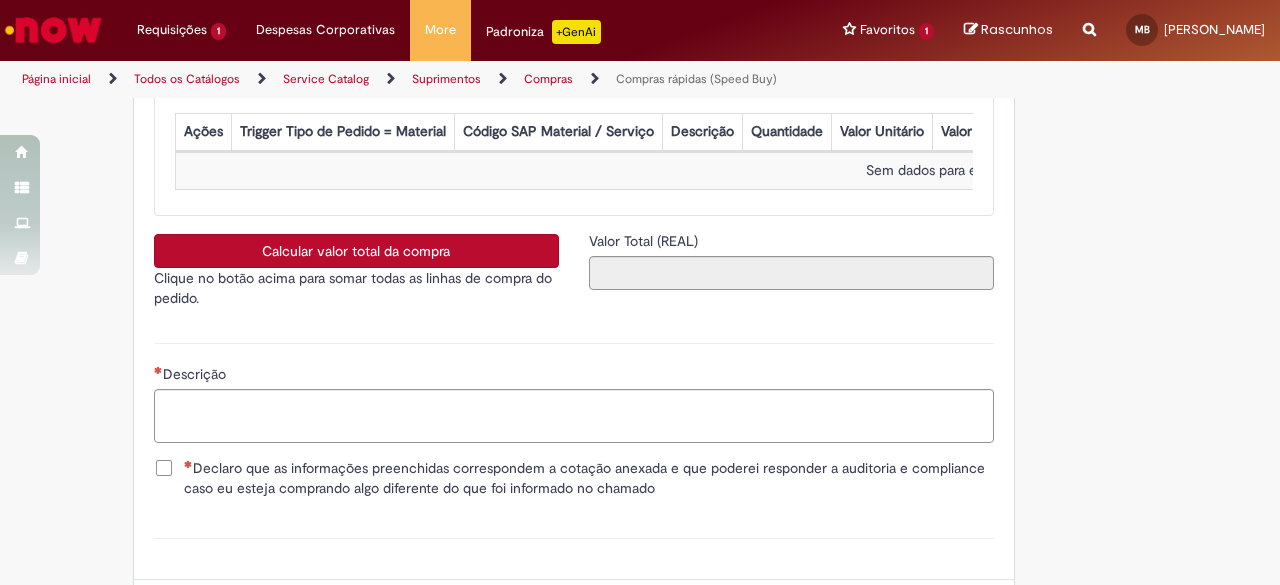scroll, scrollTop: 3300, scrollLeft: 0, axis: vertical 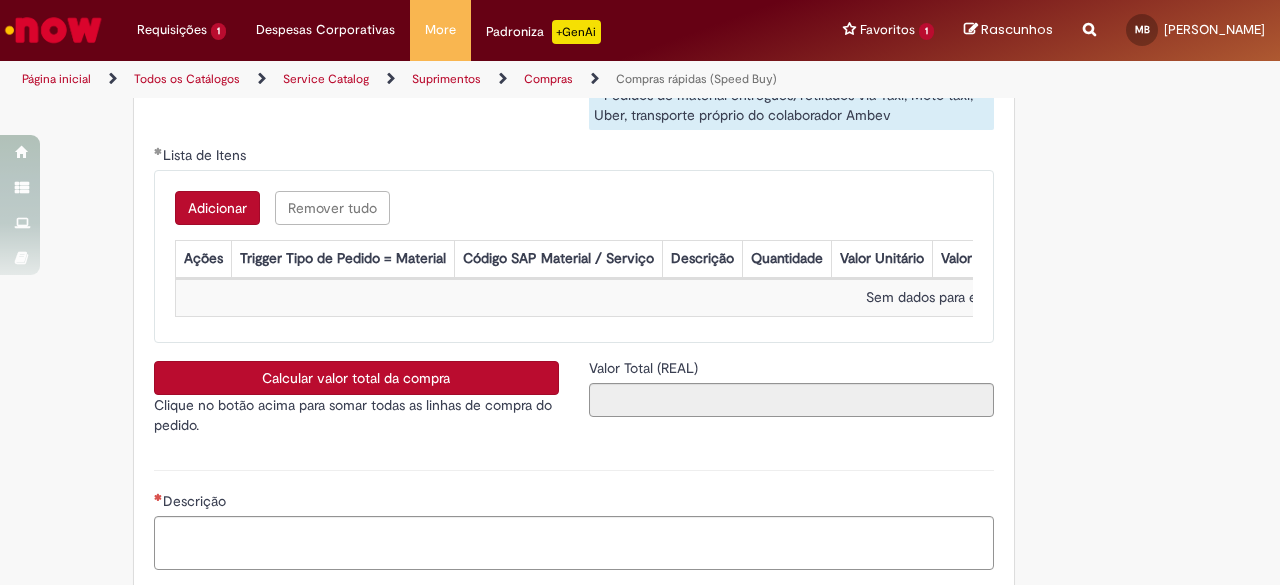 click on "Adicionar" at bounding box center (217, 208) 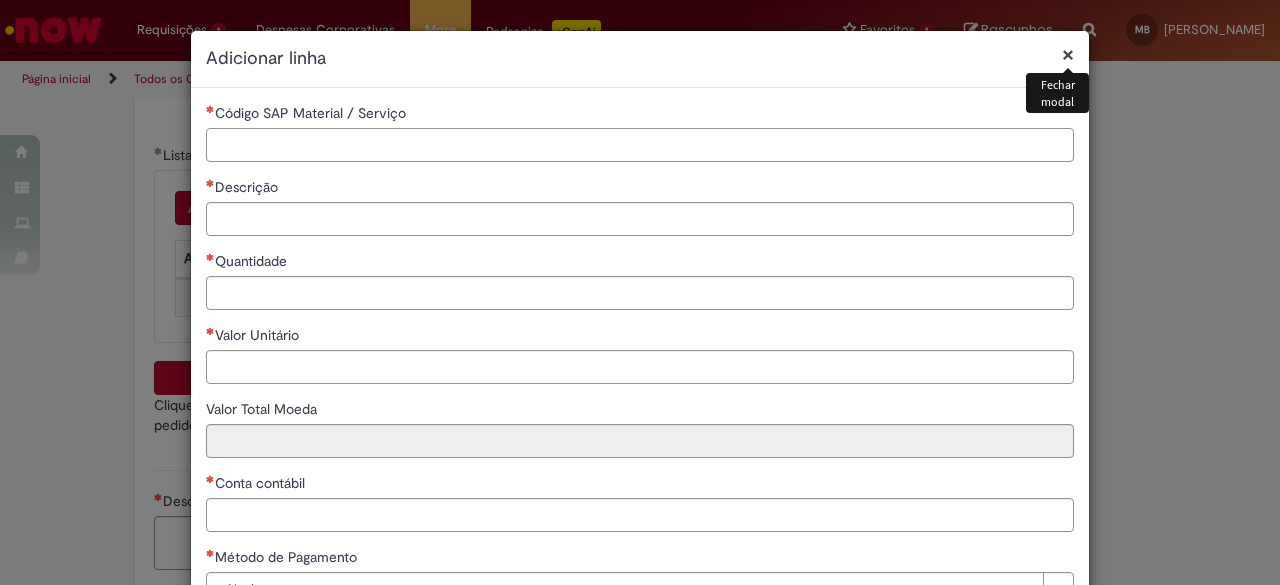 click on "Código SAP Material / Serviço" at bounding box center (640, 145) 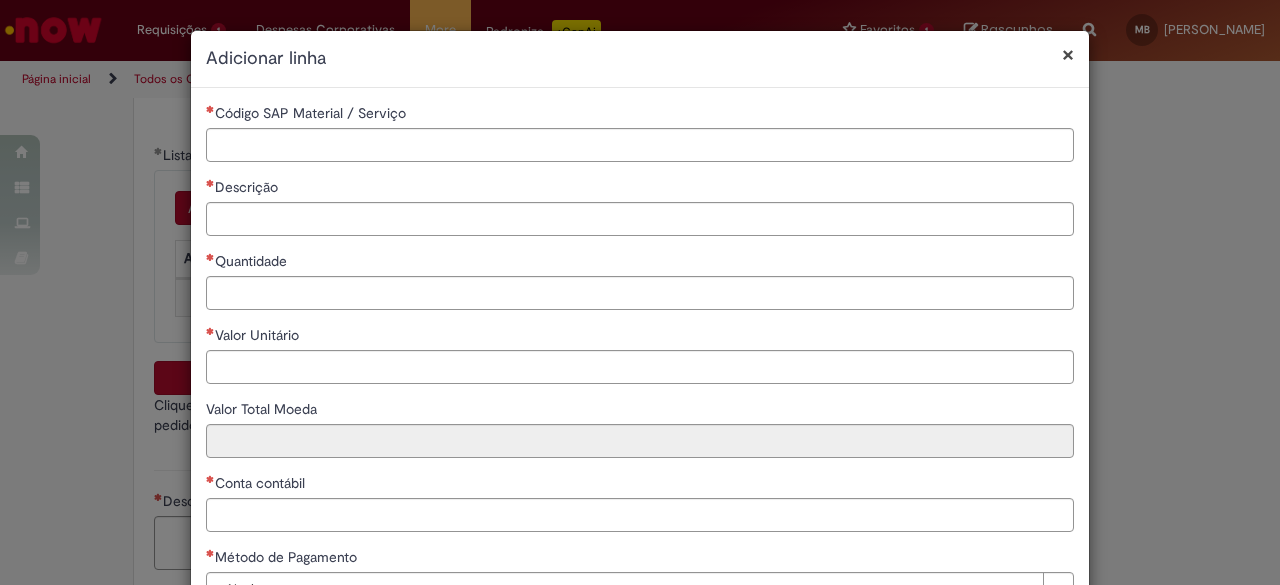 drag, startPoint x: 826, startPoint y: 105, endPoint x: 818, endPoint y: 119, distance: 16.124516 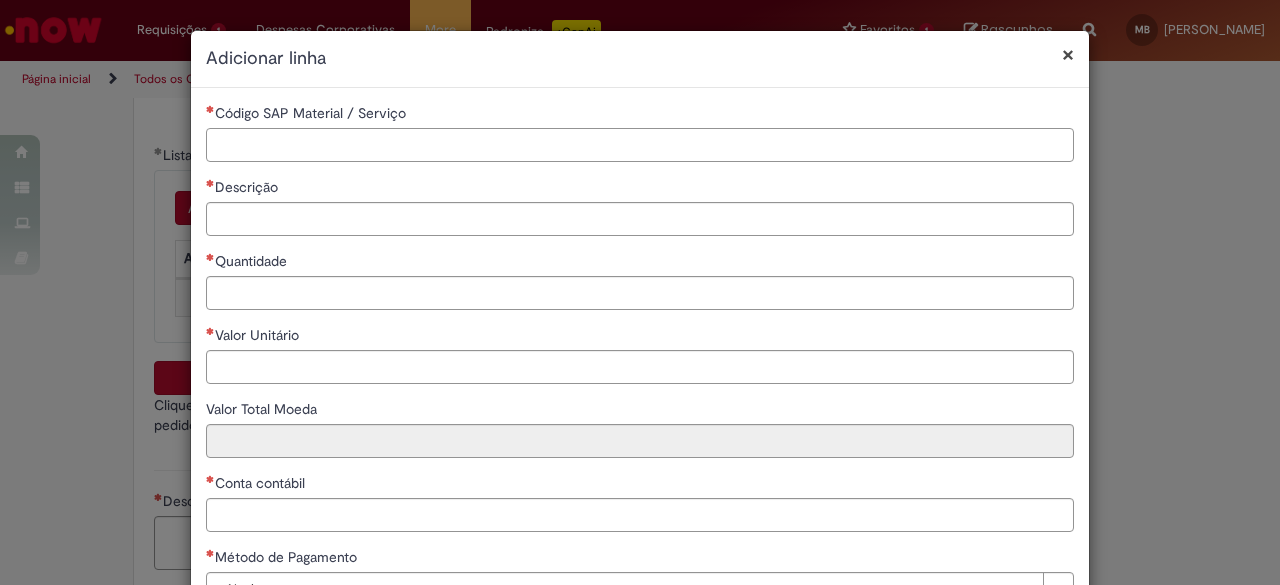 click on "Código SAP Material / Serviço" at bounding box center (640, 145) 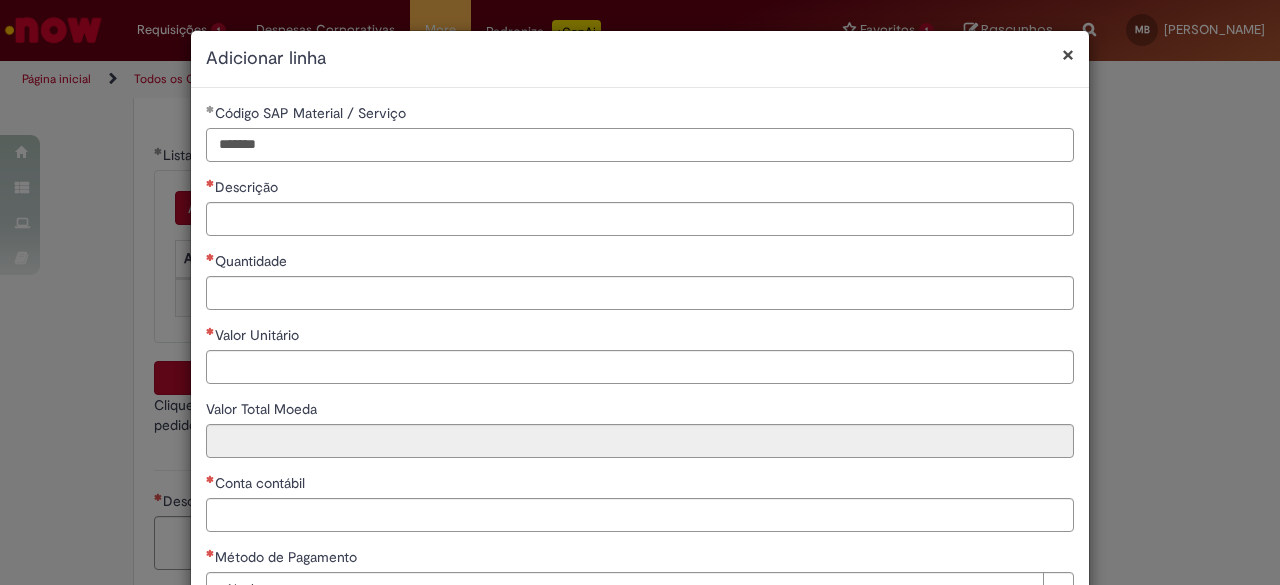 type on "*******" 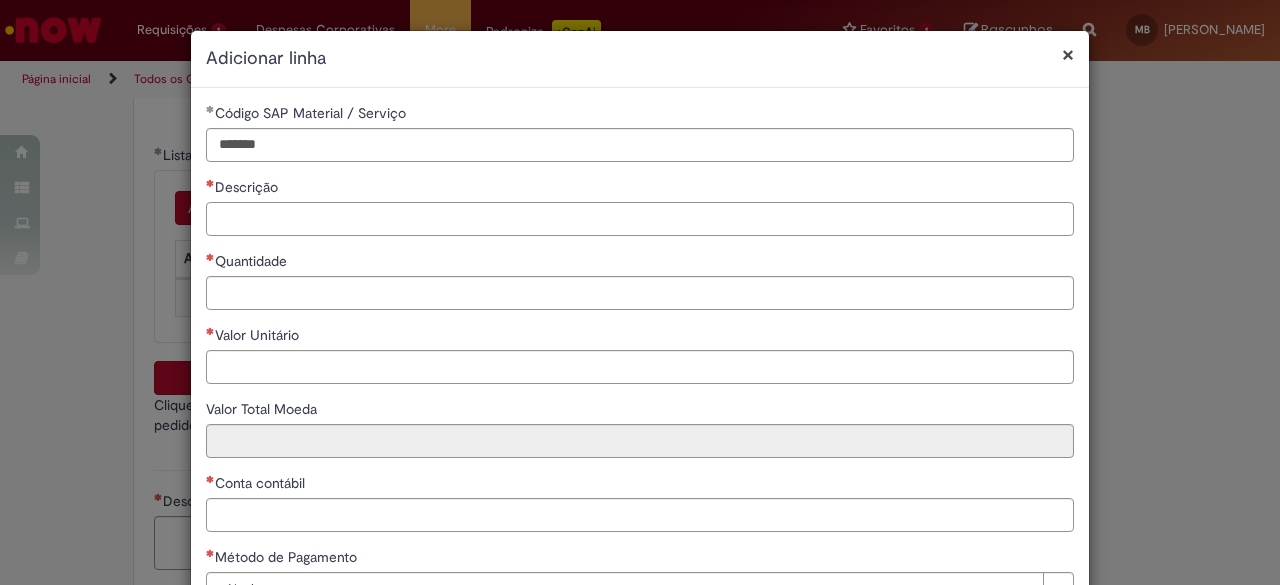 click on "Descrição" at bounding box center (640, 219) 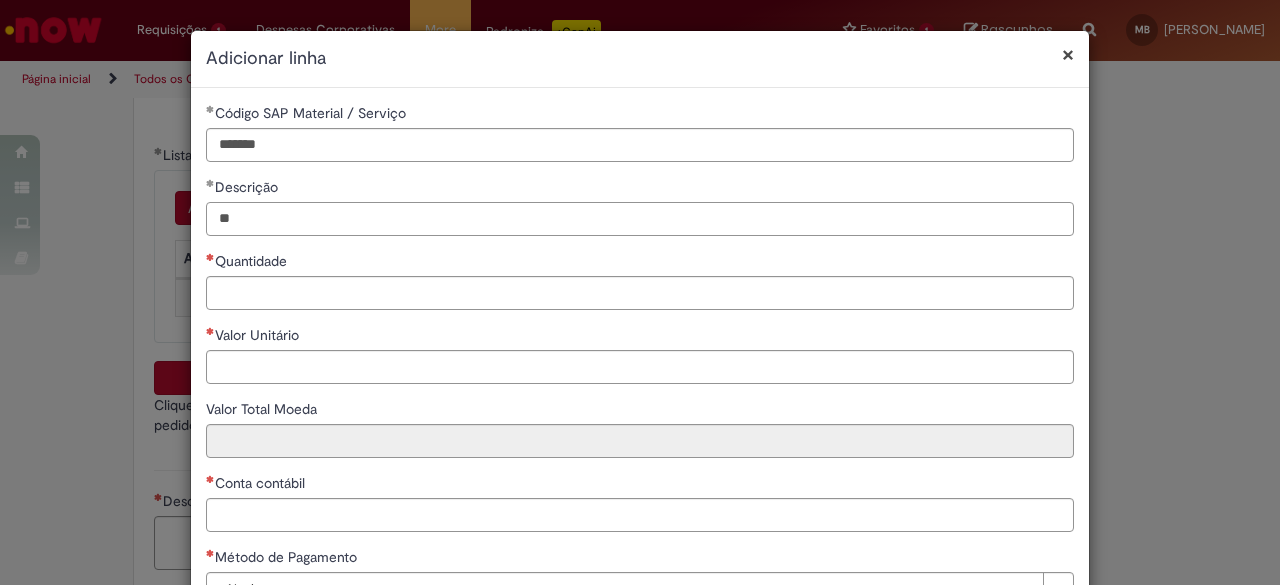 type on "*" 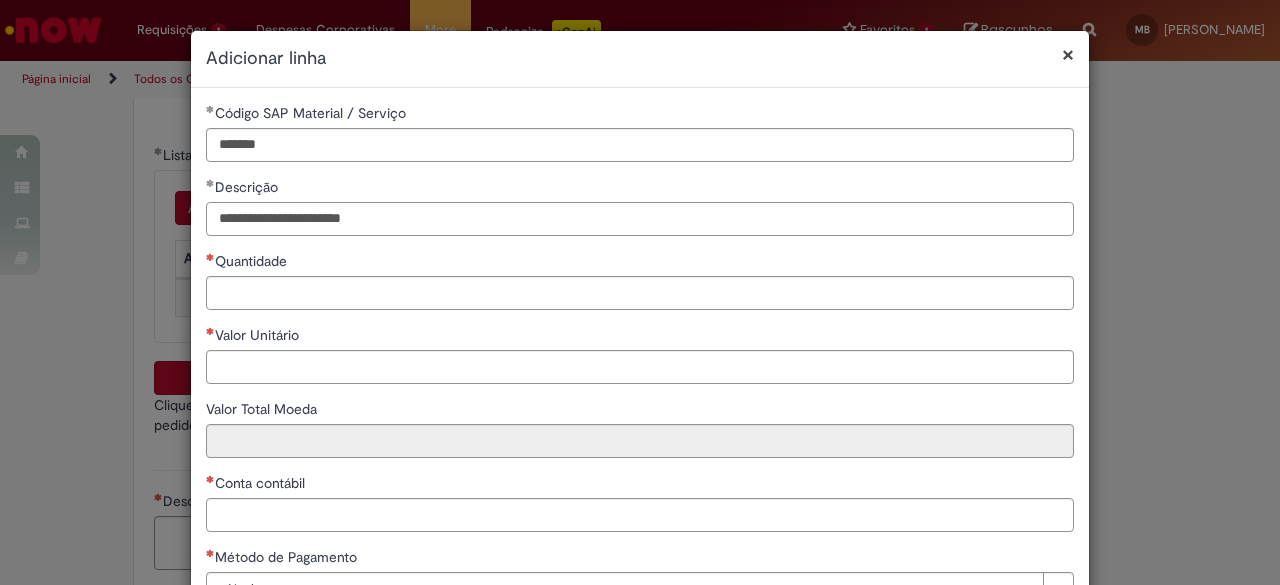 type on "**********" 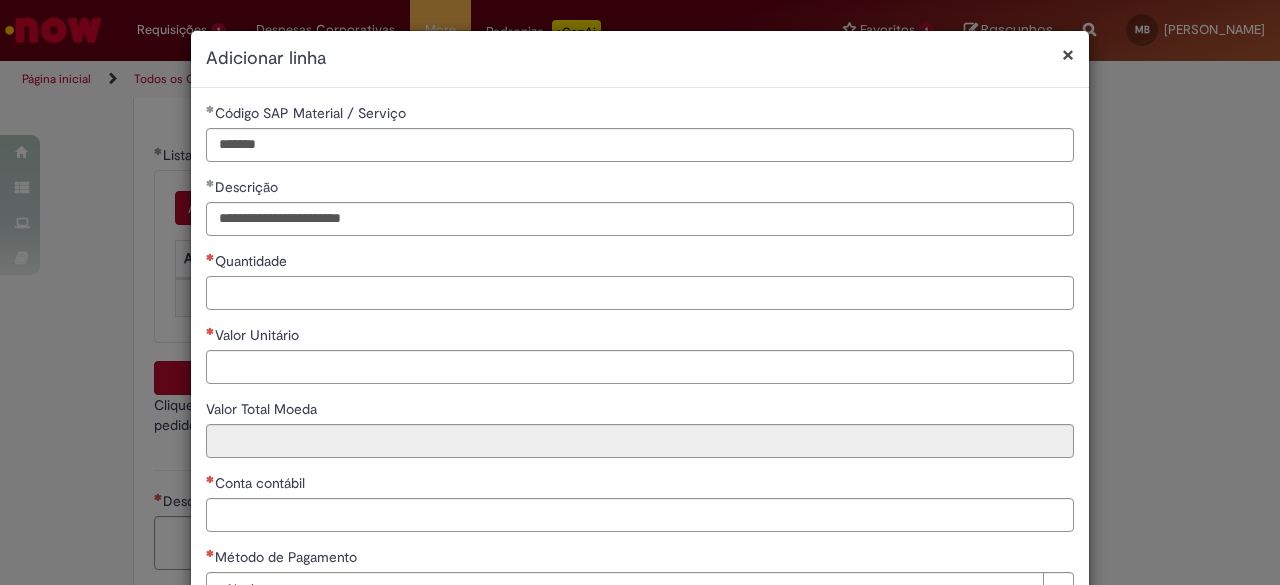 drag, startPoint x: 327, startPoint y: 283, endPoint x: 386, endPoint y: 284, distance: 59.008472 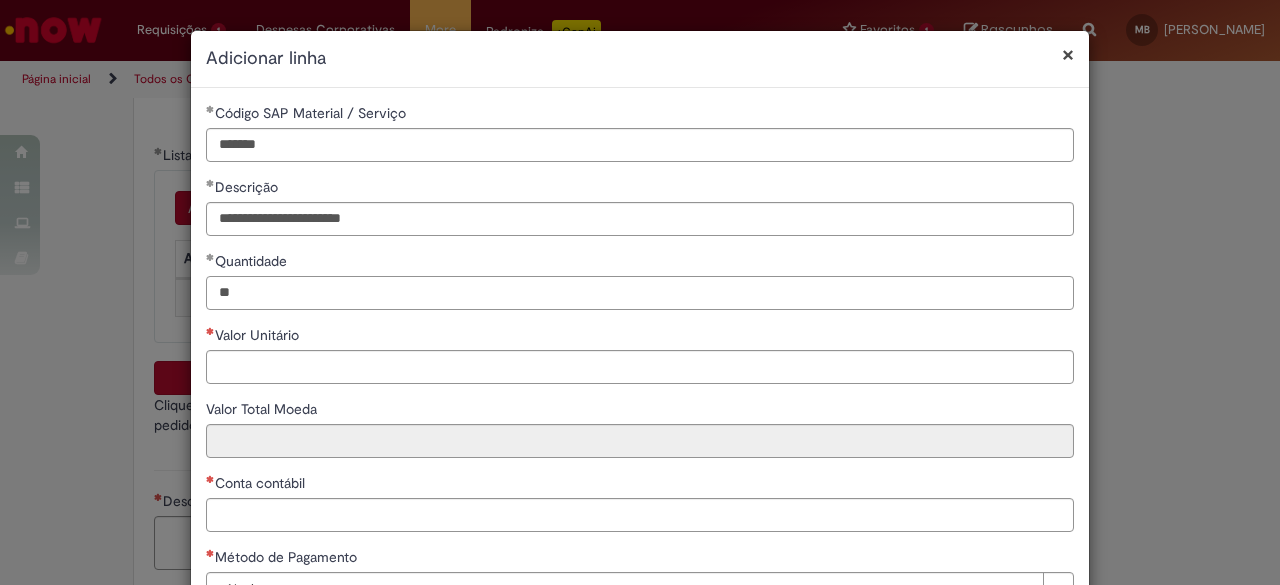 type on "**" 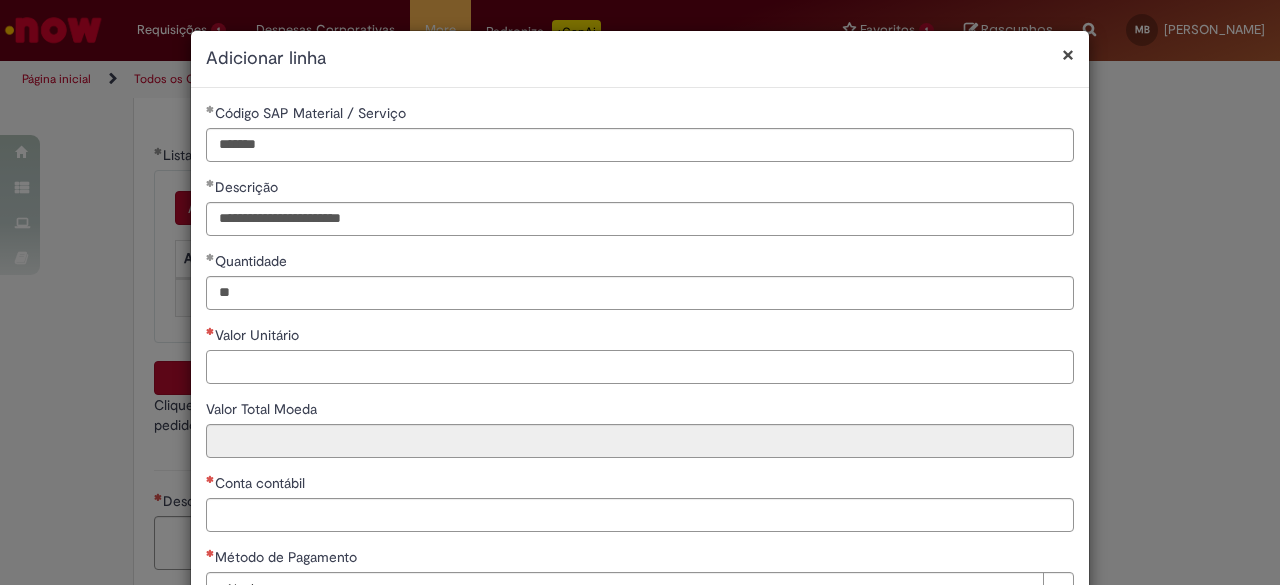 drag, startPoint x: 308, startPoint y: 365, endPoint x: 344, endPoint y: 365, distance: 36 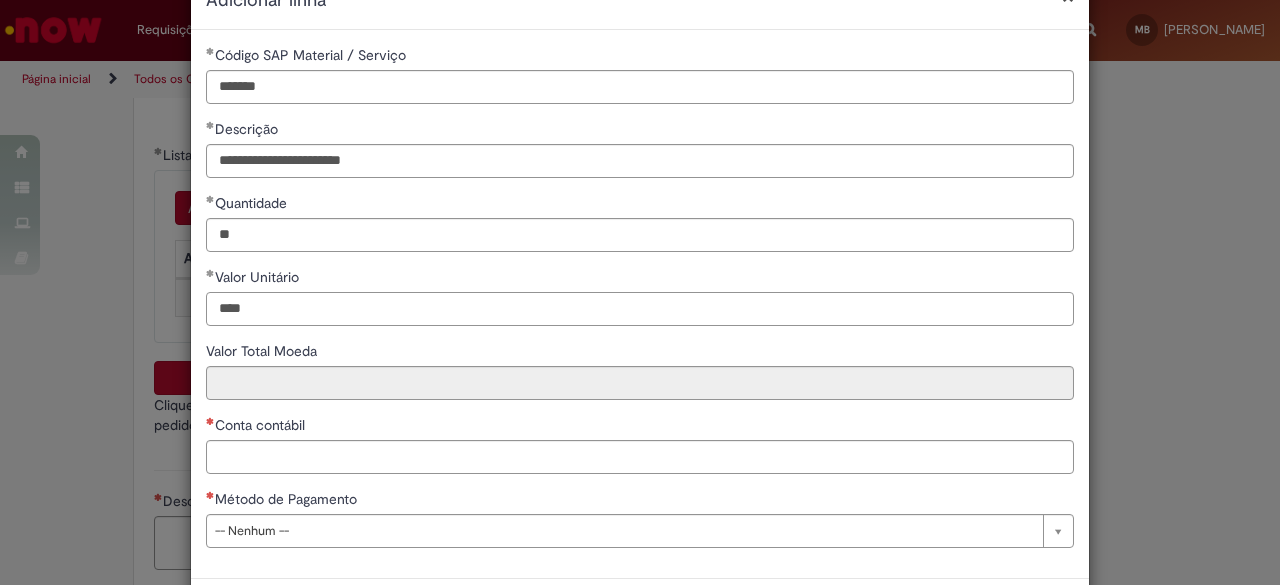 scroll, scrollTop: 144, scrollLeft: 0, axis: vertical 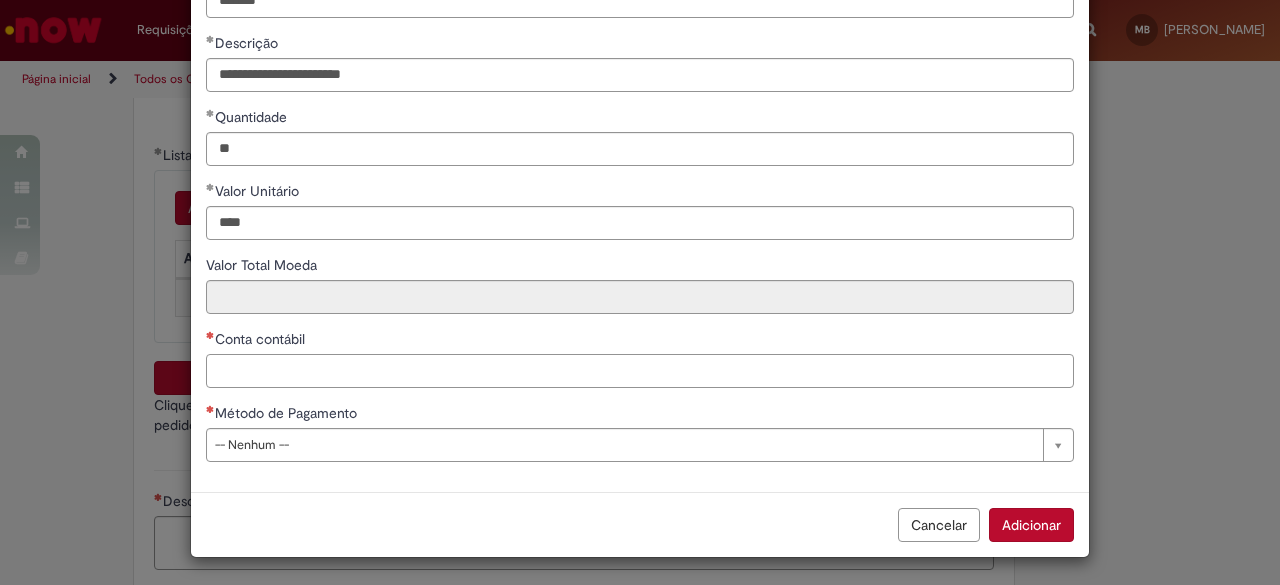 click on "Conta contábil" at bounding box center (640, 371) 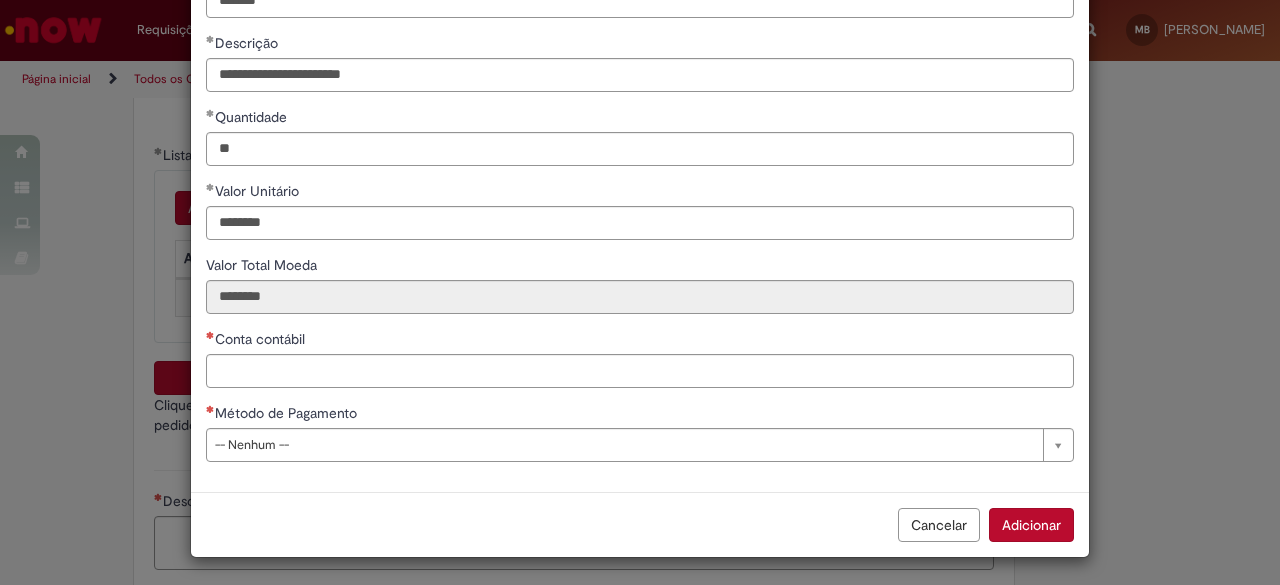 click on "Valor Unitário" at bounding box center (640, 193) 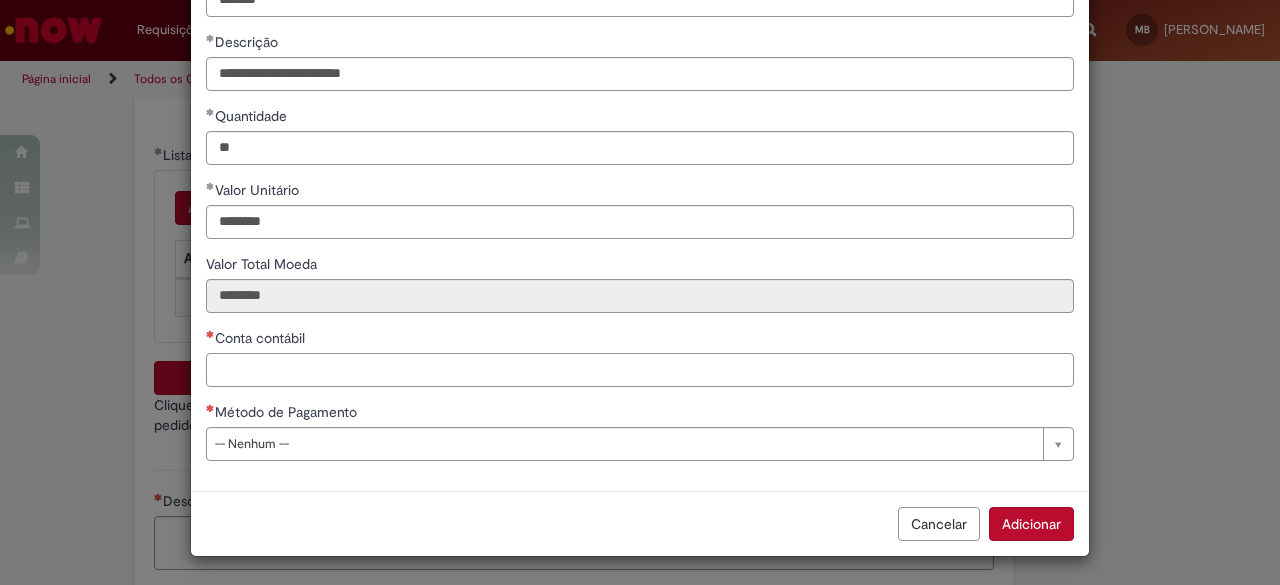 click on "Conta contábil" at bounding box center (640, 370) 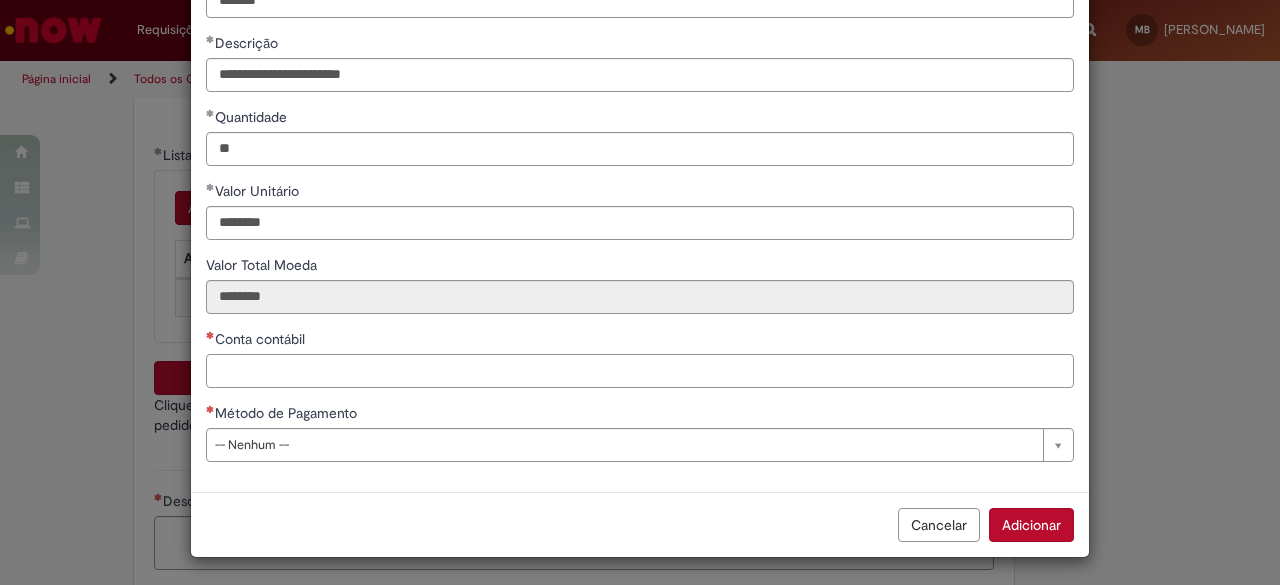 paste on "*******" 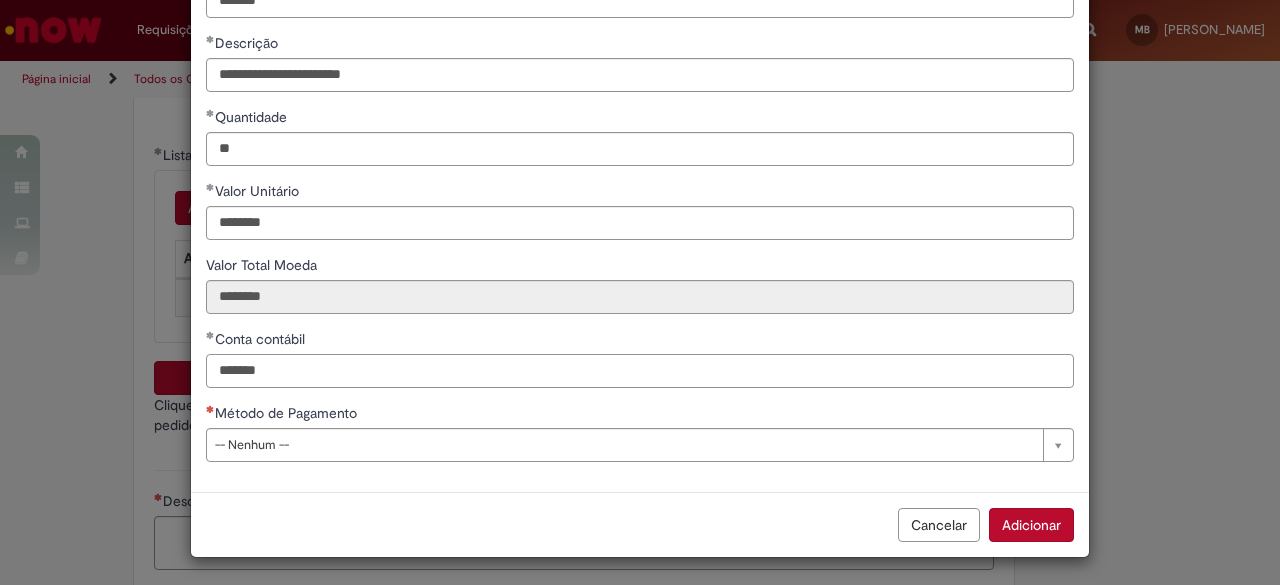 type on "*******" 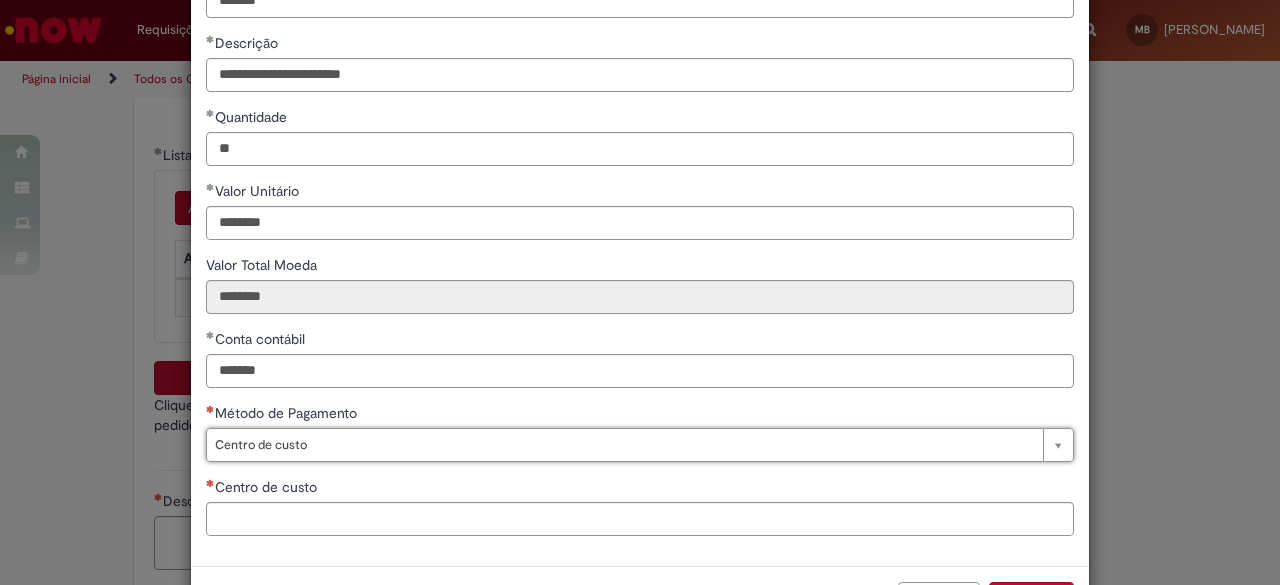 type on "**********" 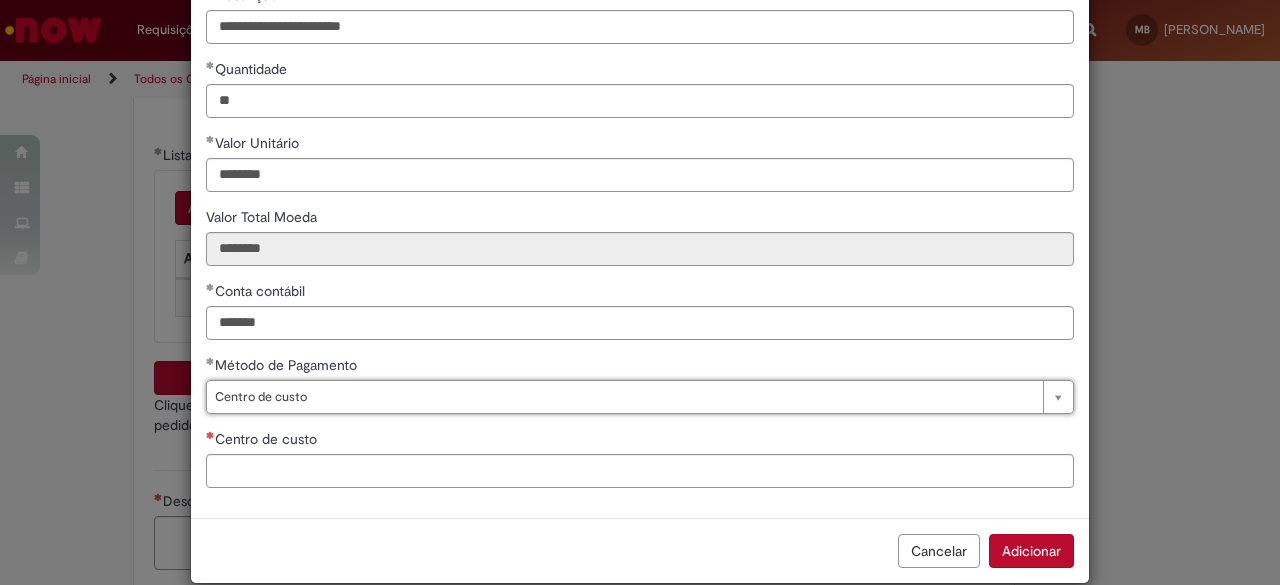 scroll, scrollTop: 218, scrollLeft: 0, axis: vertical 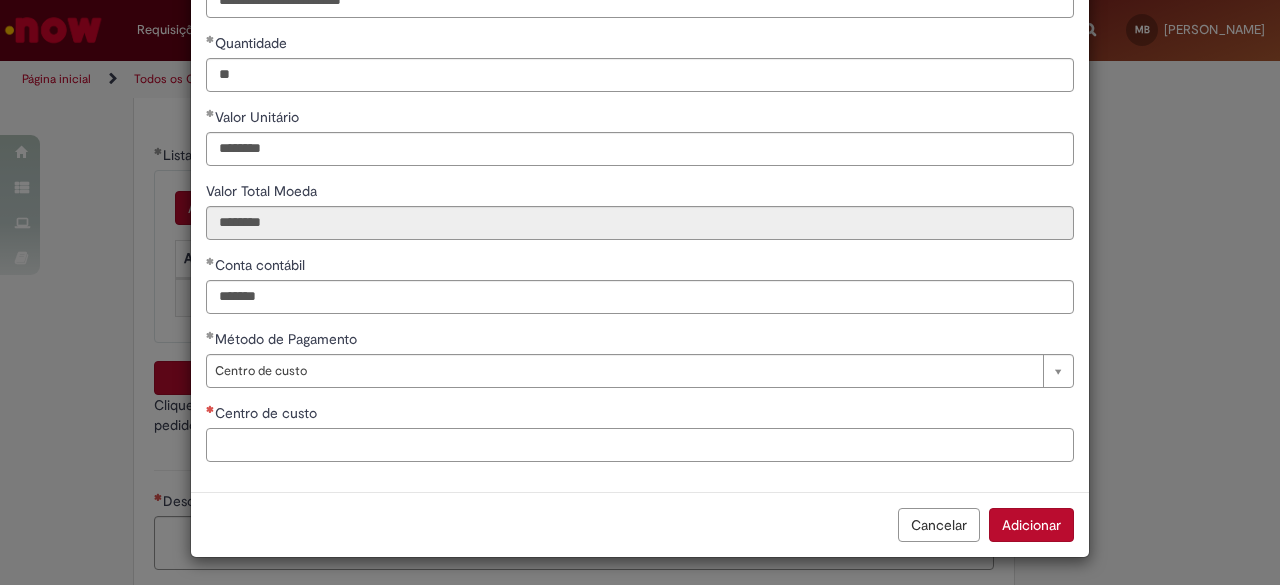 click on "Centro de custo" at bounding box center (640, 445) 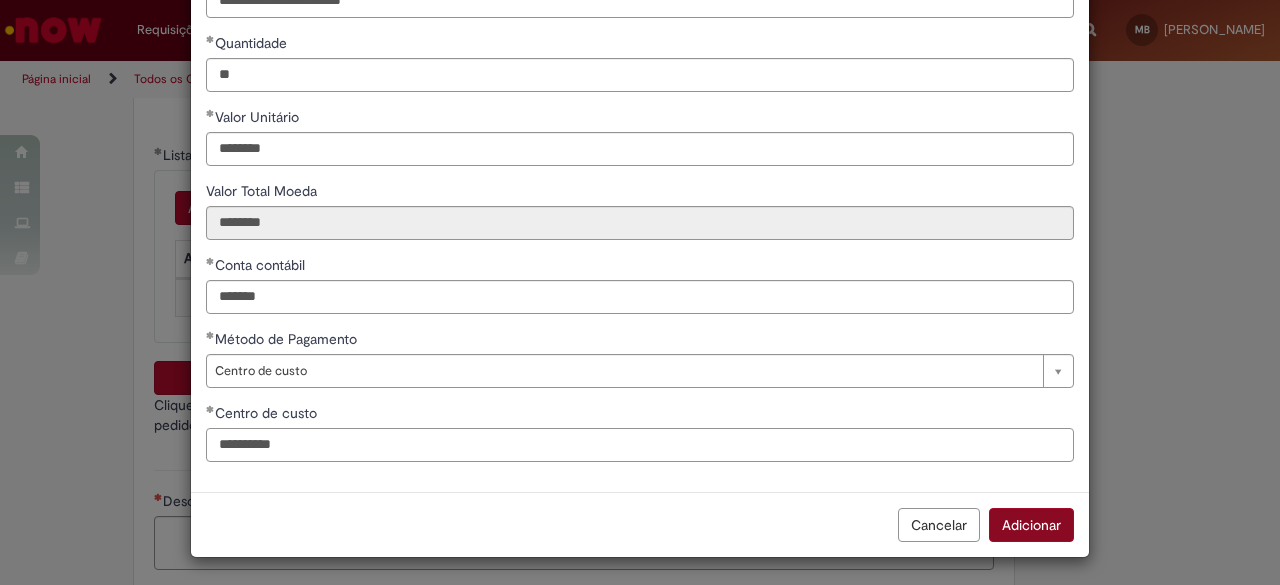 type on "**********" 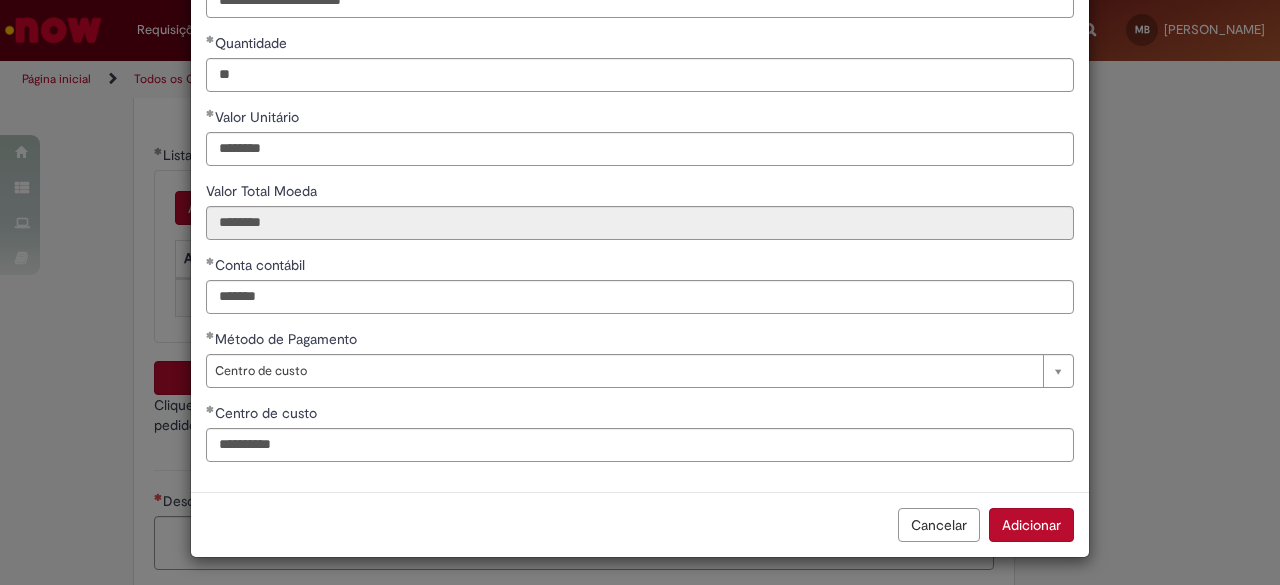 click on "Adicionar" at bounding box center (1031, 525) 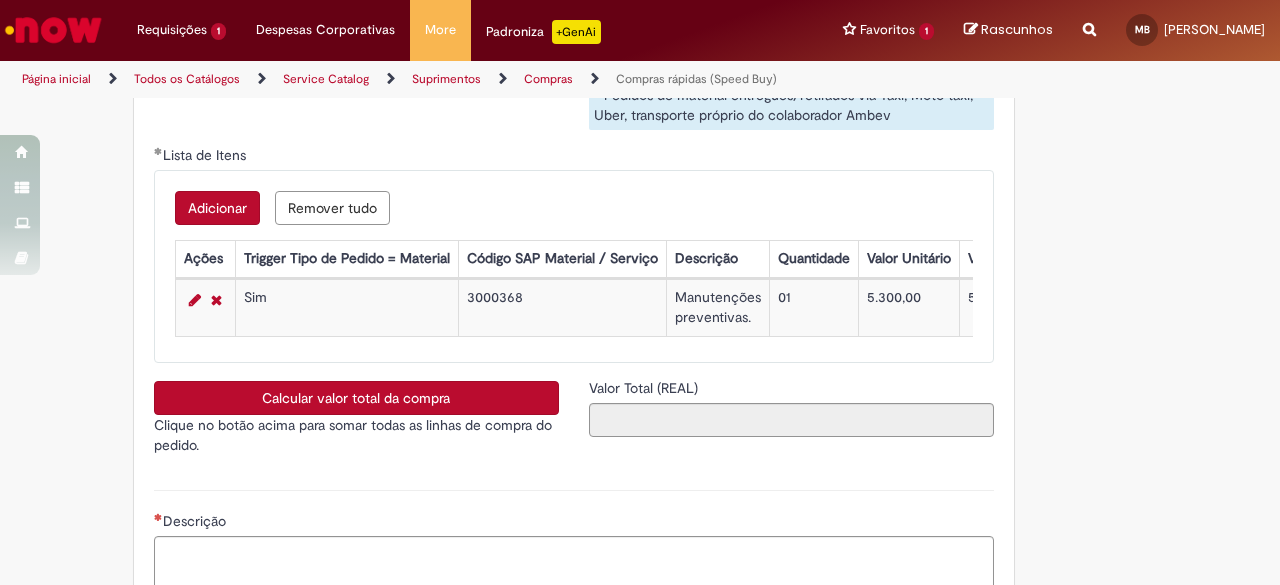 click on "Calcular valor total da compra" at bounding box center (356, 398) 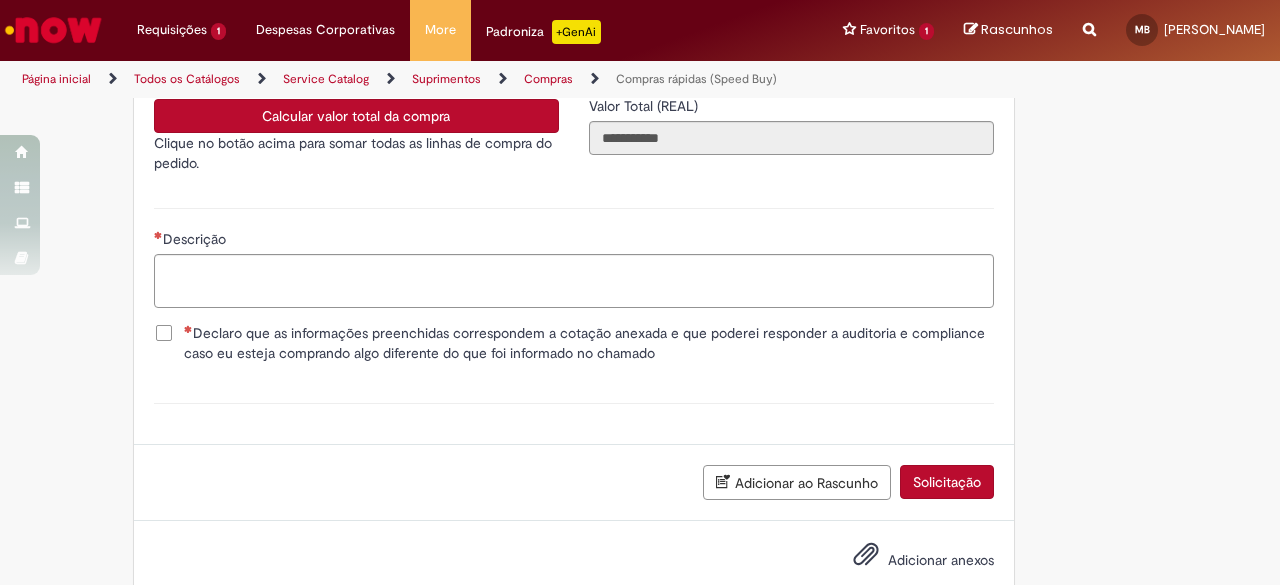 scroll, scrollTop: 3643, scrollLeft: 0, axis: vertical 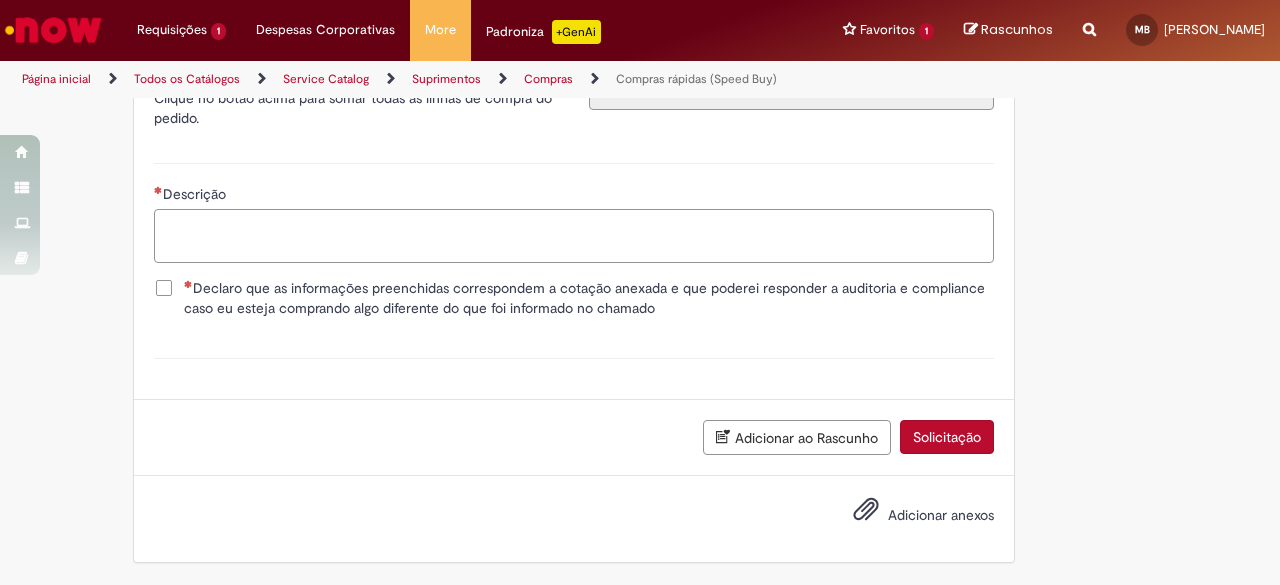 click on "Descrição" at bounding box center (574, 235) 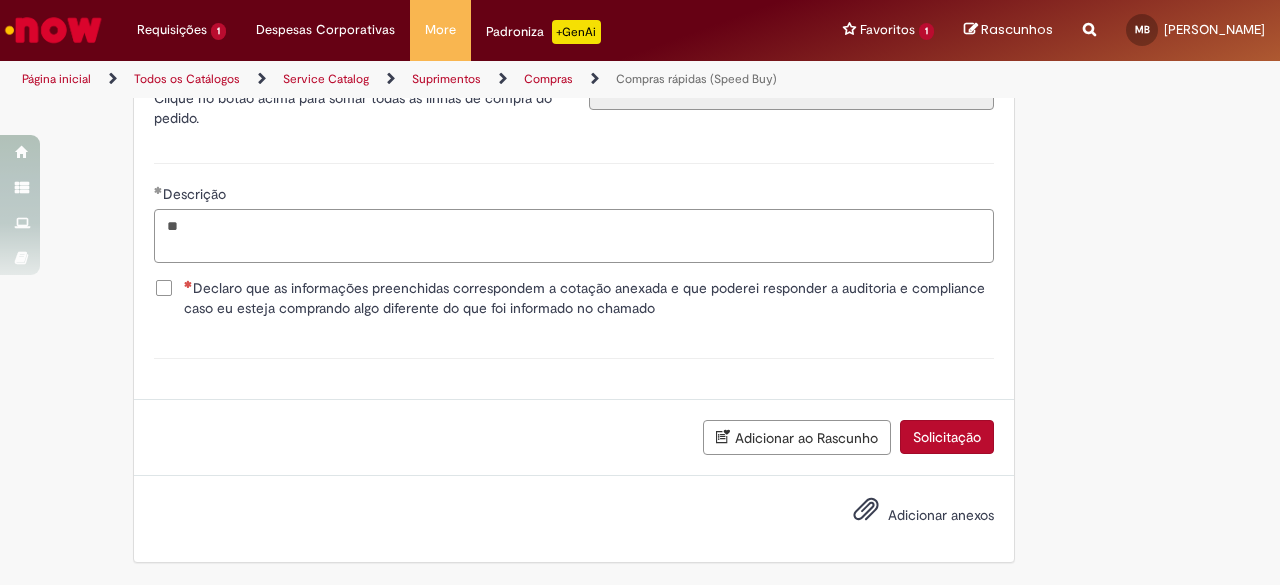 type on "*" 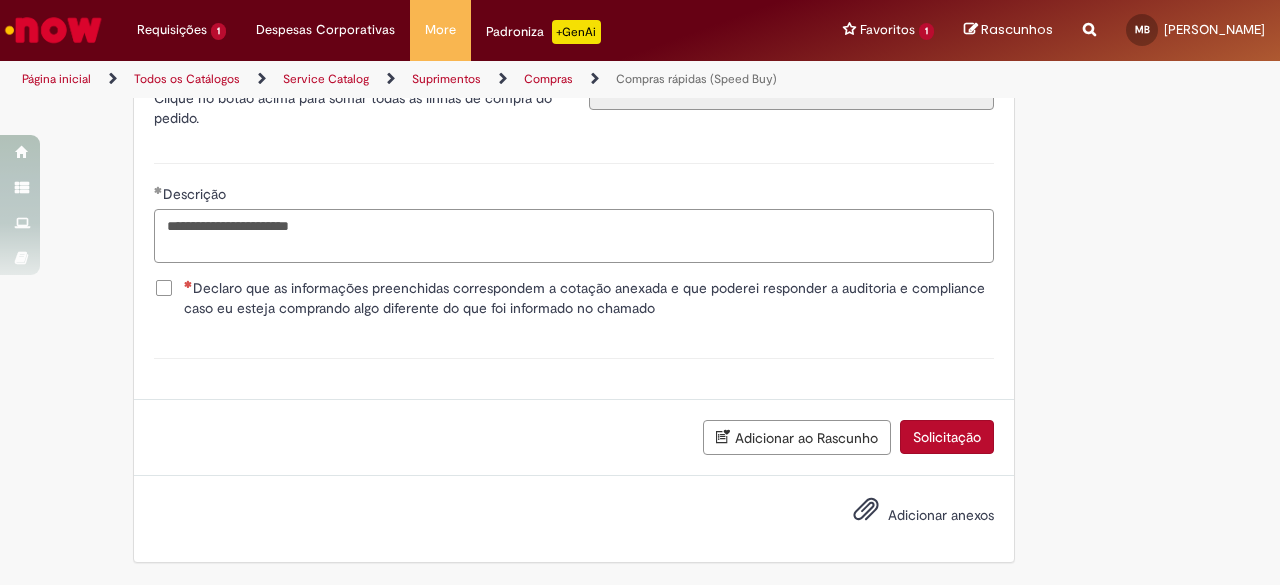 type on "**********" 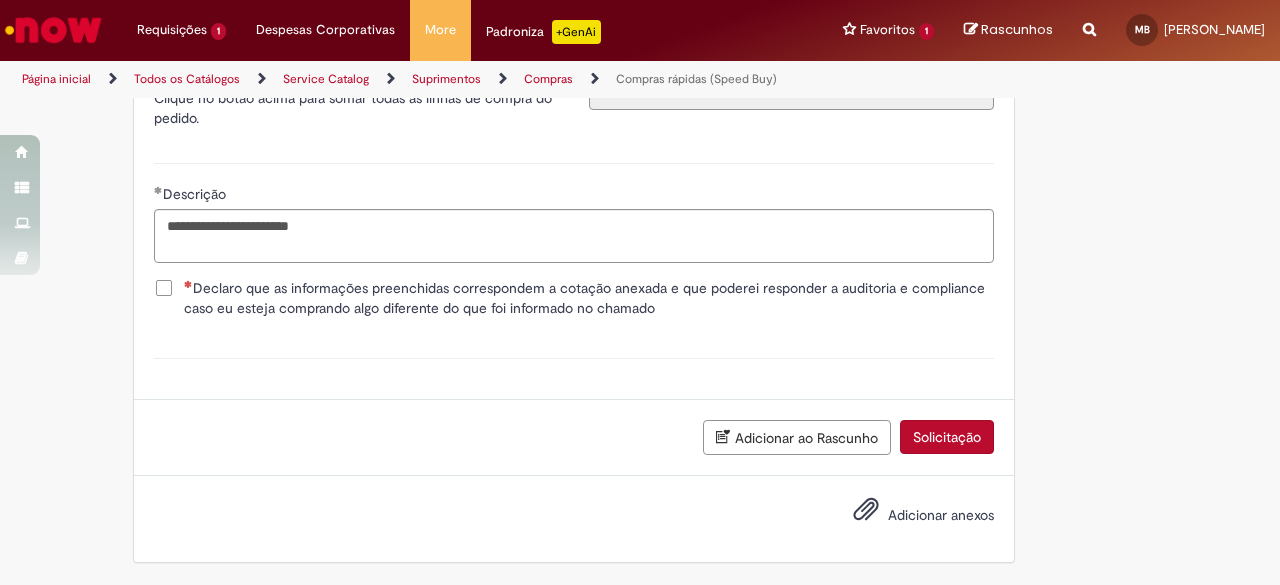 click on "Declaro que as informações preenchidas correspondem a cotação anexada e que poderei responder a auditoria e compliance caso eu esteja comprando algo diferente do que foi informado no chamado" at bounding box center [589, 298] 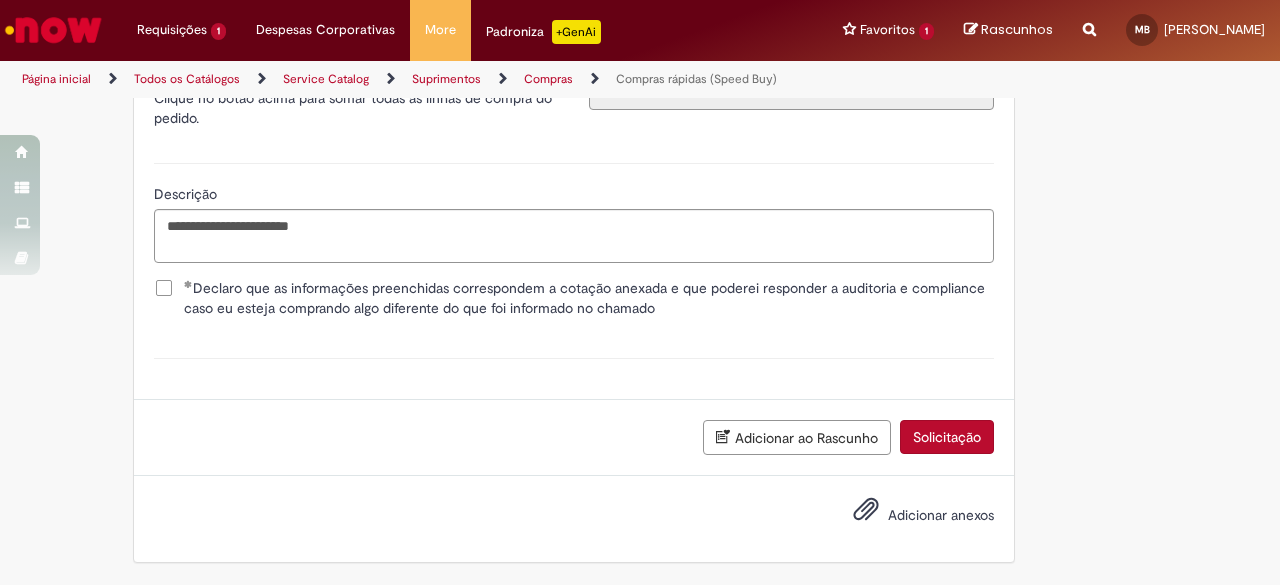 click on "Adicionar anexos" at bounding box center (941, 515) 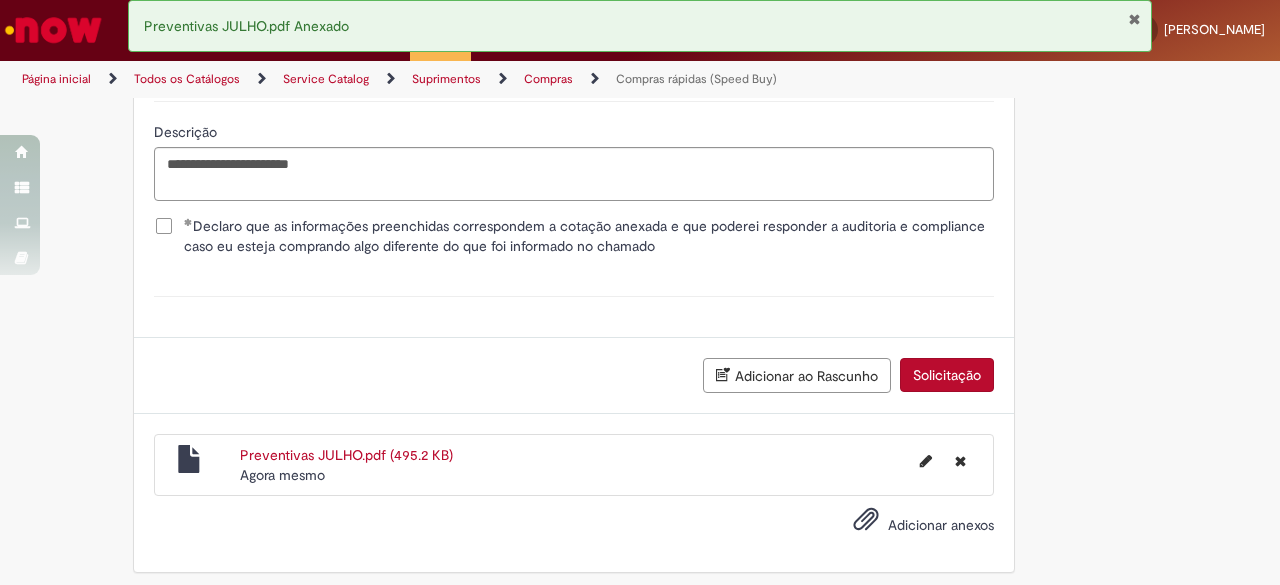 scroll, scrollTop: 3714, scrollLeft: 0, axis: vertical 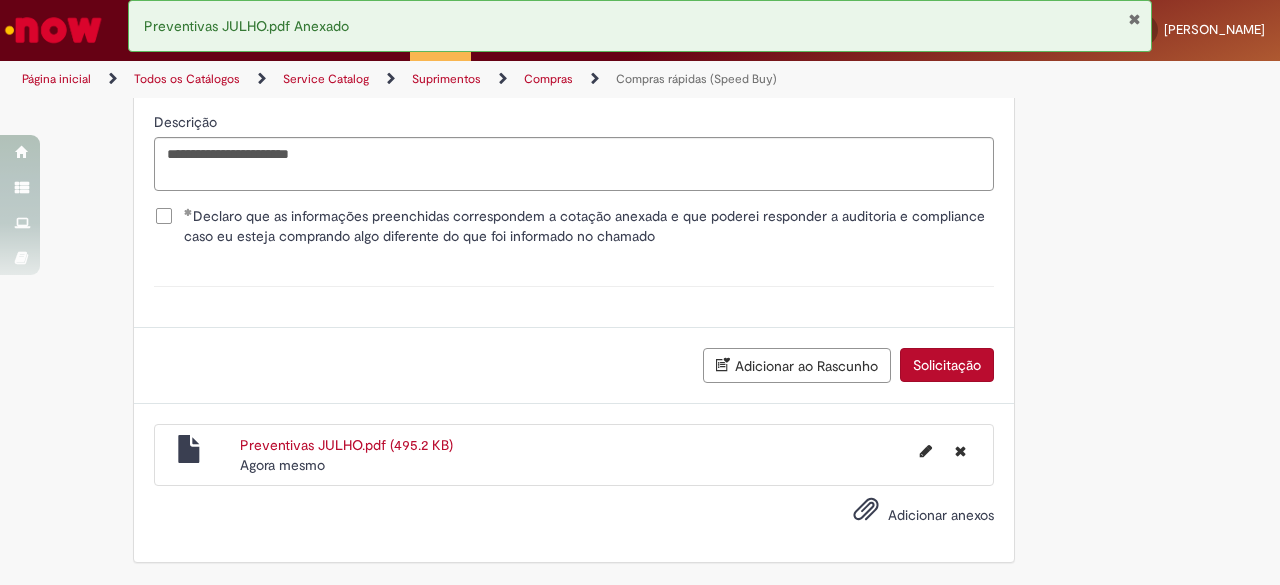 click on "Solicitação" at bounding box center [947, 365] 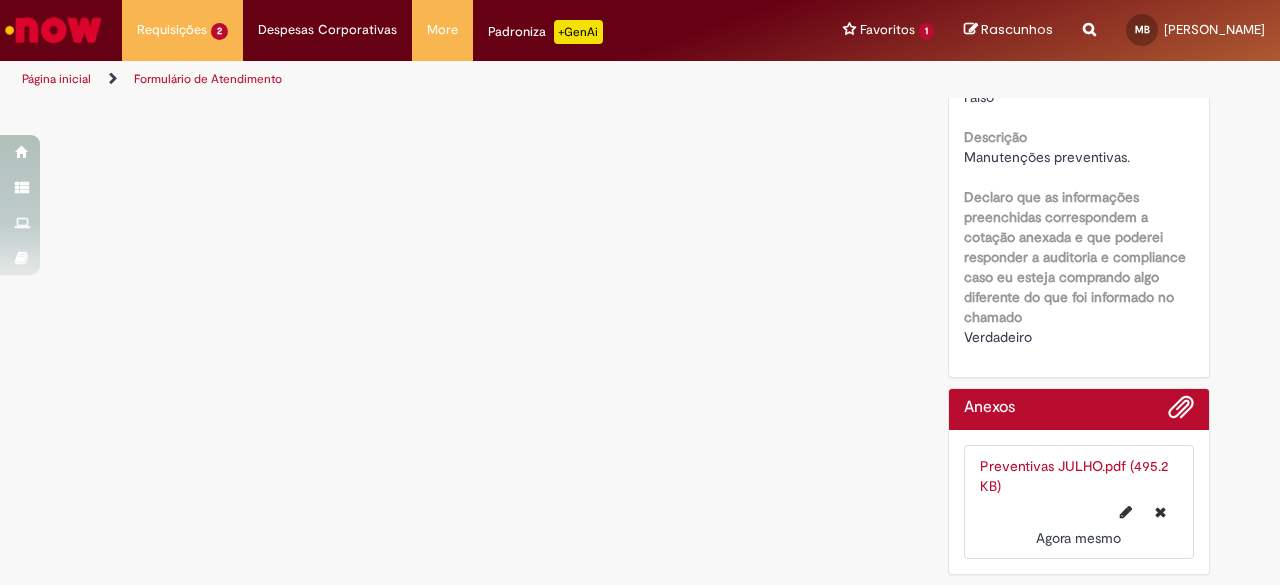 scroll, scrollTop: 0, scrollLeft: 0, axis: both 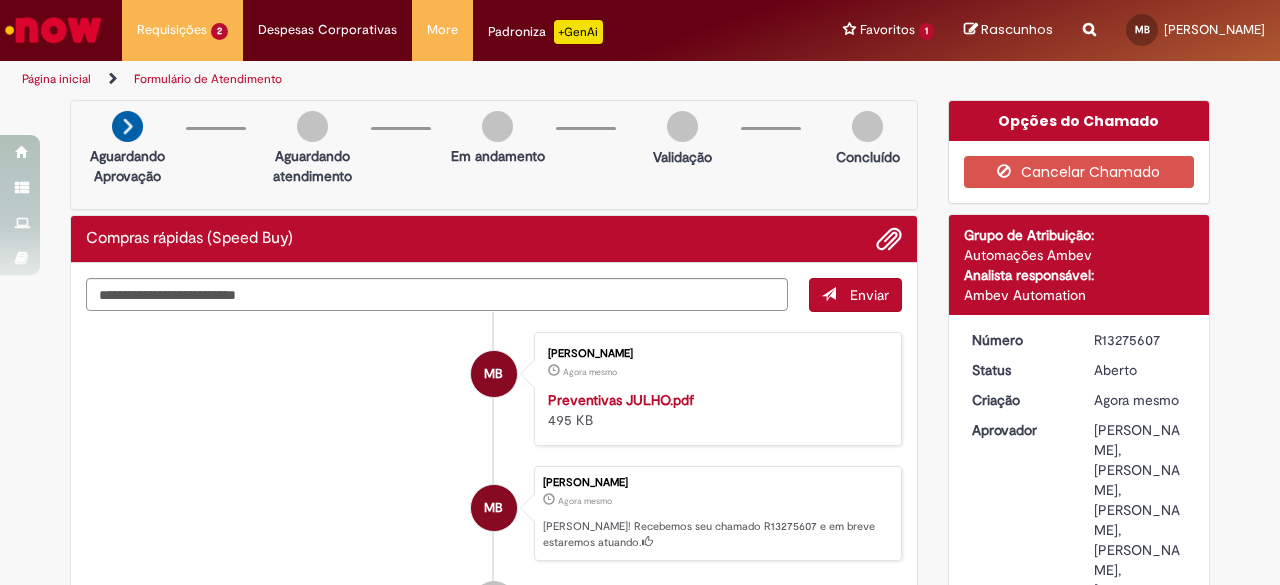 drag, startPoint x: 1086, startPoint y: 339, endPoint x: 1151, endPoint y: 342, distance: 65.06919 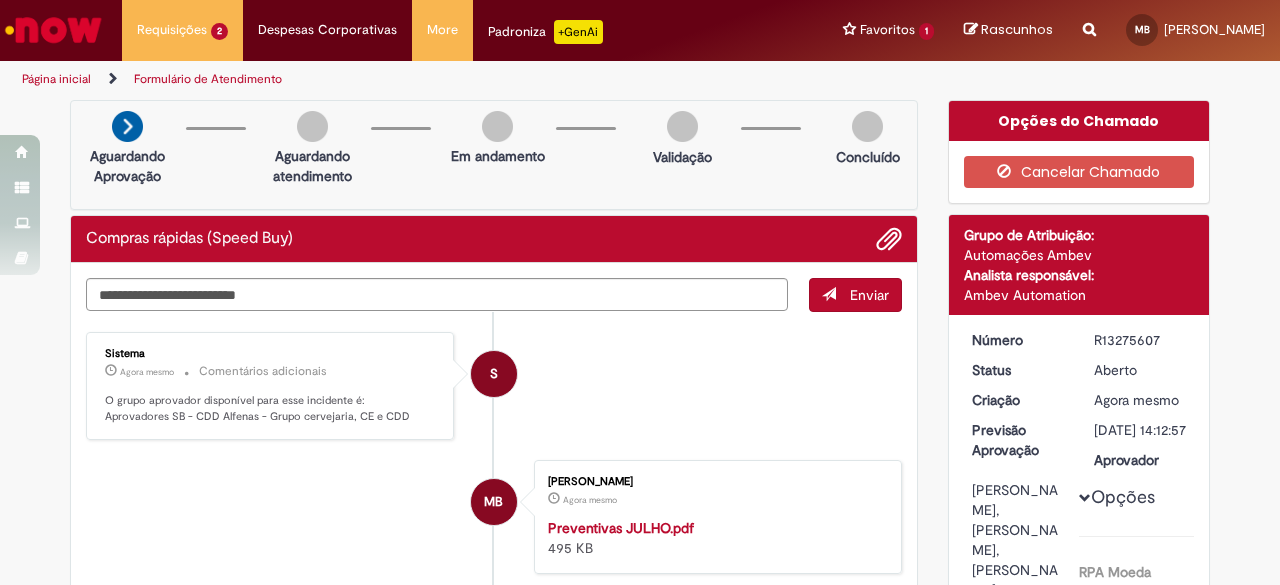 copy on "R13275607" 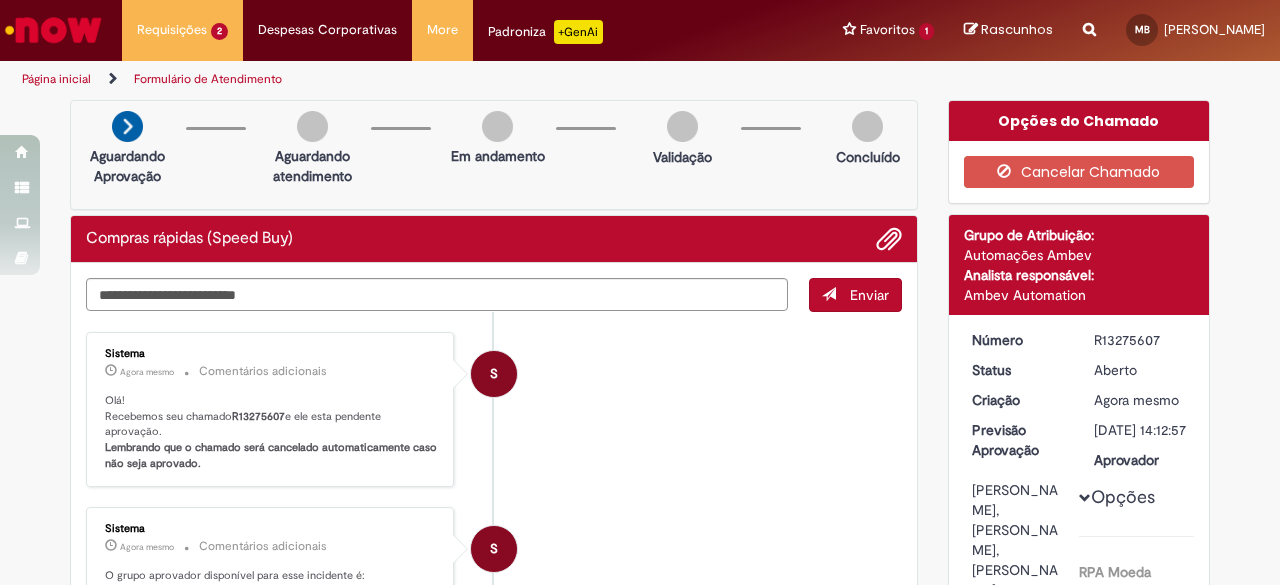 drag, startPoint x: 1089, startPoint y: 343, endPoint x: 1146, endPoint y: 345, distance: 57.035076 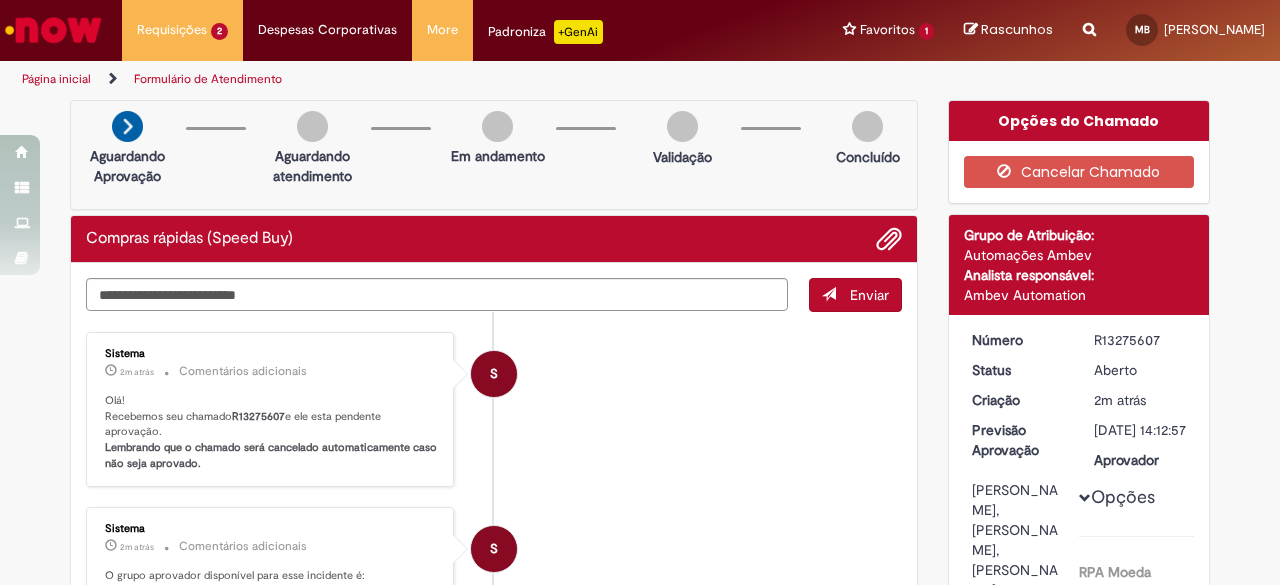 click at bounding box center [53, 30] 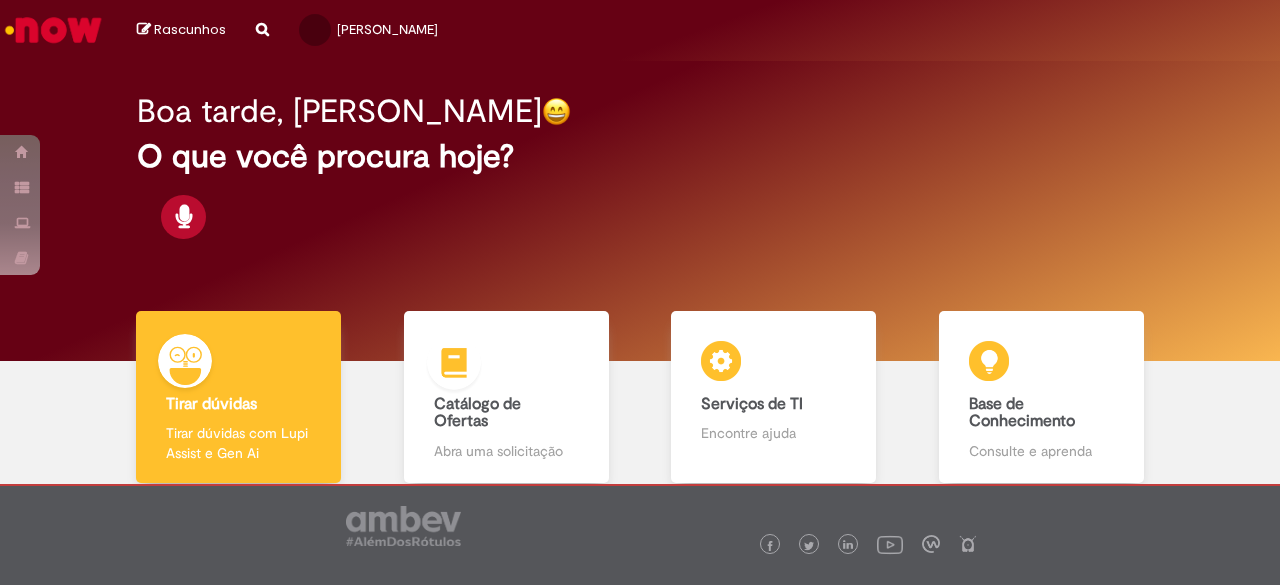 scroll, scrollTop: 0, scrollLeft: 0, axis: both 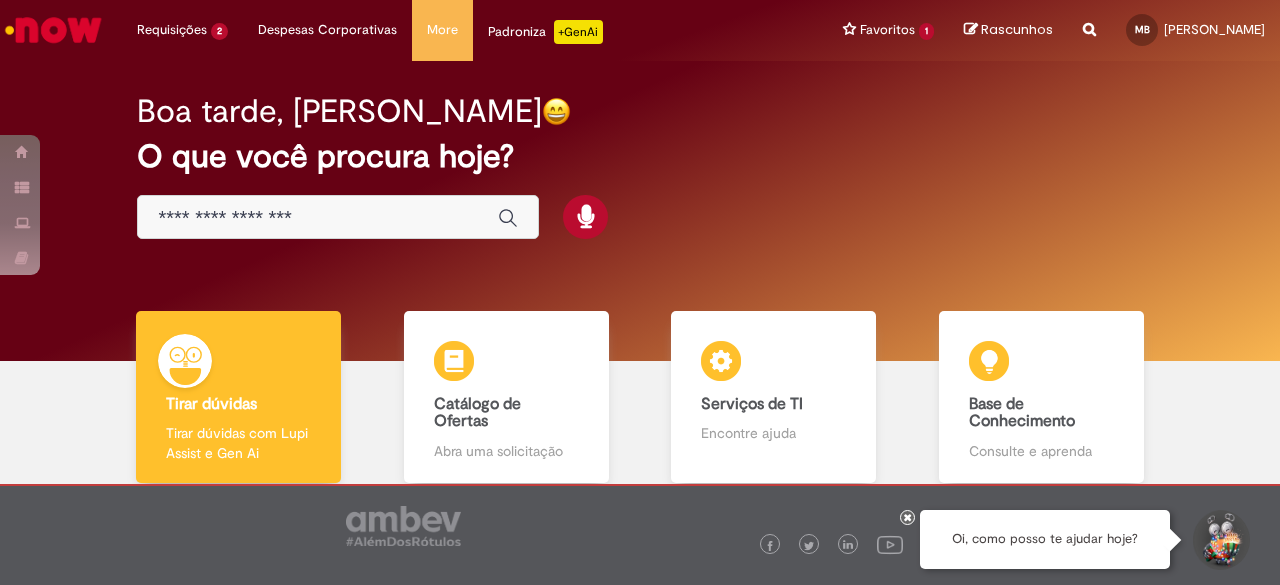 click at bounding box center [318, 218] 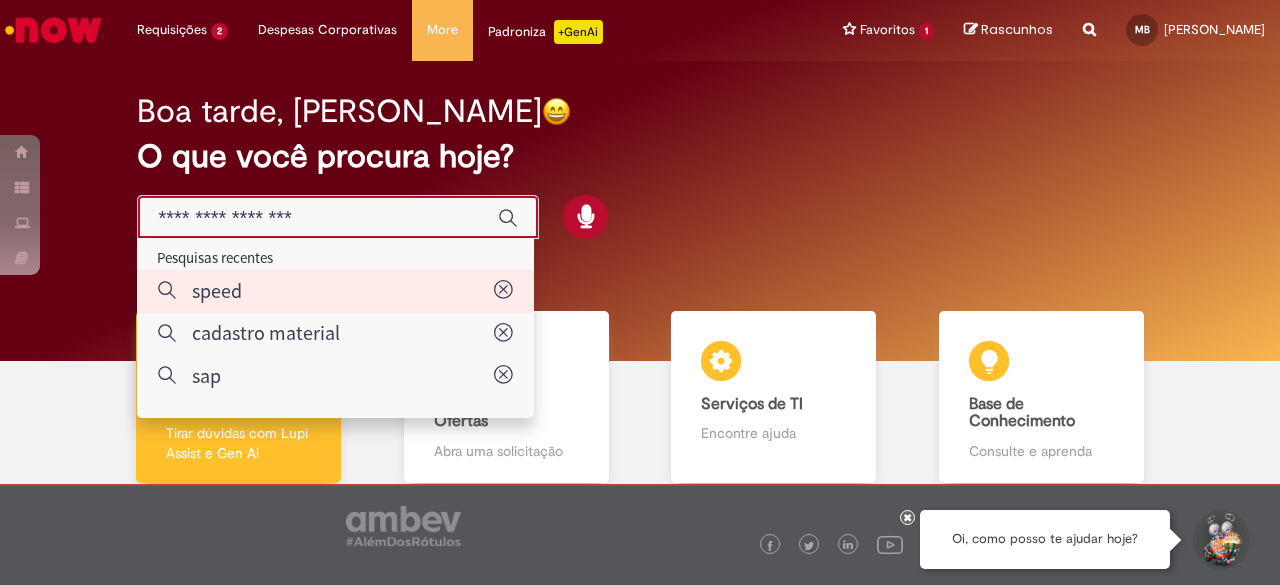 type on "*****" 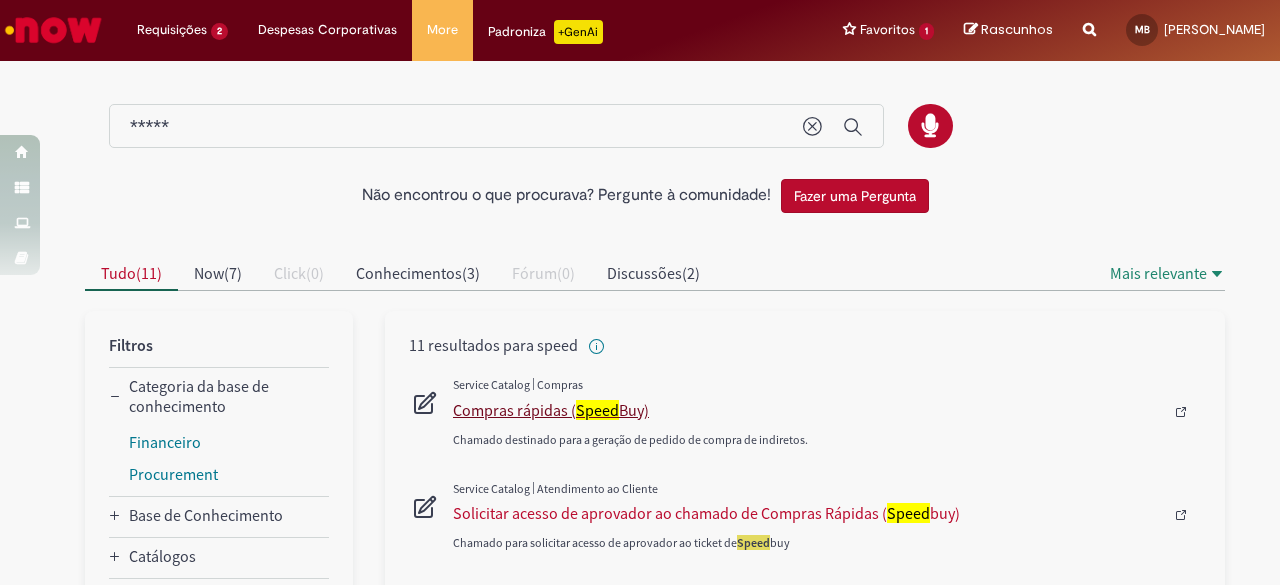 click on "Compras rápidas ( Speed  Buy)" at bounding box center [808, 410] 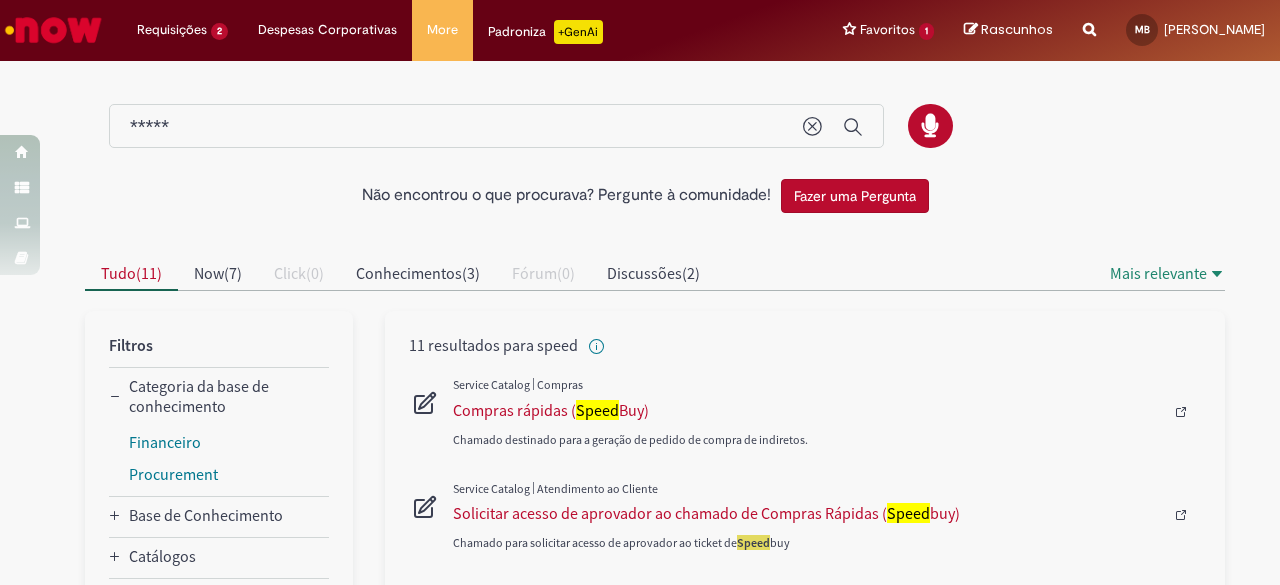 type 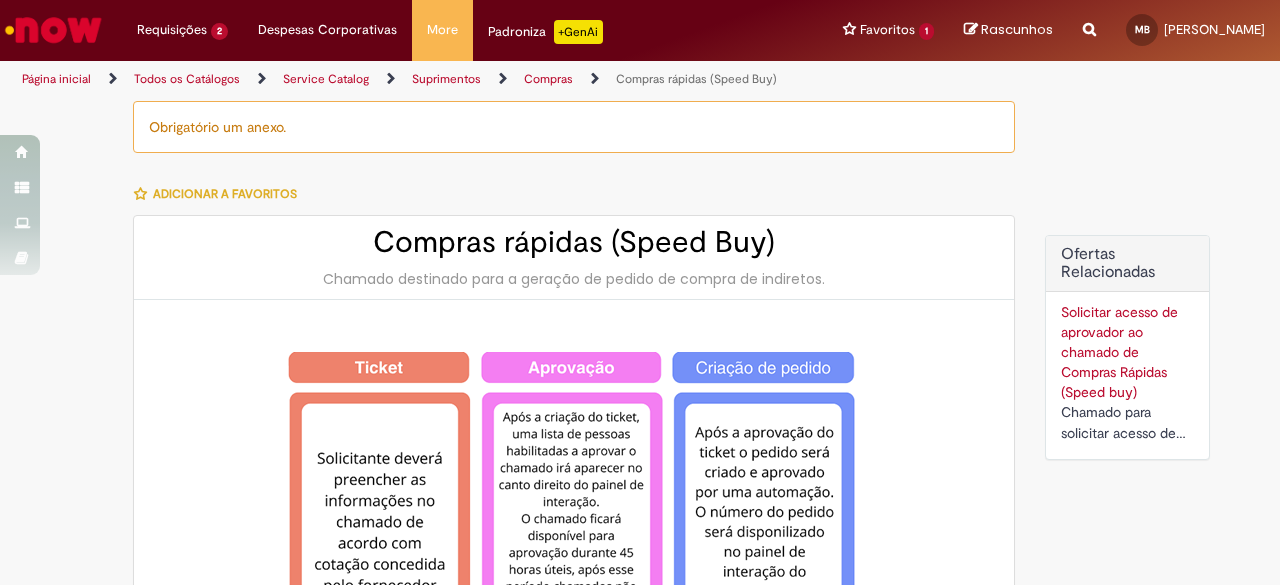 type on "**********" 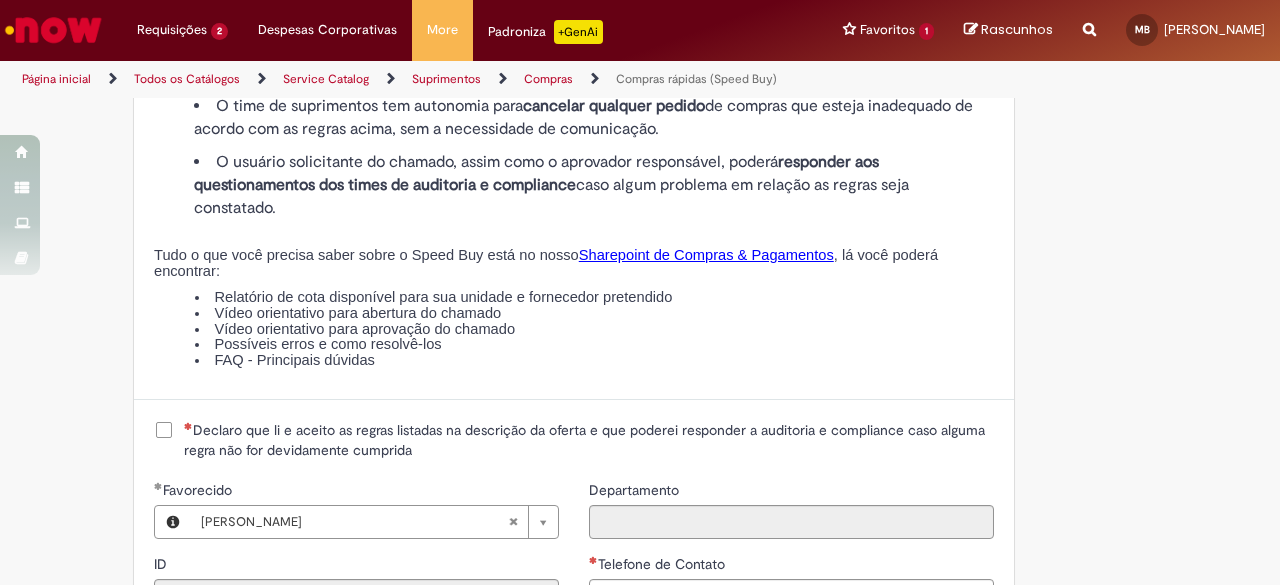 scroll, scrollTop: 2400, scrollLeft: 0, axis: vertical 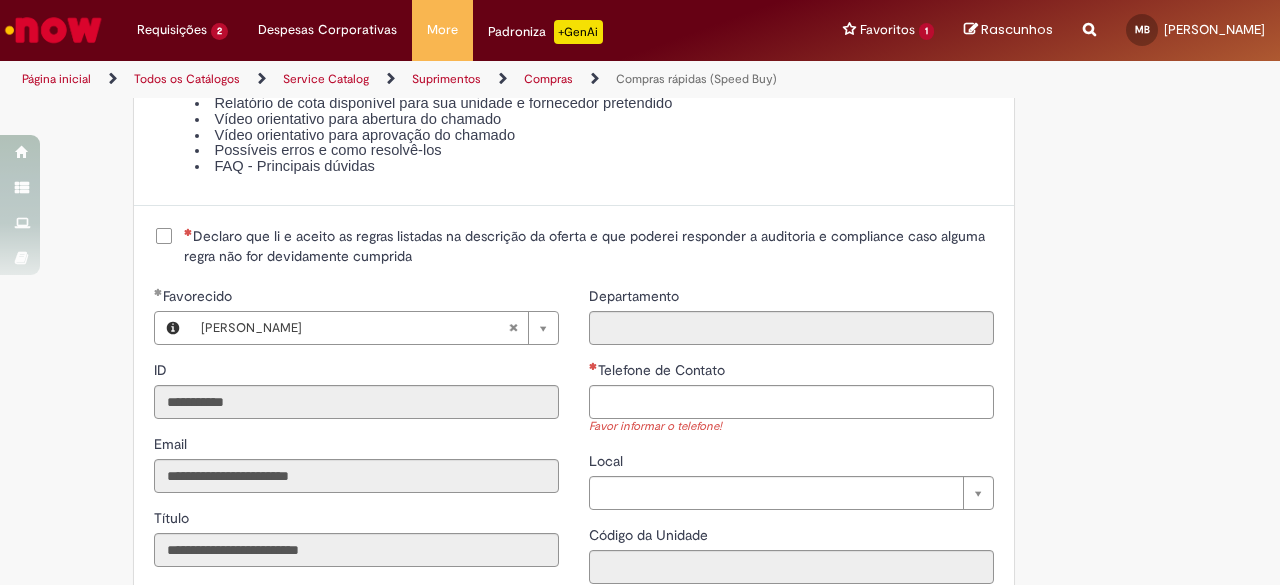 click on "Declaro que li e aceito as regras listadas na descrição da oferta e que poderei responder a auditoria e compliance caso alguma regra não for devidamente cumprida" at bounding box center [589, 246] 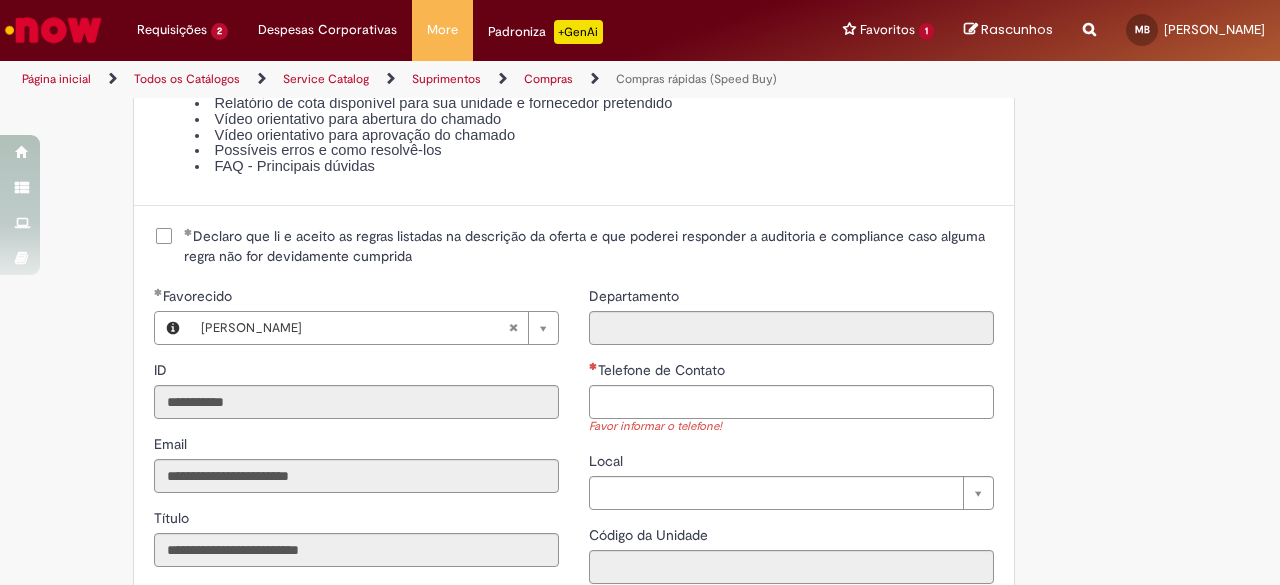 scroll, scrollTop: 2600, scrollLeft: 0, axis: vertical 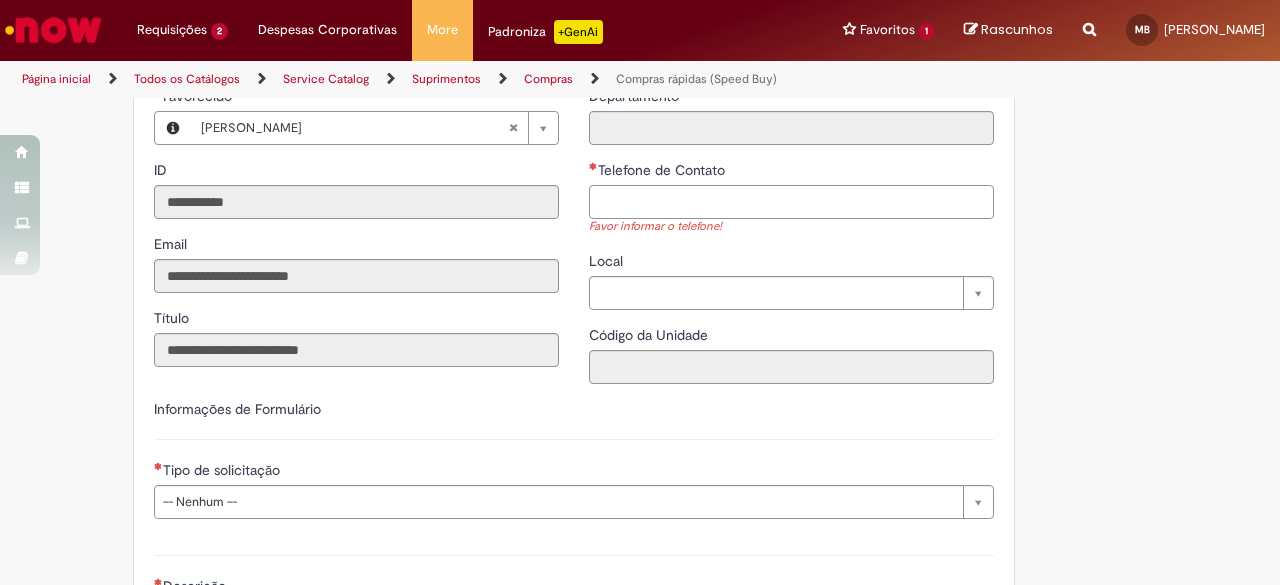 click on "Telefone de Contato" at bounding box center [791, 202] 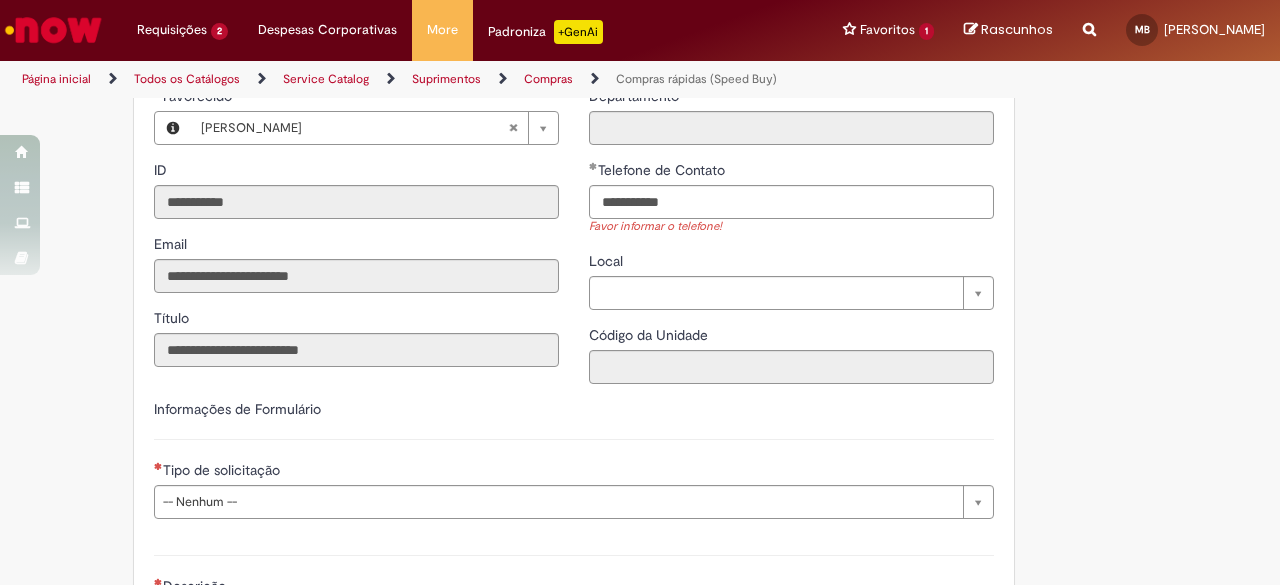 type on "**********" 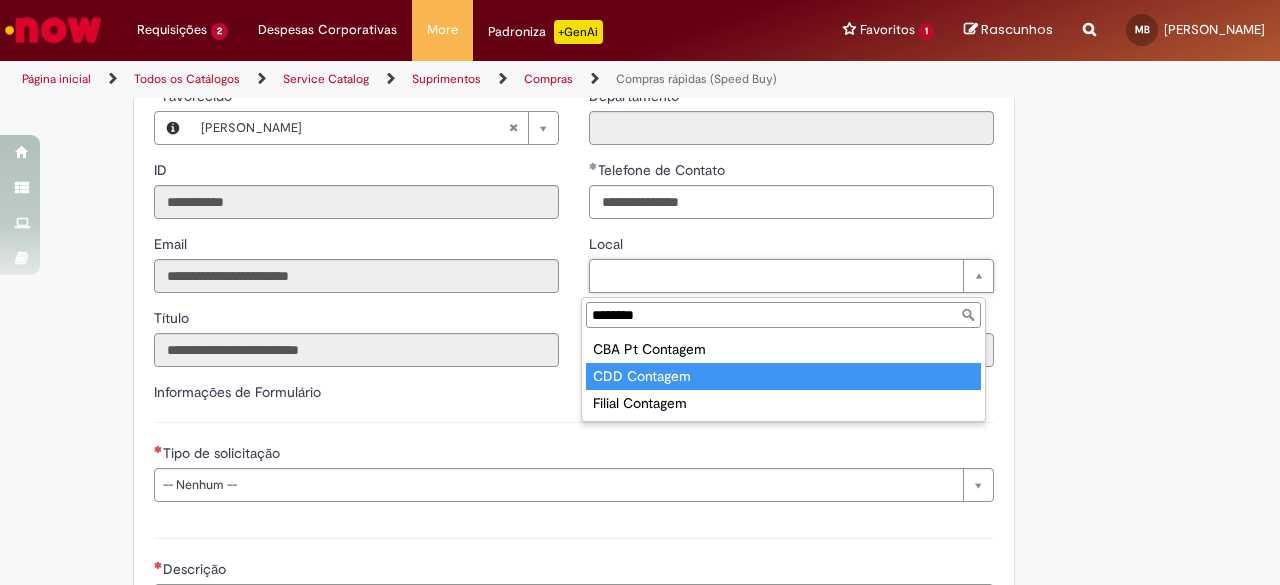 type on "********" 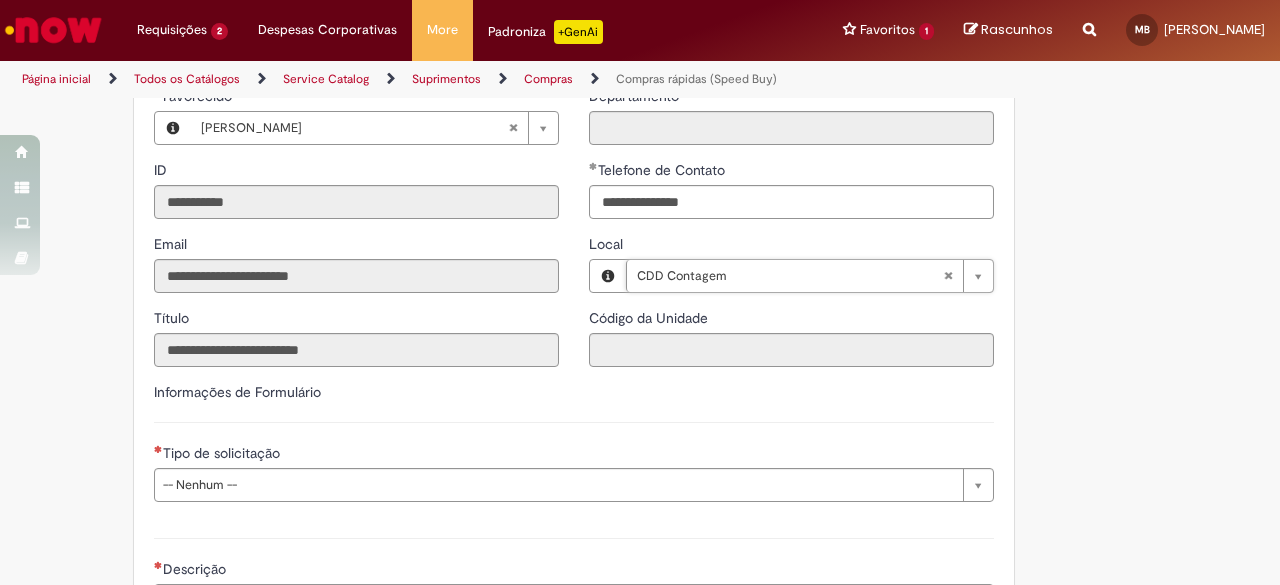 type on "****" 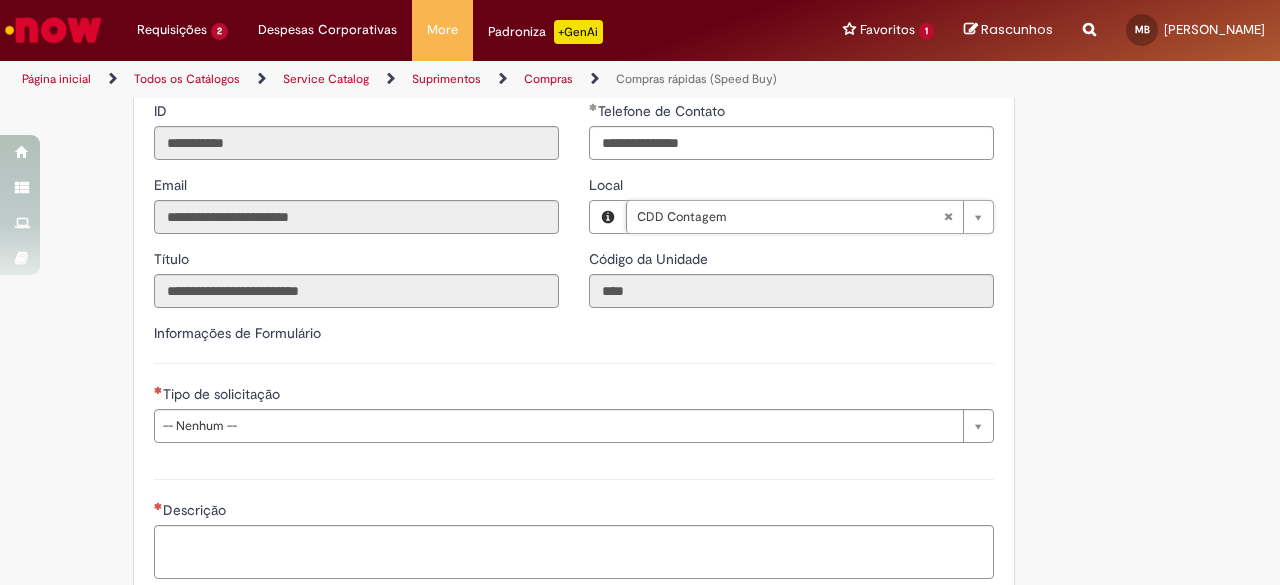 scroll, scrollTop: 2700, scrollLeft: 0, axis: vertical 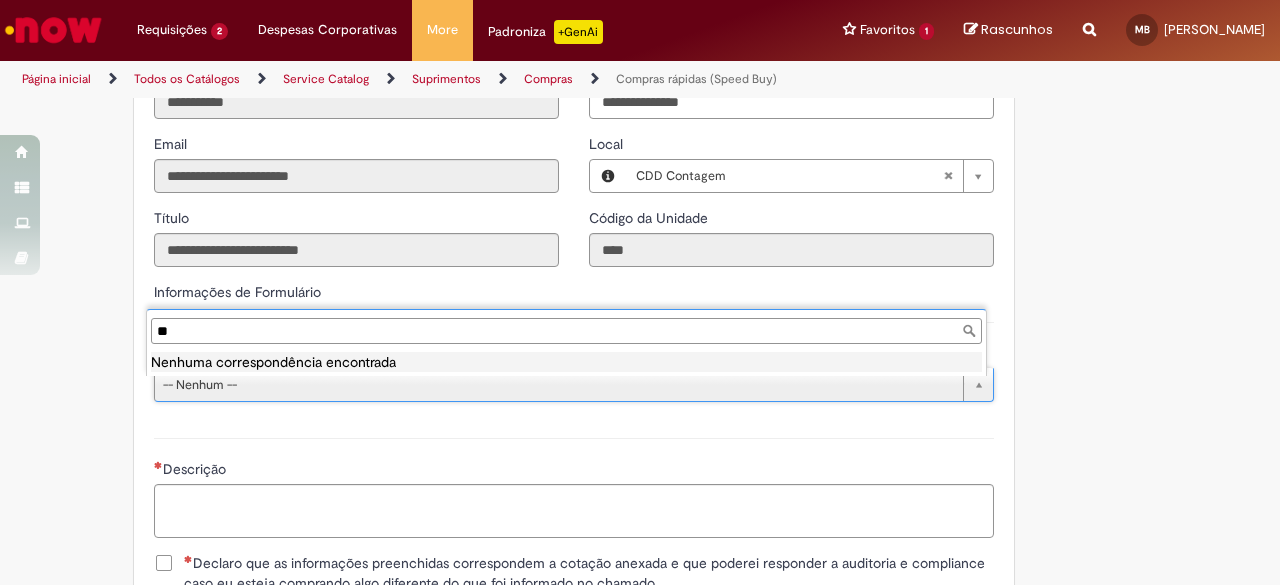 type on "*" 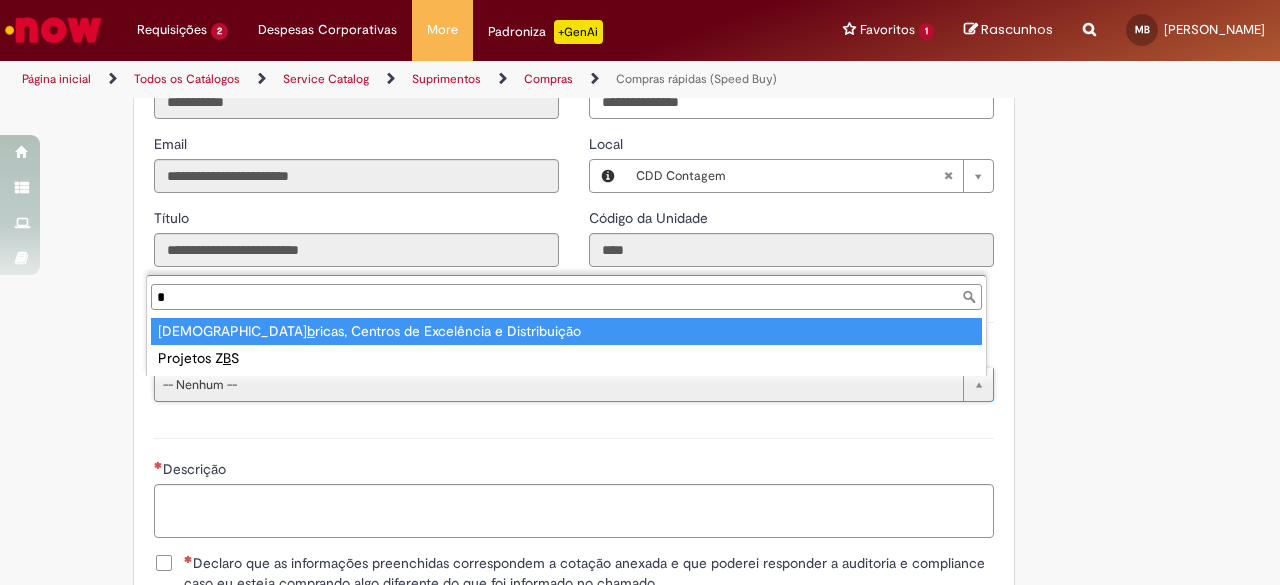 type 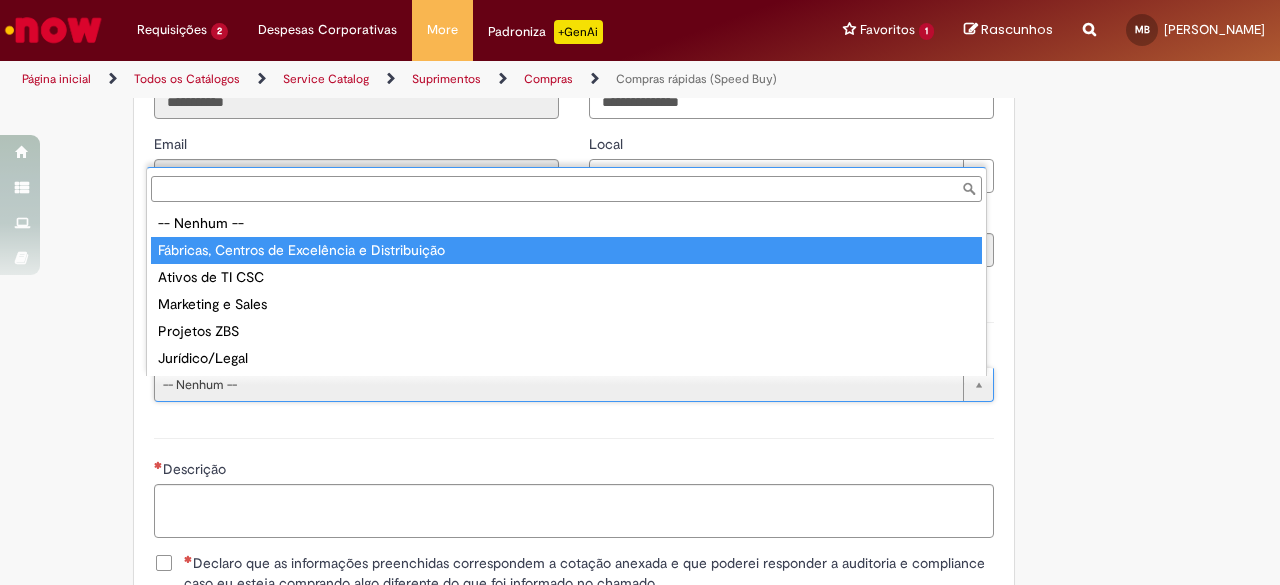 type on "**********" 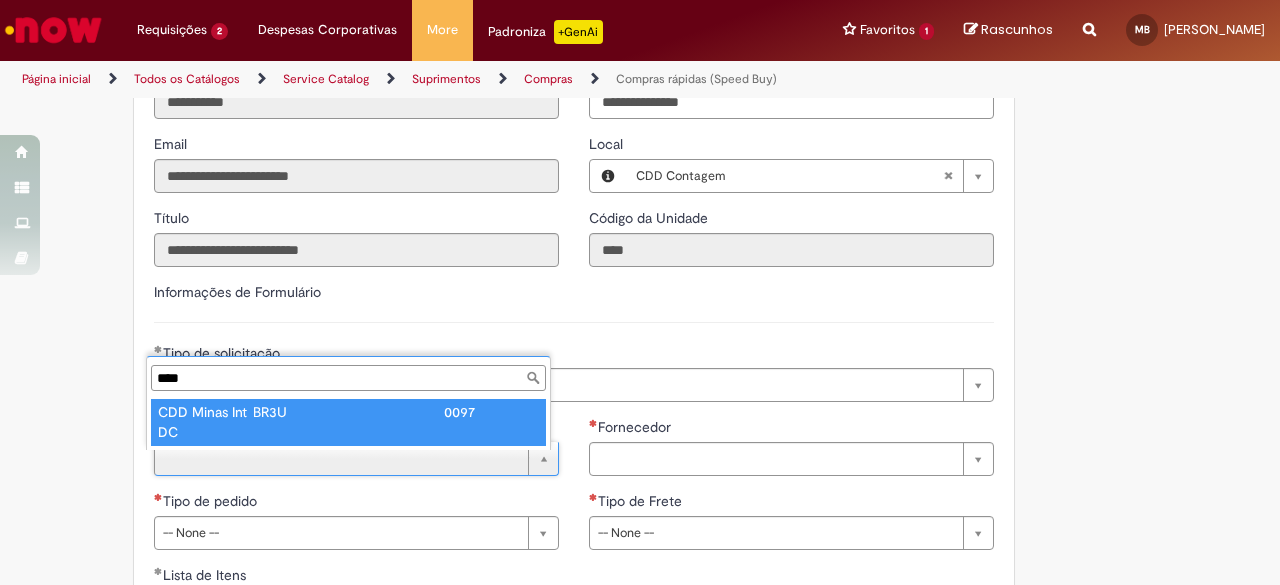 type on "****" 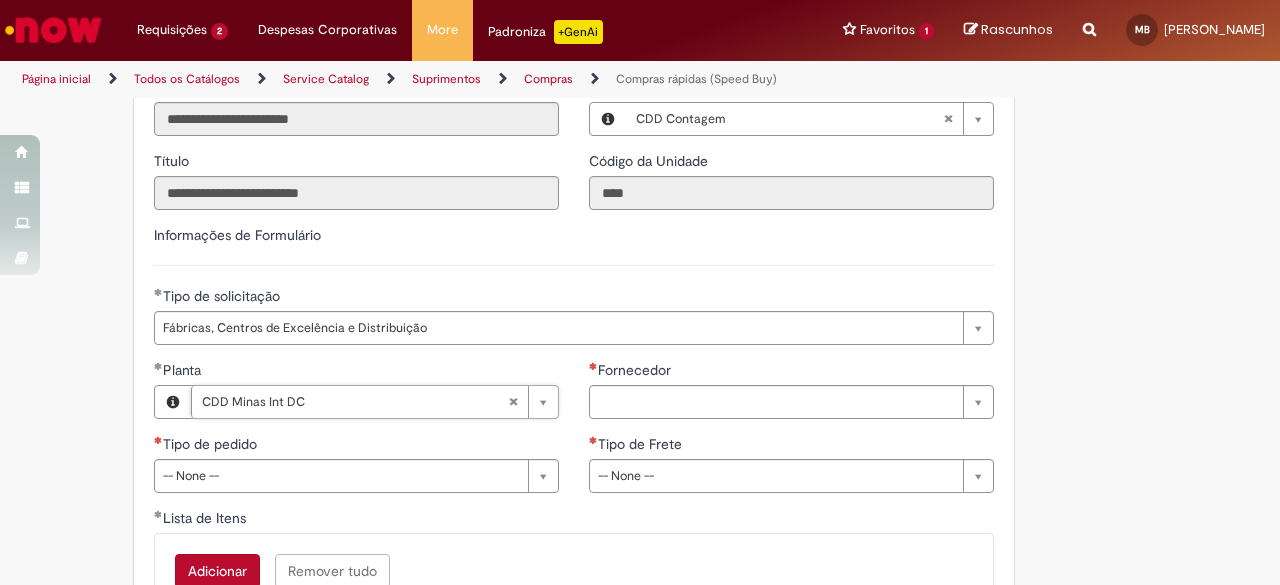 scroll, scrollTop: 2800, scrollLeft: 0, axis: vertical 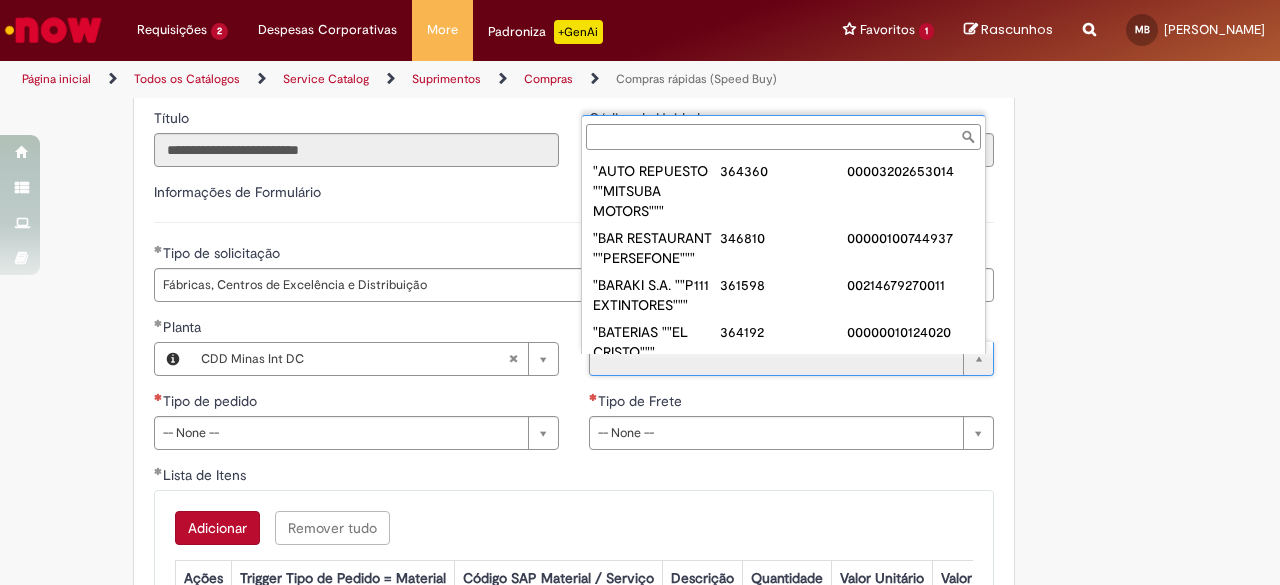 paste on "******" 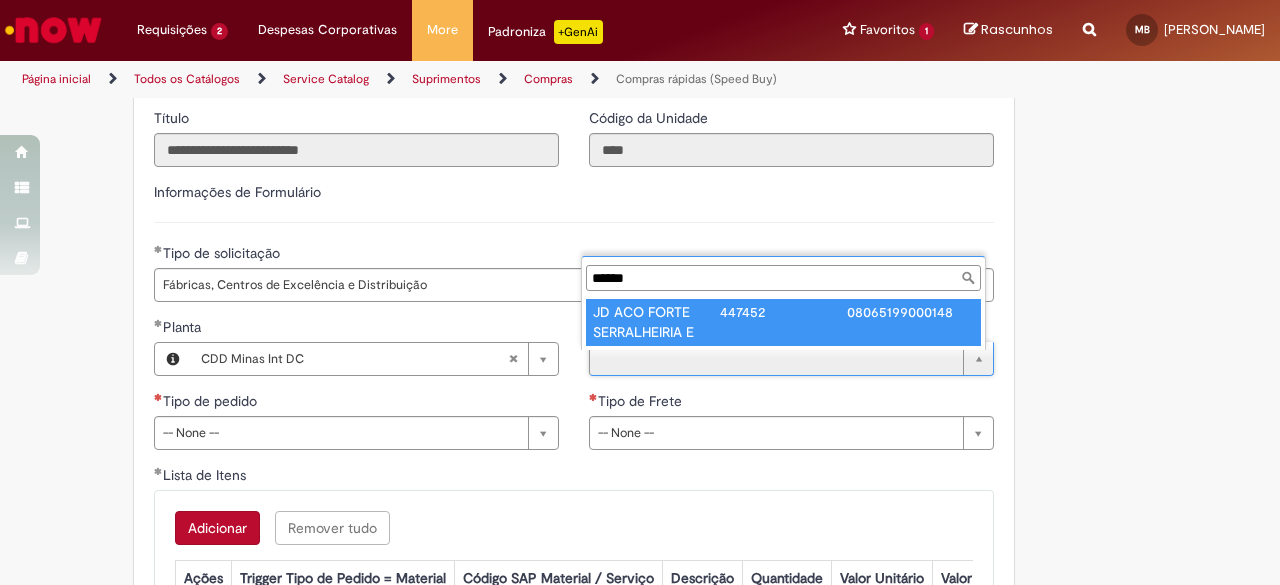 type on "******" 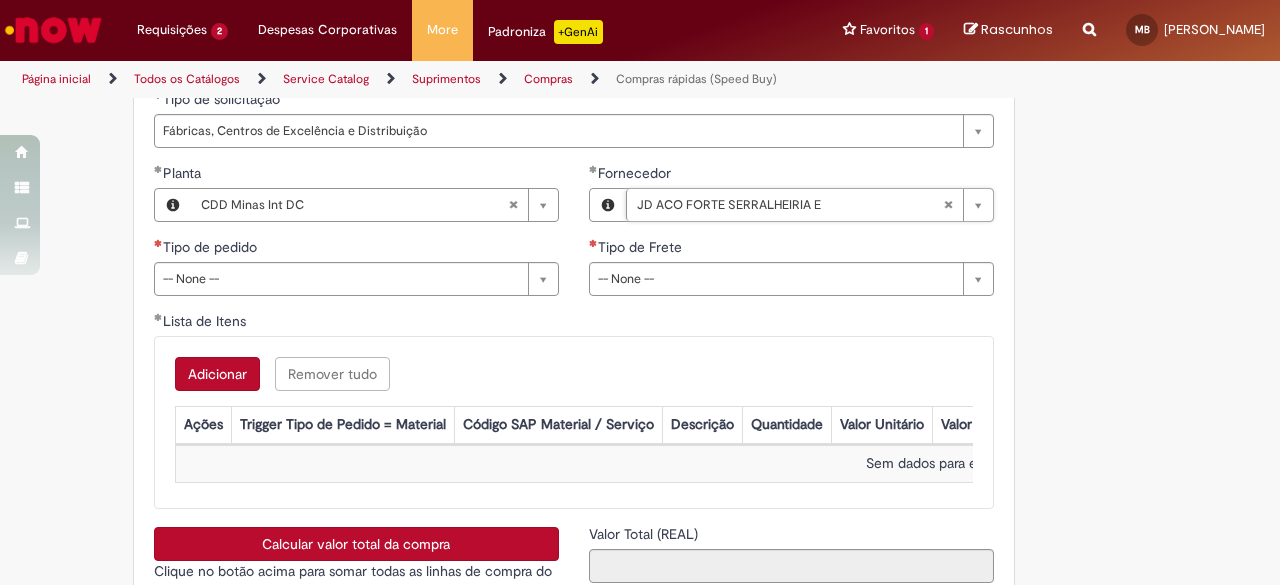 scroll, scrollTop: 3000, scrollLeft: 0, axis: vertical 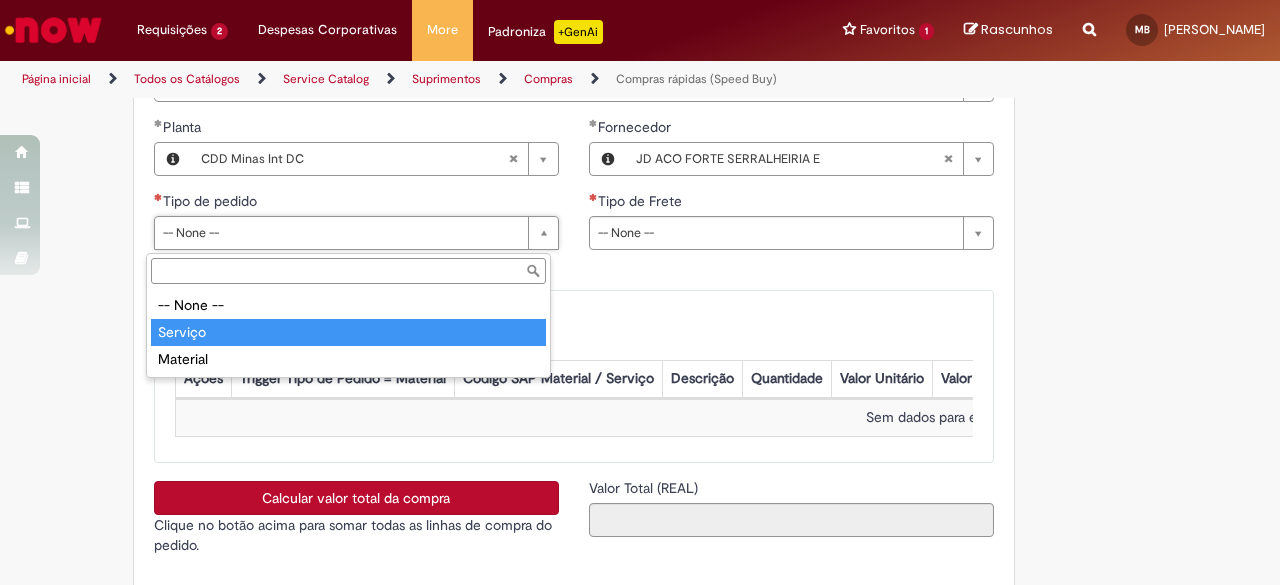 type on "*******" 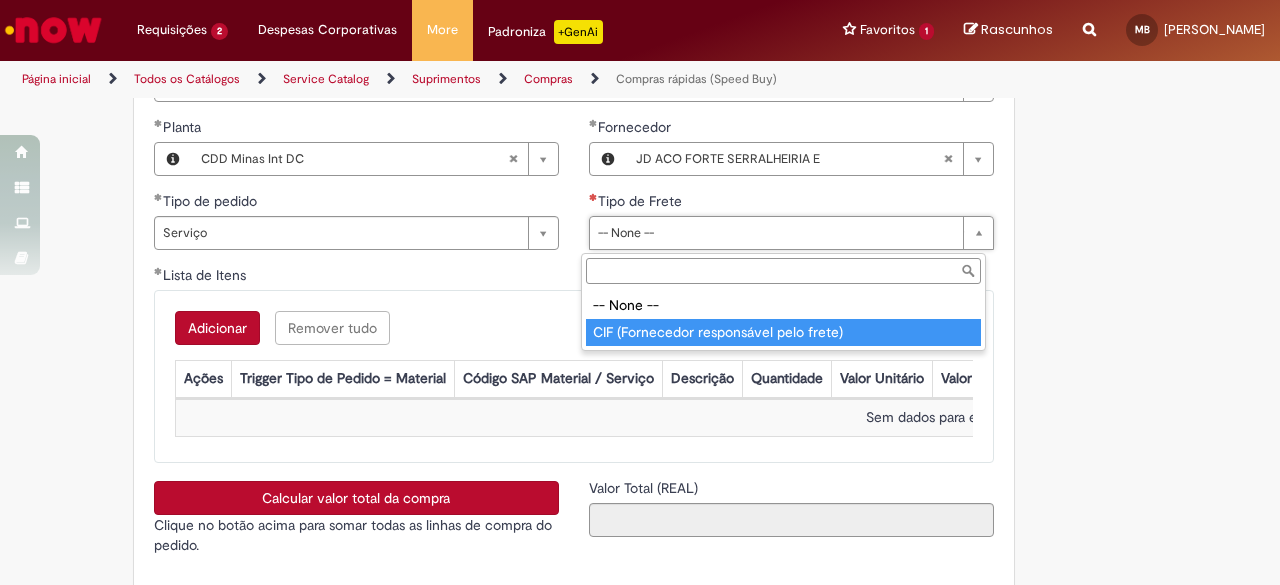 type on "**********" 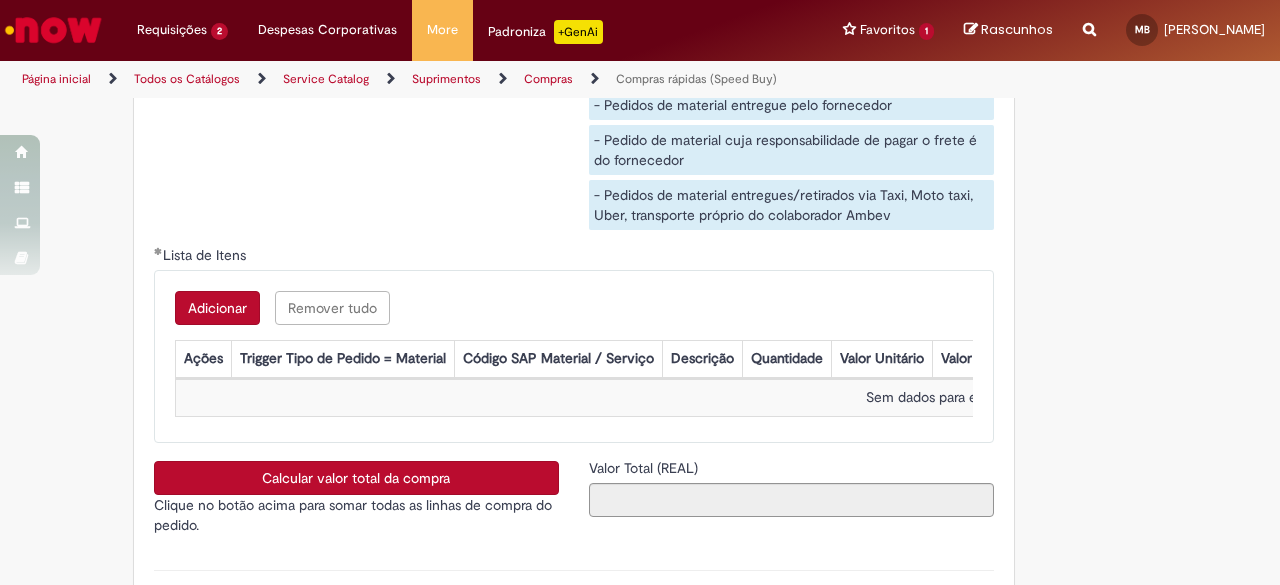 scroll, scrollTop: 3400, scrollLeft: 0, axis: vertical 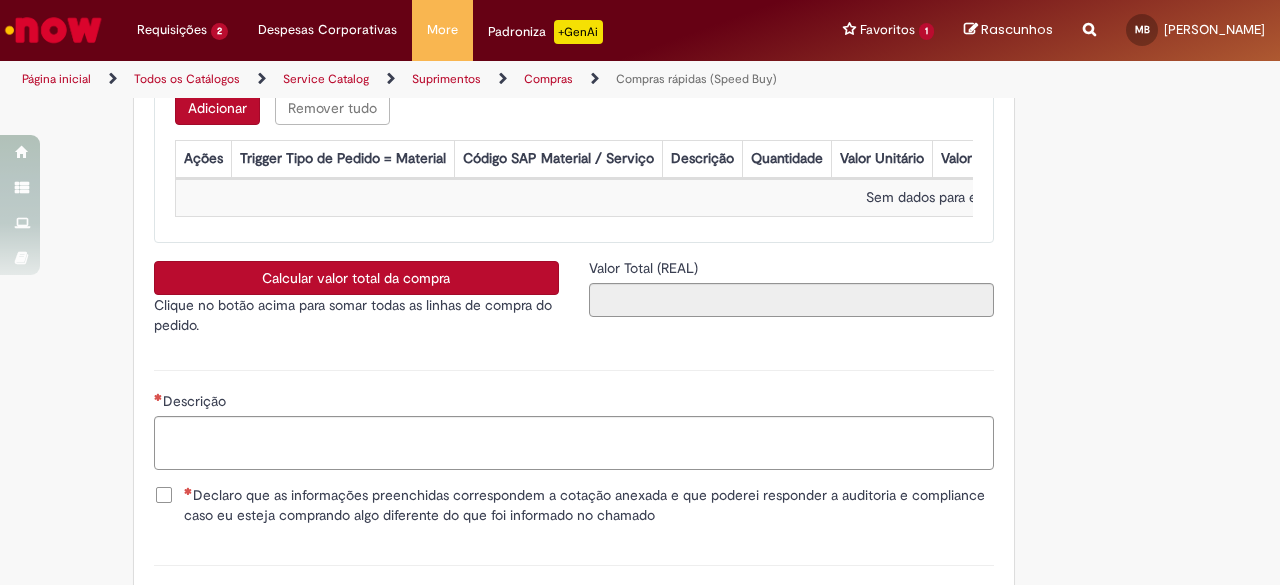 click on "Adicionar" at bounding box center (217, 108) 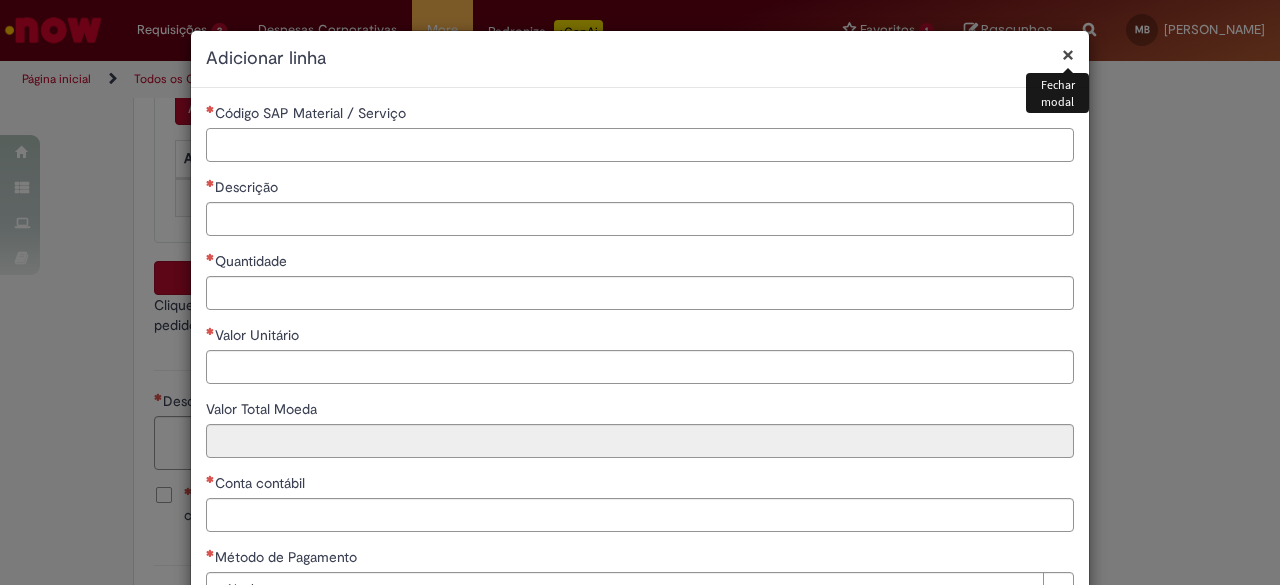 click on "Código SAP Material / Serviço" at bounding box center (640, 145) 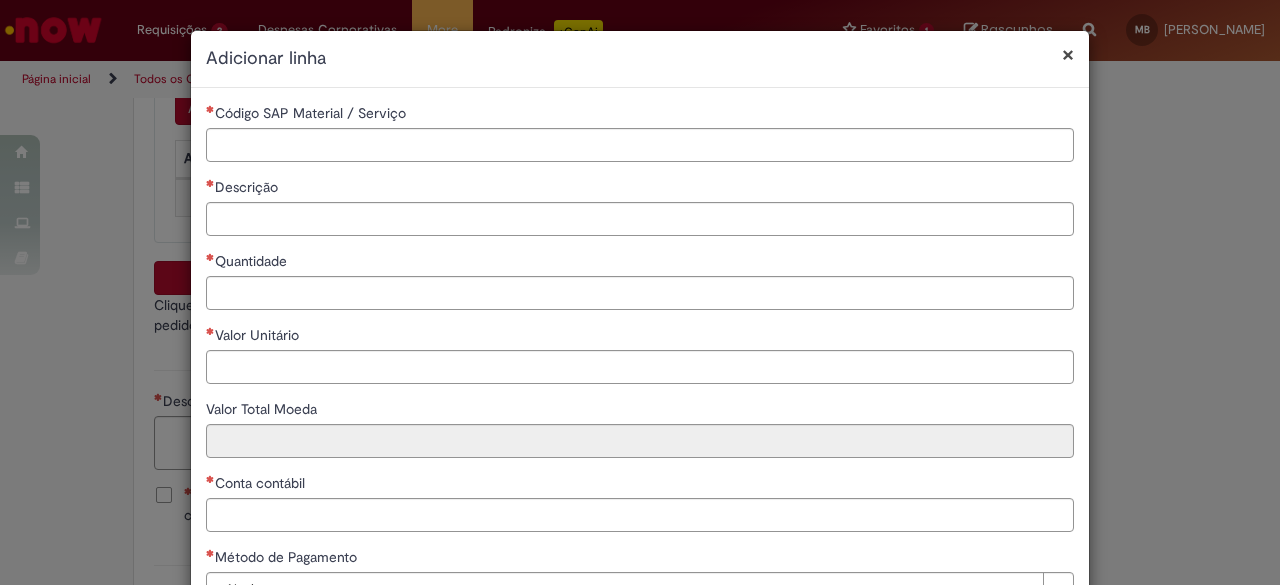 drag, startPoint x: 823, startPoint y: 89, endPoint x: 742, endPoint y: 131, distance: 91.24144 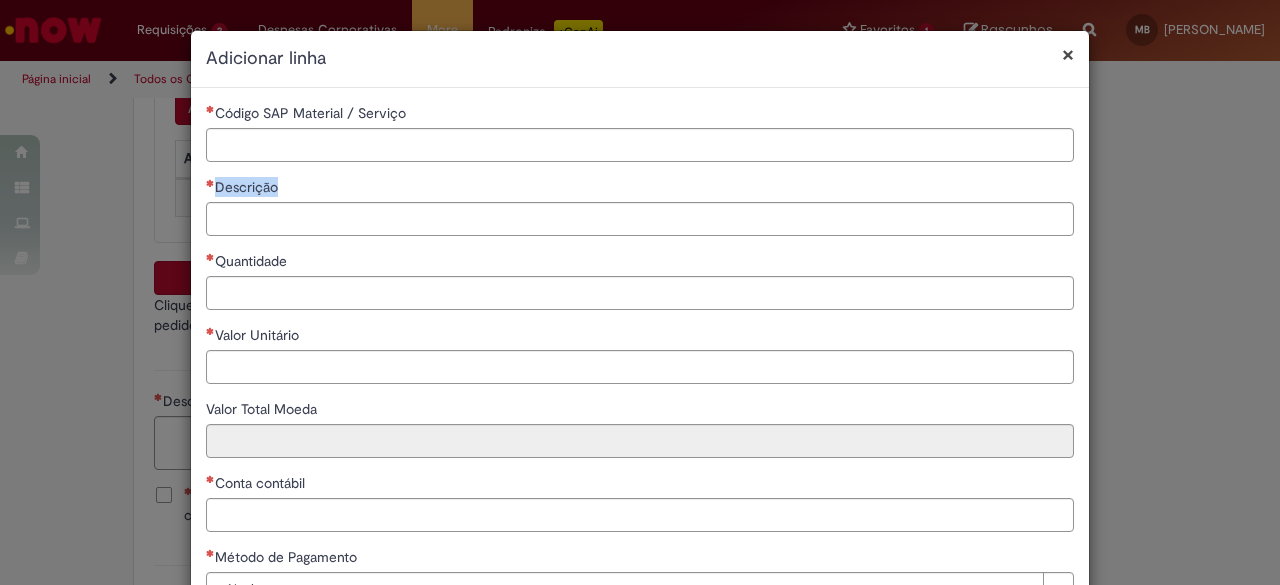 click on "**********" at bounding box center [640, 362] 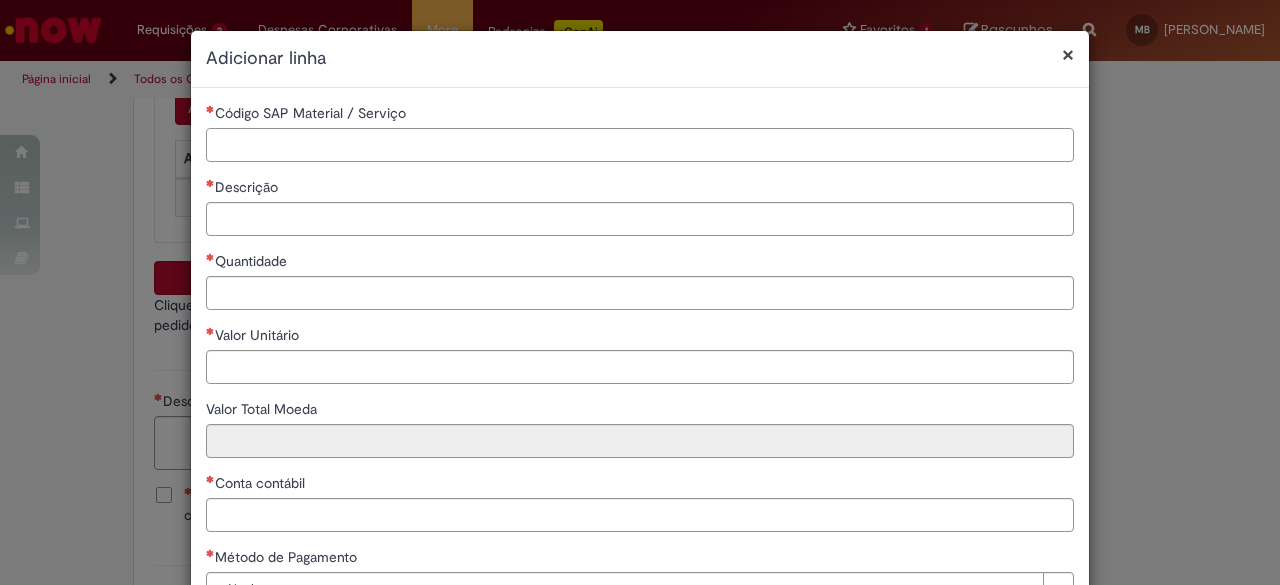 paste on "*******" 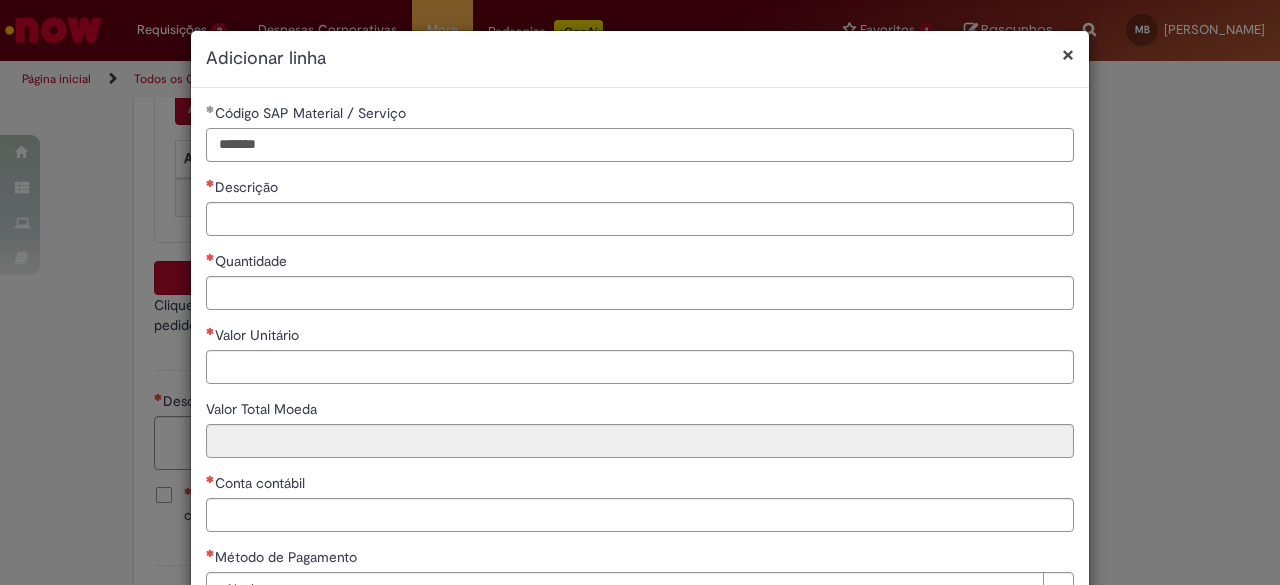 type on "*******" 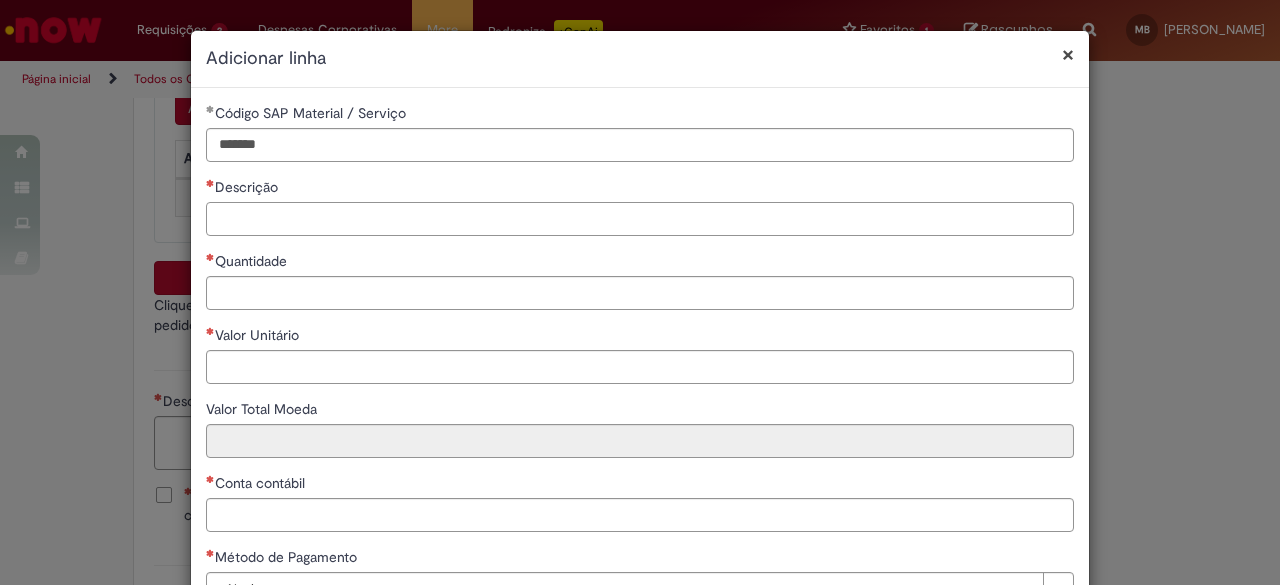 click on "Descrição" at bounding box center (640, 219) 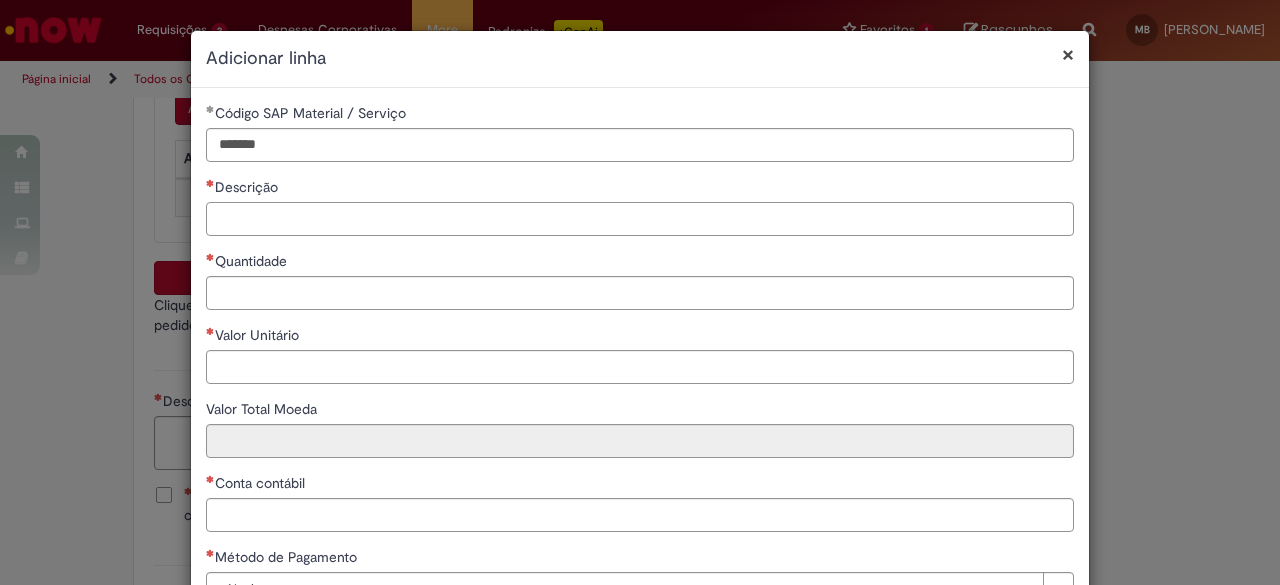 paste on "**********" 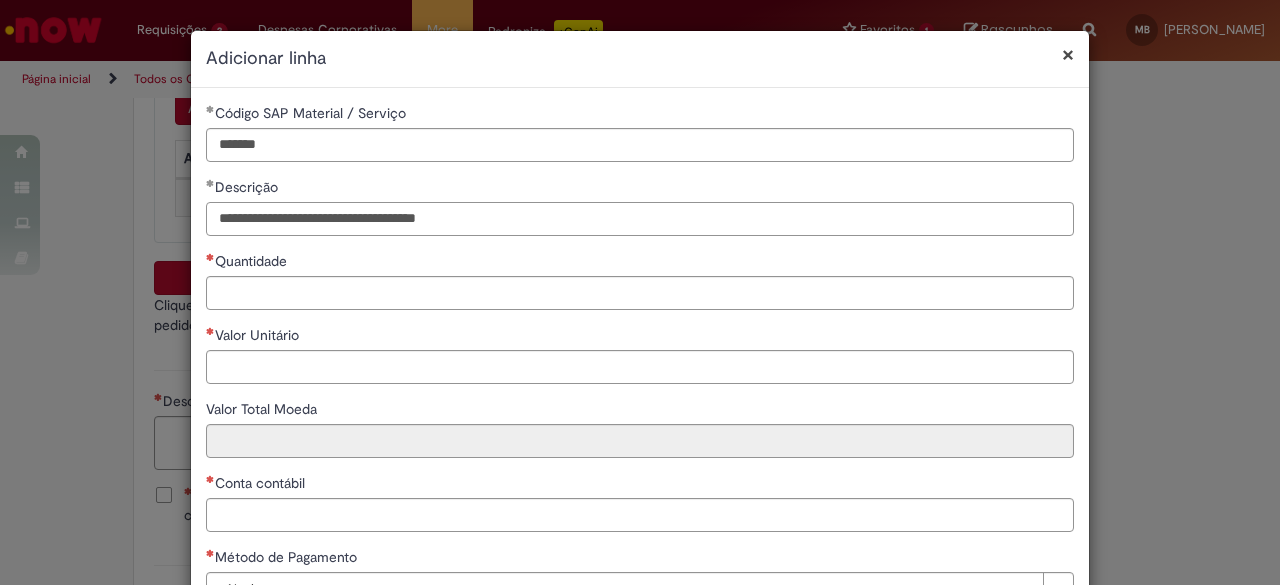 type on "**********" 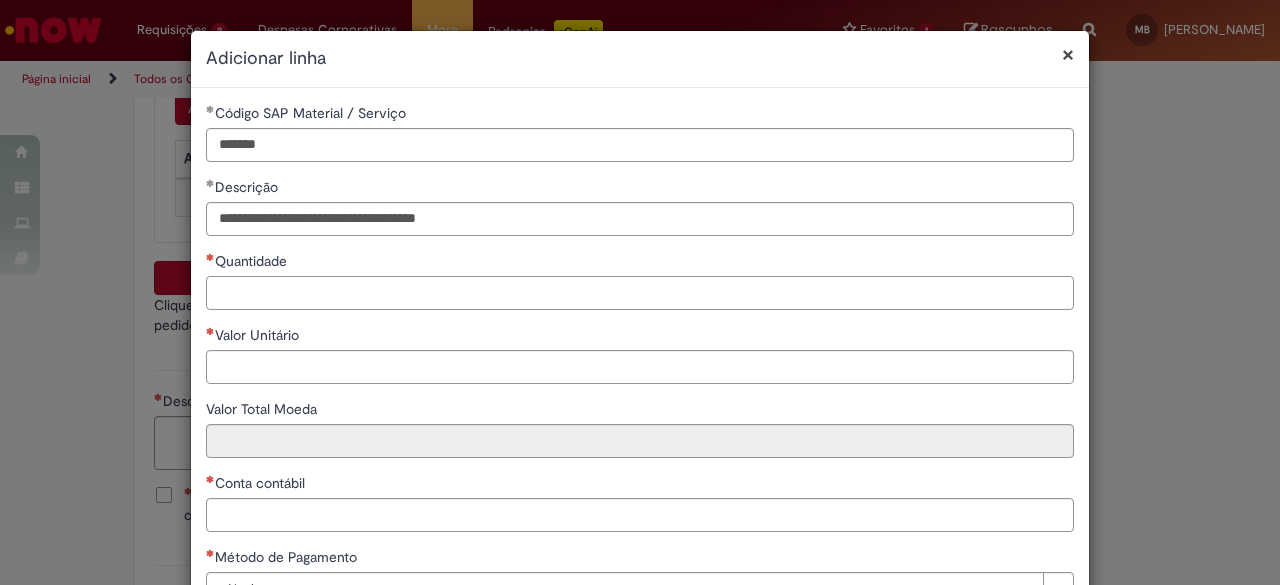 click on "Quantidade" at bounding box center (640, 293) 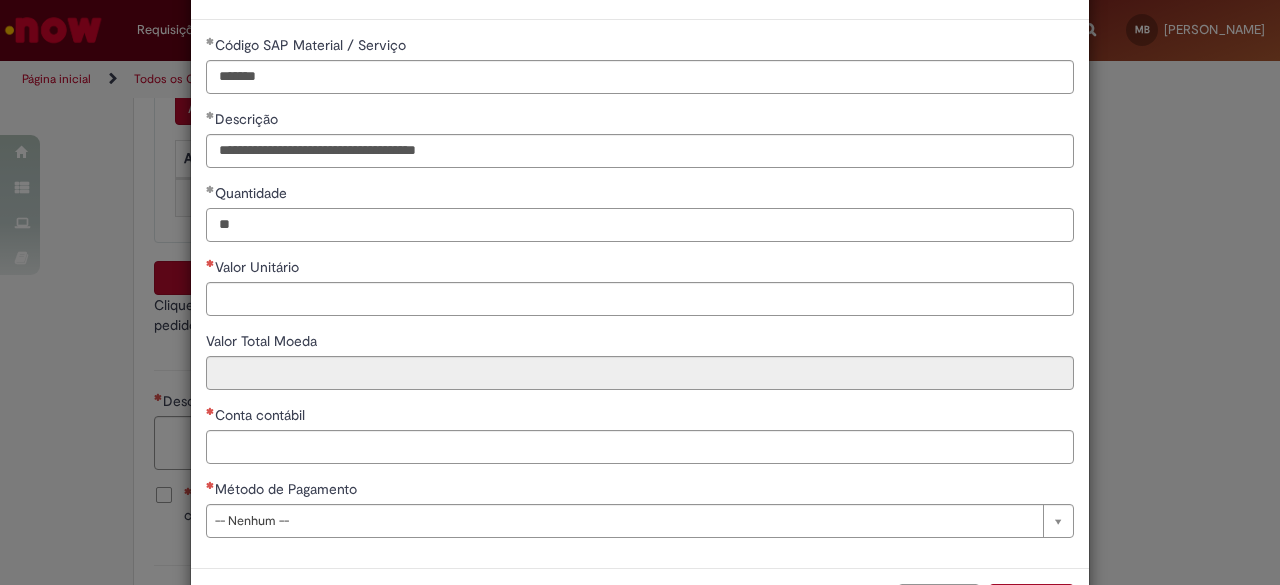 scroll, scrollTop: 100, scrollLeft: 0, axis: vertical 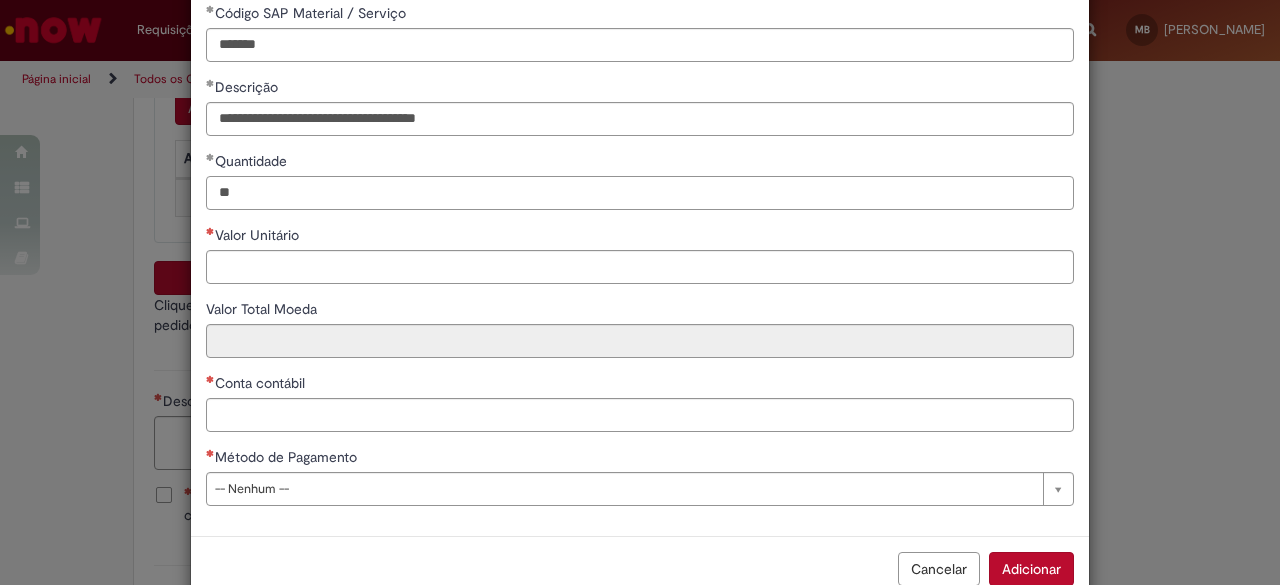 type on "**" 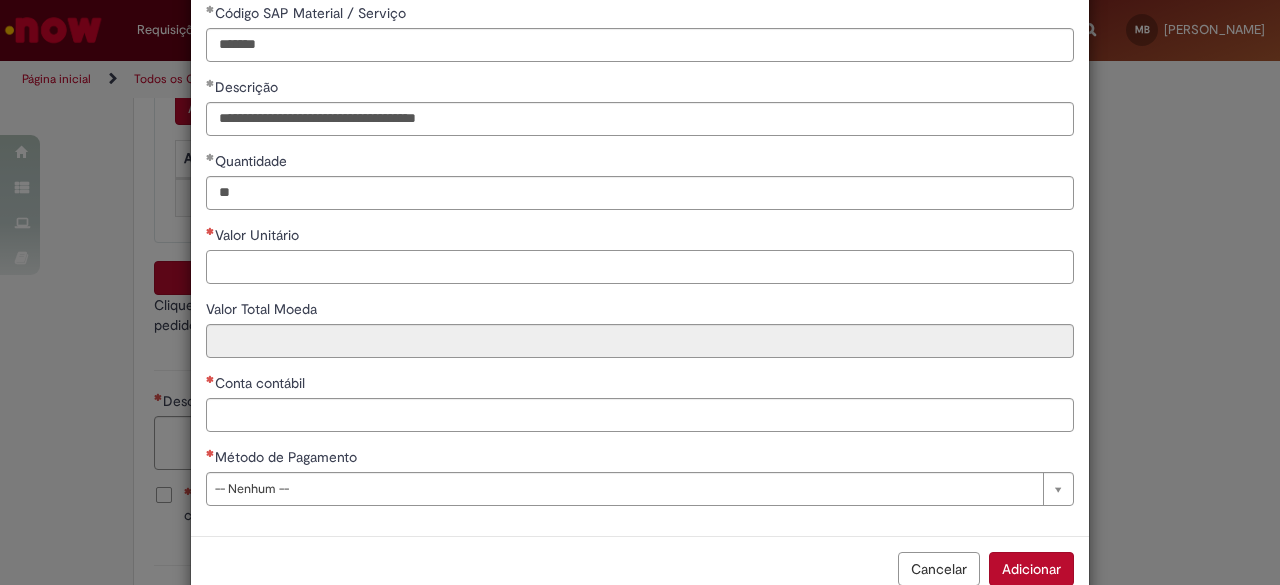 click on "Valor Unitário" at bounding box center (640, 267) 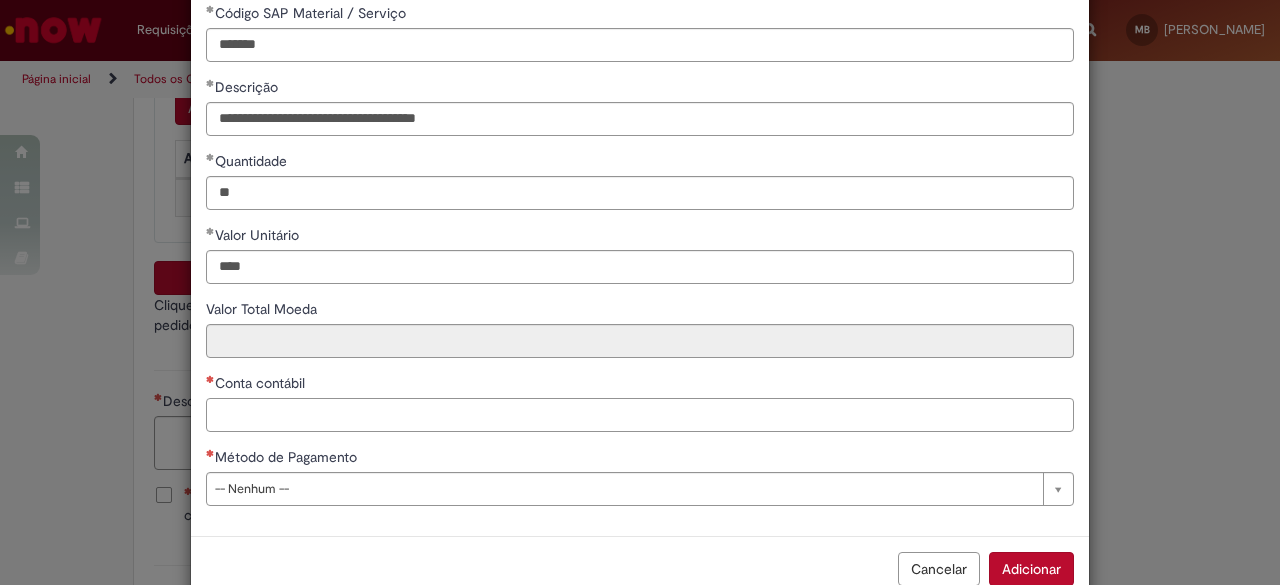type on "********" 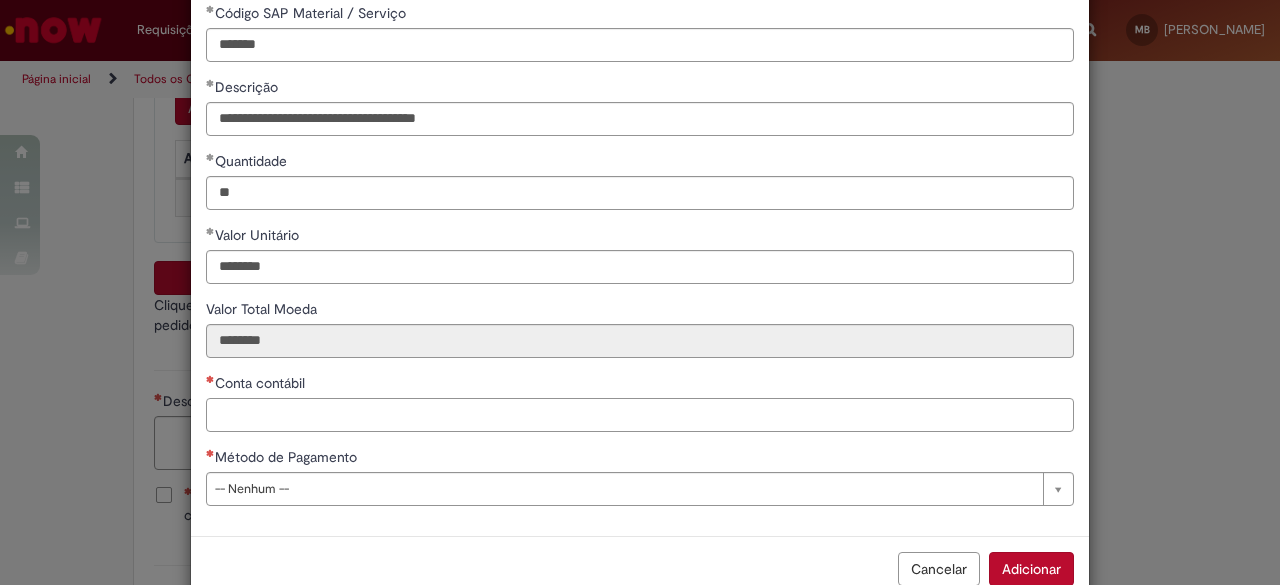 click on "Conta contábil" at bounding box center [640, 415] 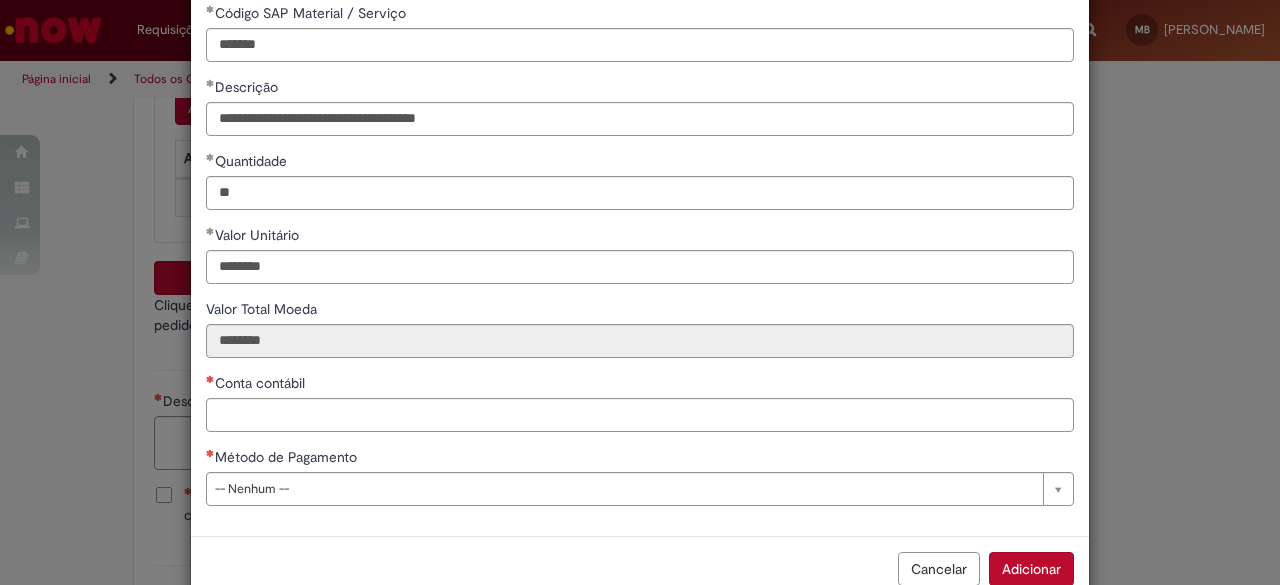 click on "Quantidade" at bounding box center (640, 163) 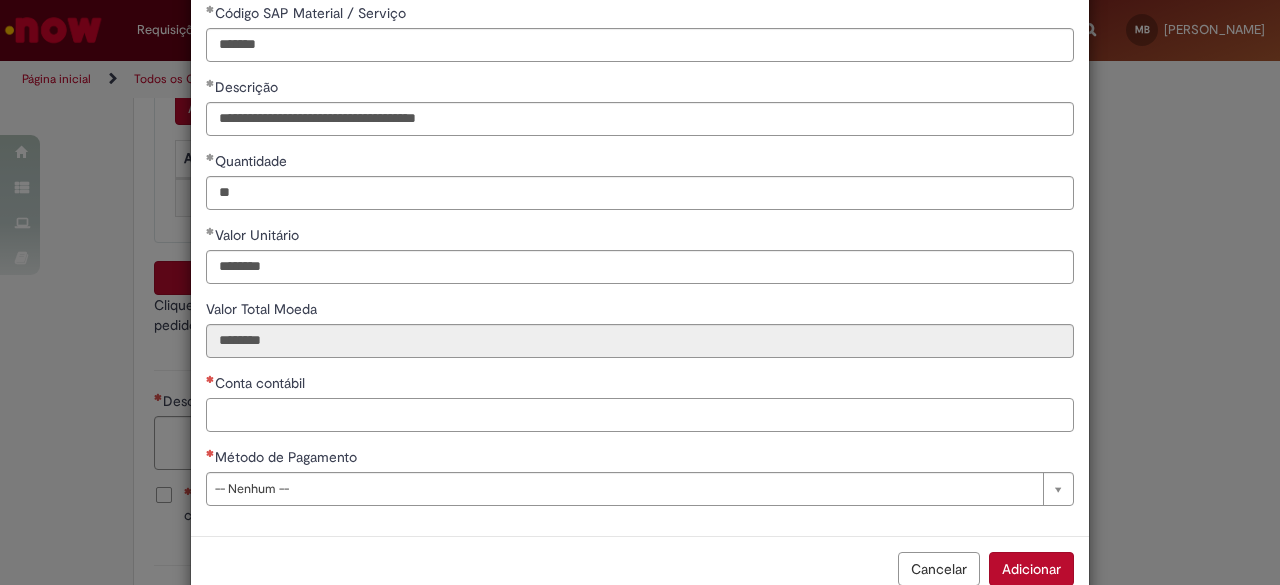 click on "Conta contábil" at bounding box center [640, 415] 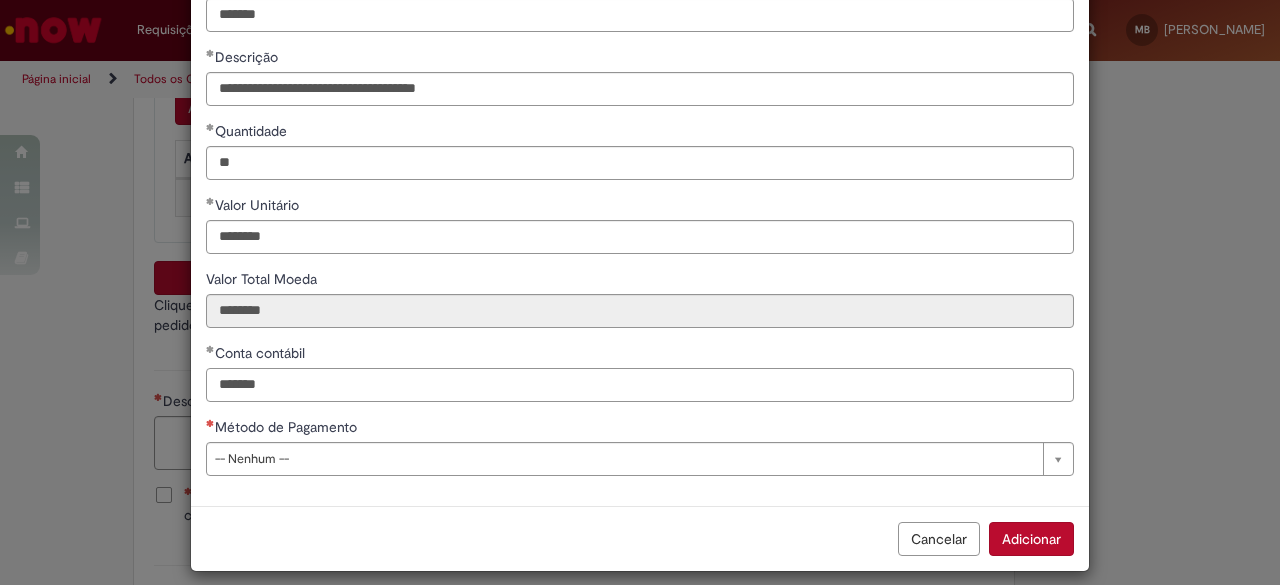 scroll, scrollTop: 144, scrollLeft: 0, axis: vertical 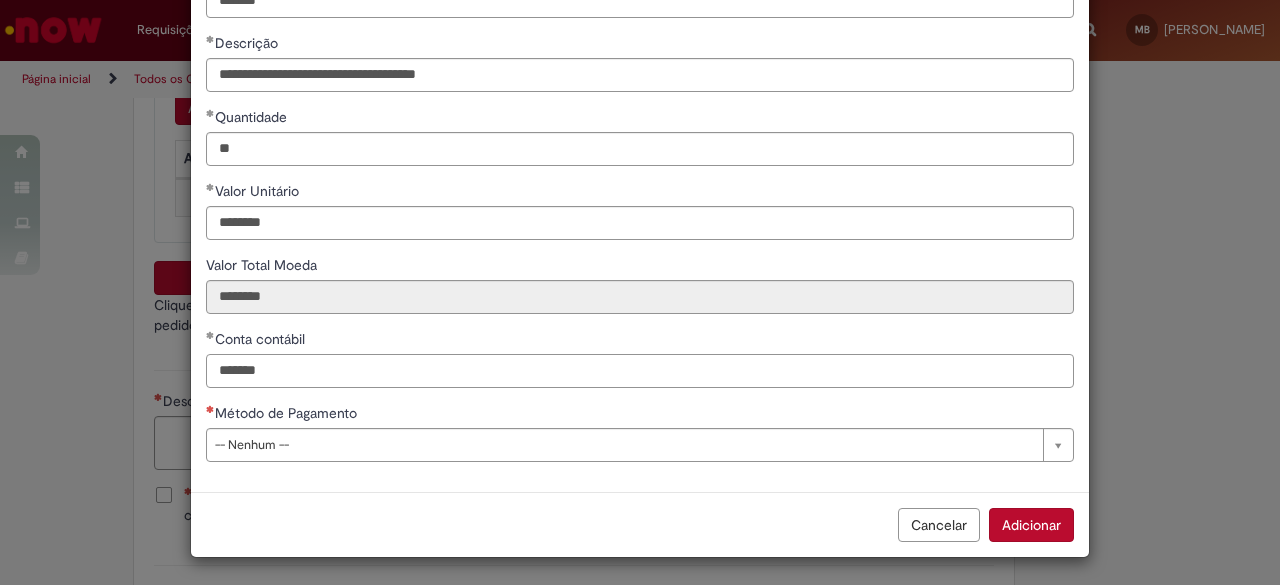 type on "*******" 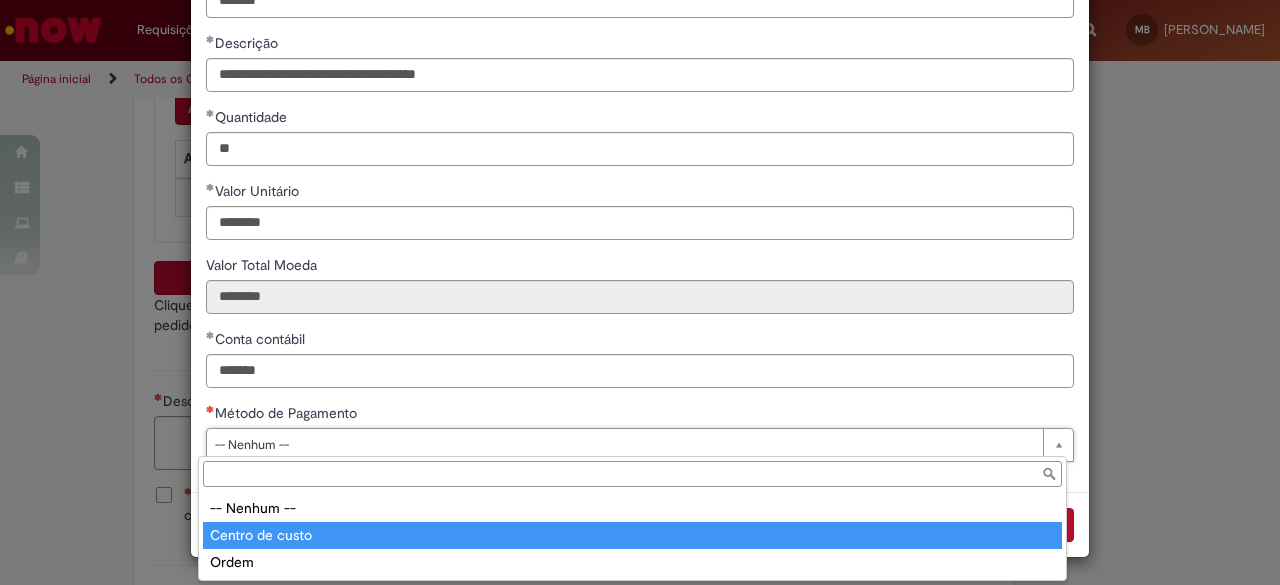 type on "**********" 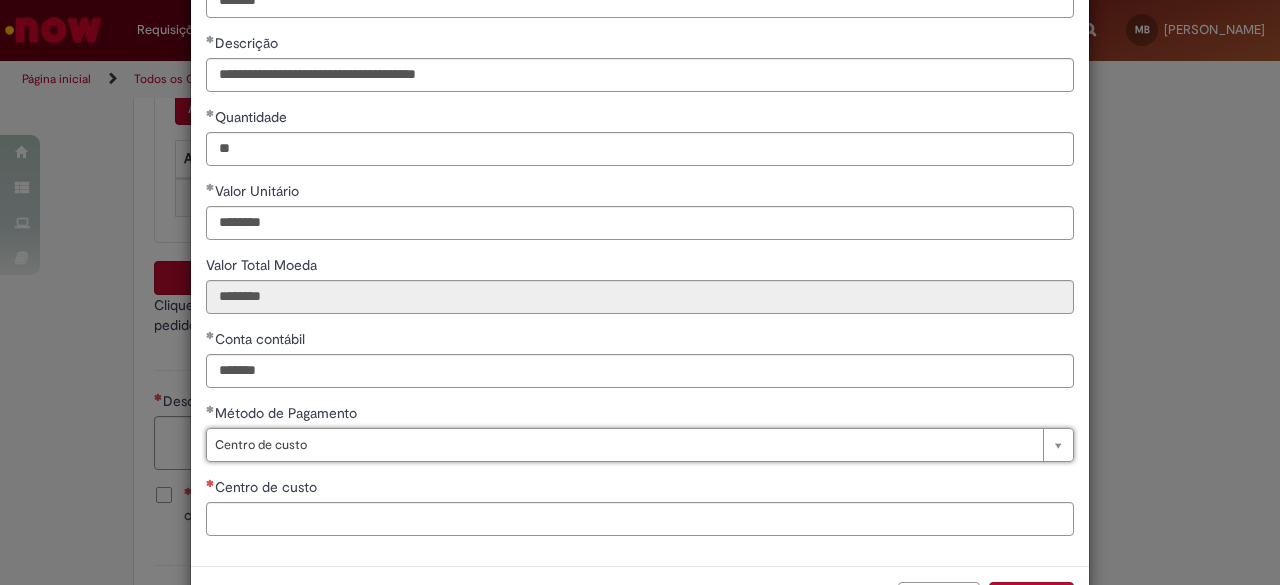 scroll, scrollTop: 218, scrollLeft: 0, axis: vertical 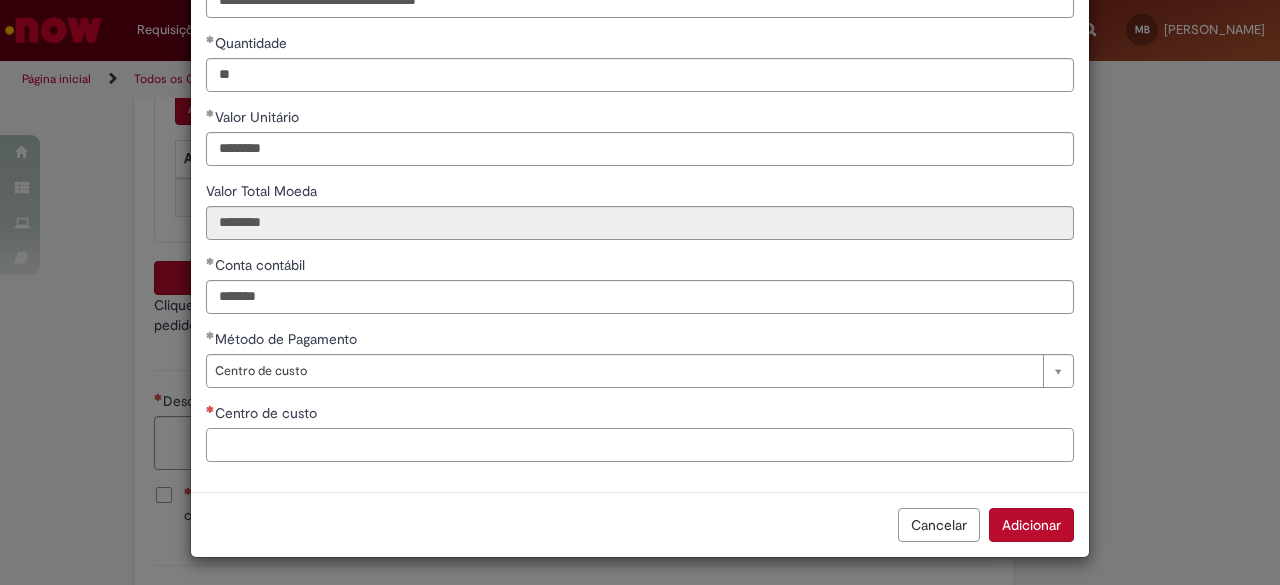click on "Centro de custo" at bounding box center [640, 445] 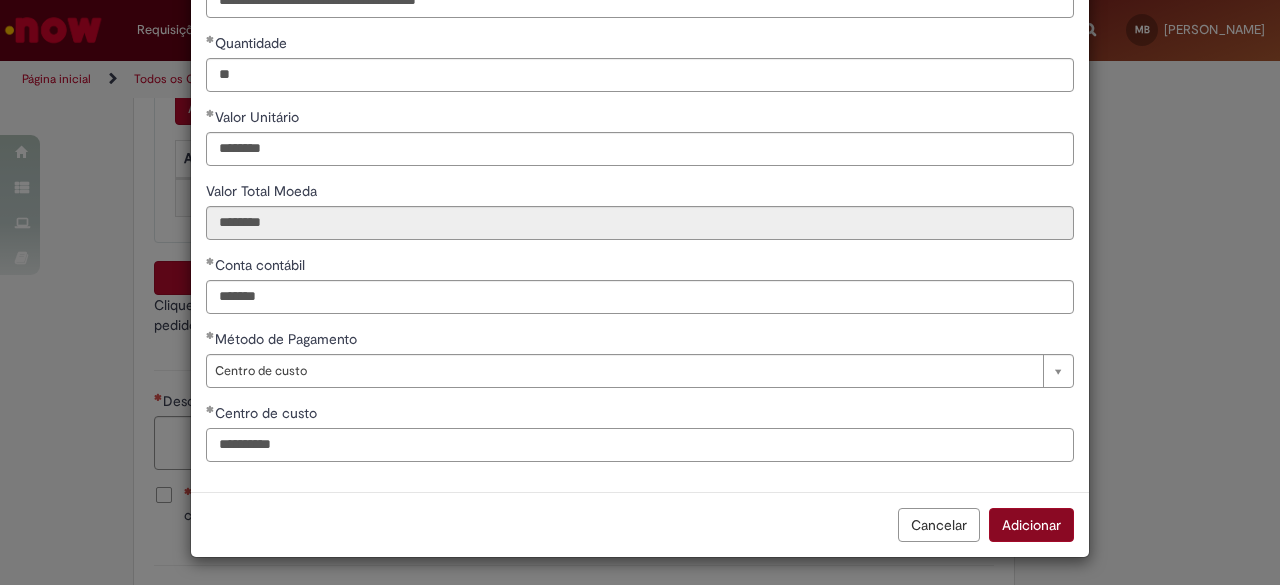 type on "**********" 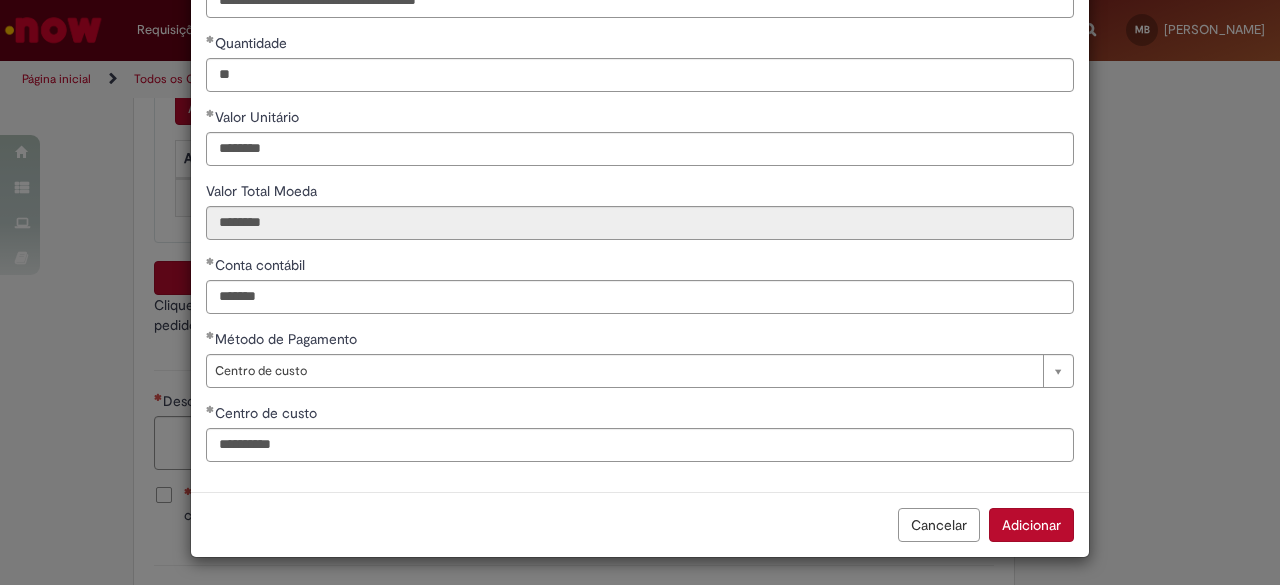 click on "Adicionar" at bounding box center [1031, 525] 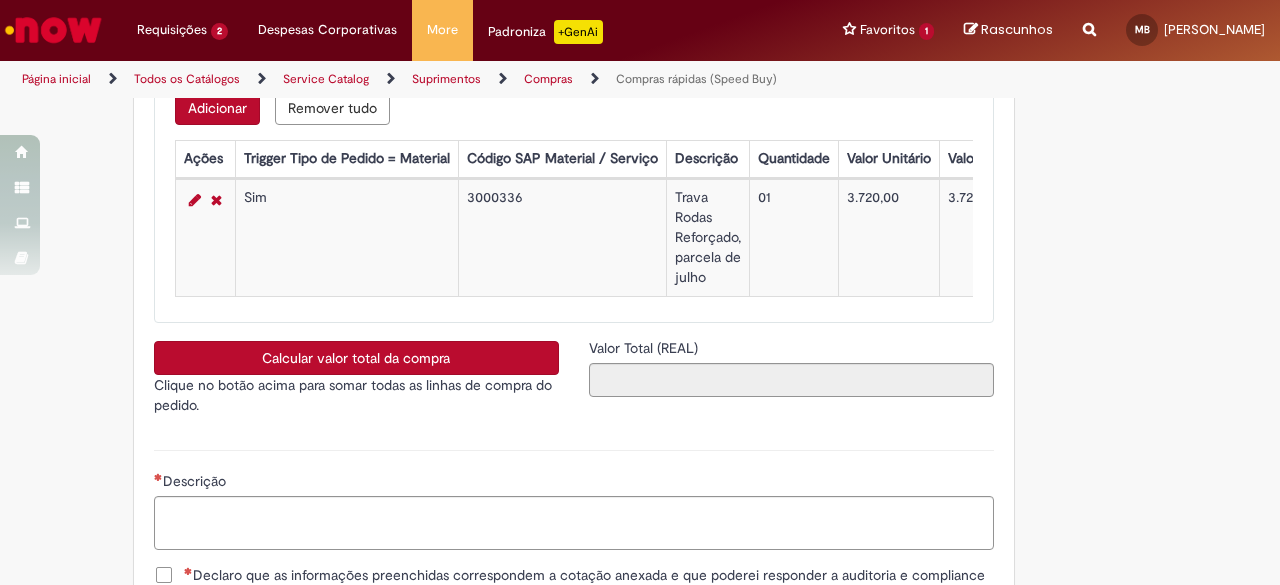 click on "Calcular valor total da compra" at bounding box center [356, 358] 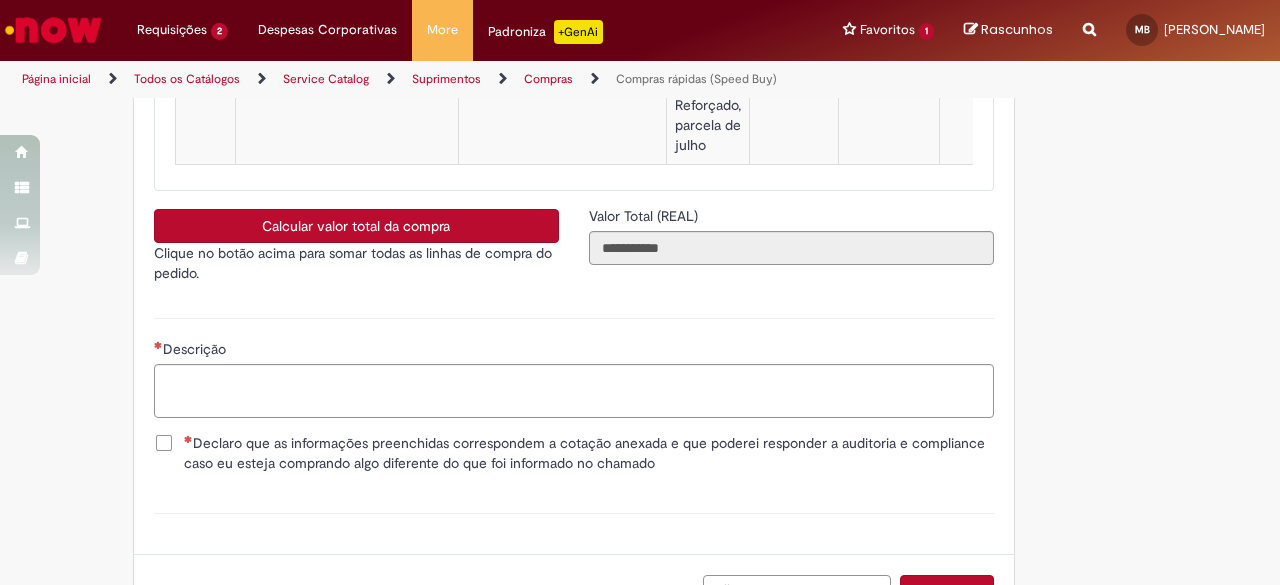 scroll, scrollTop: 3600, scrollLeft: 0, axis: vertical 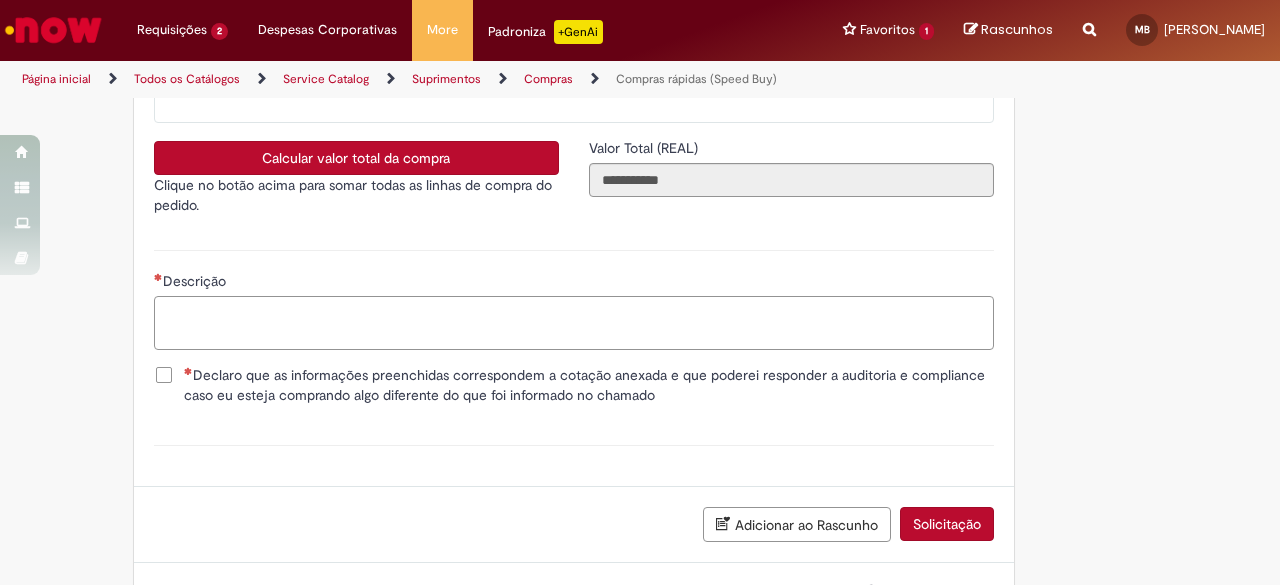 click on "Descrição" at bounding box center [574, 322] 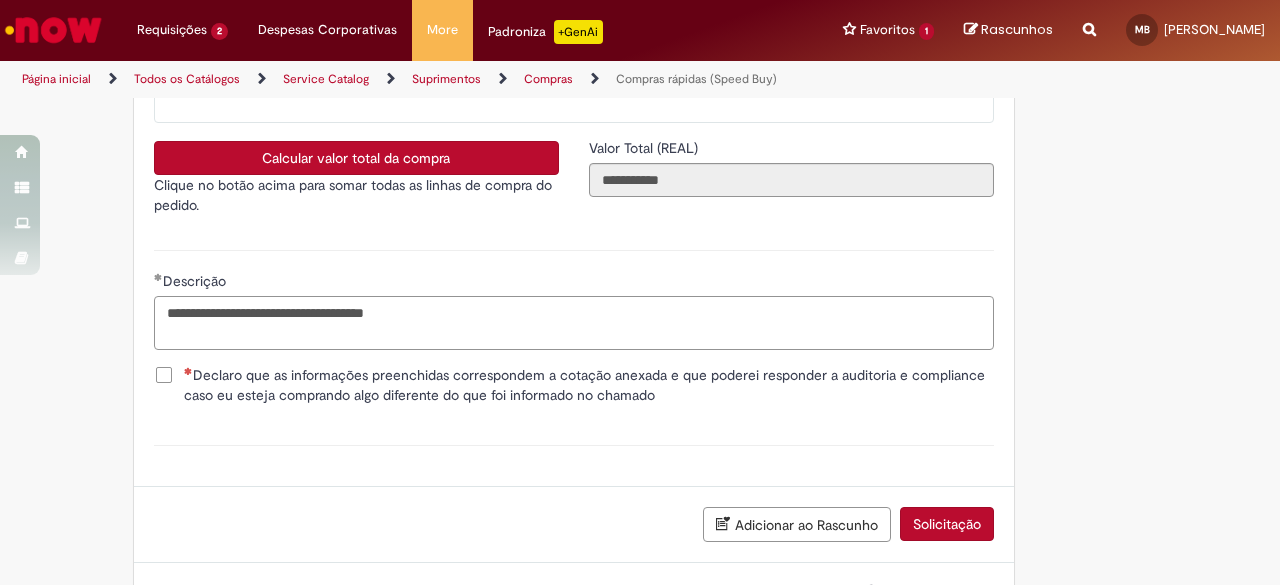 type on "**********" 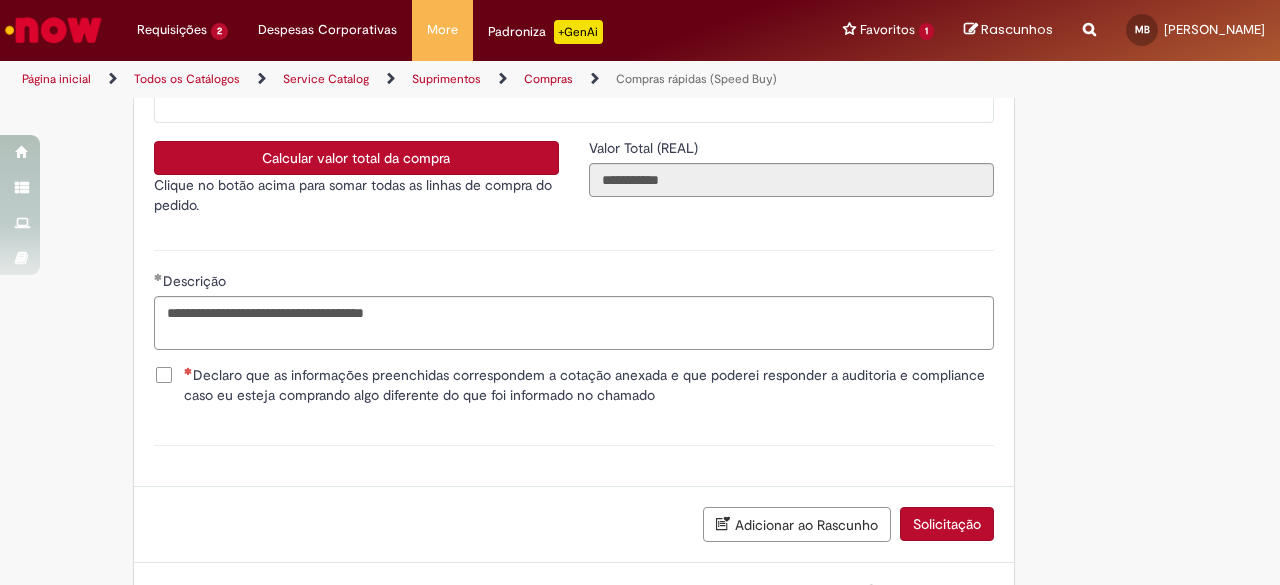 click on "Declaro que as informações preenchidas correspondem a cotação anexada e que poderei responder a auditoria e compliance caso eu esteja comprando algo diferente do que foi informado no chamado" at bounding box center [589, 385] 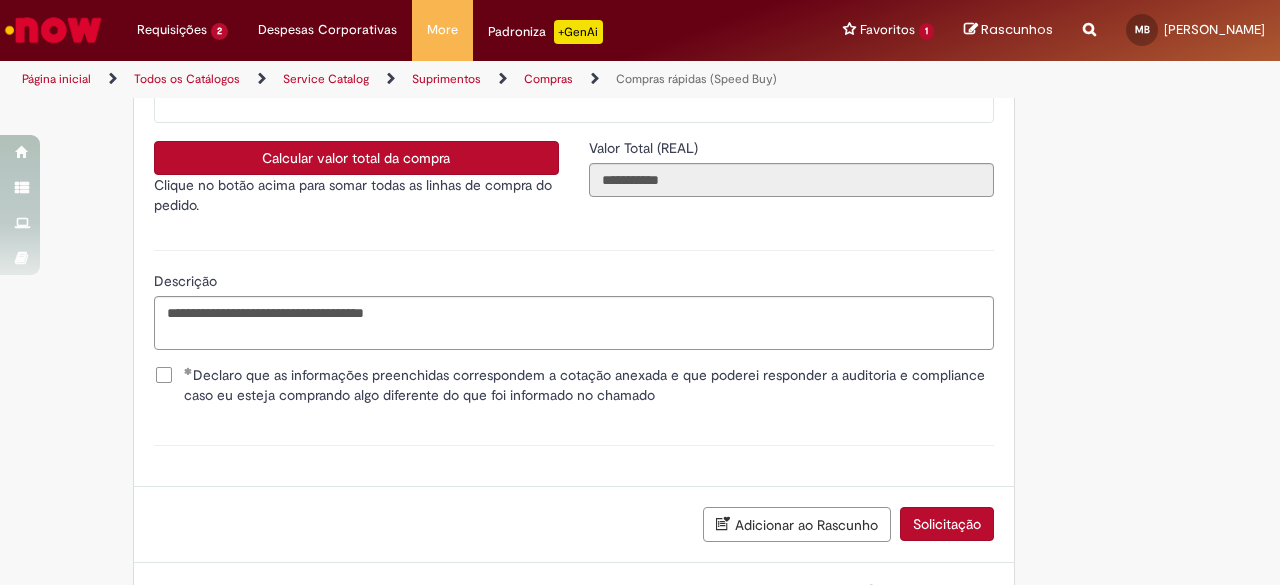 scroll, scrollTop: 3703, scrollLeft: 0, axis: vertical 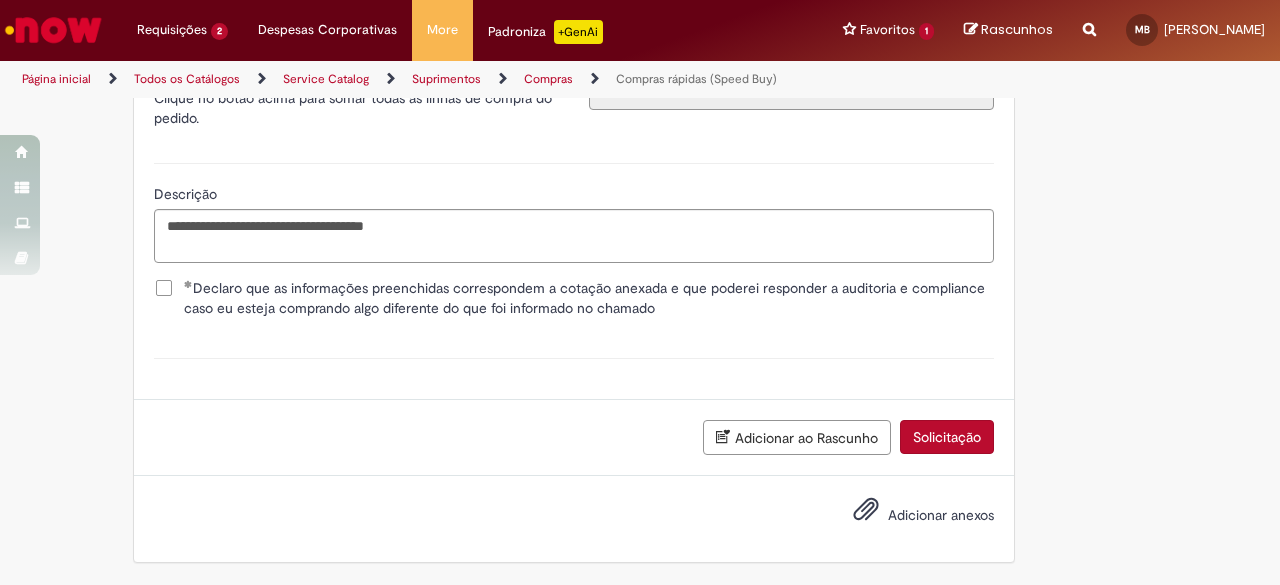 click on "Adicionar anexos" at bounding box center (941, 515) 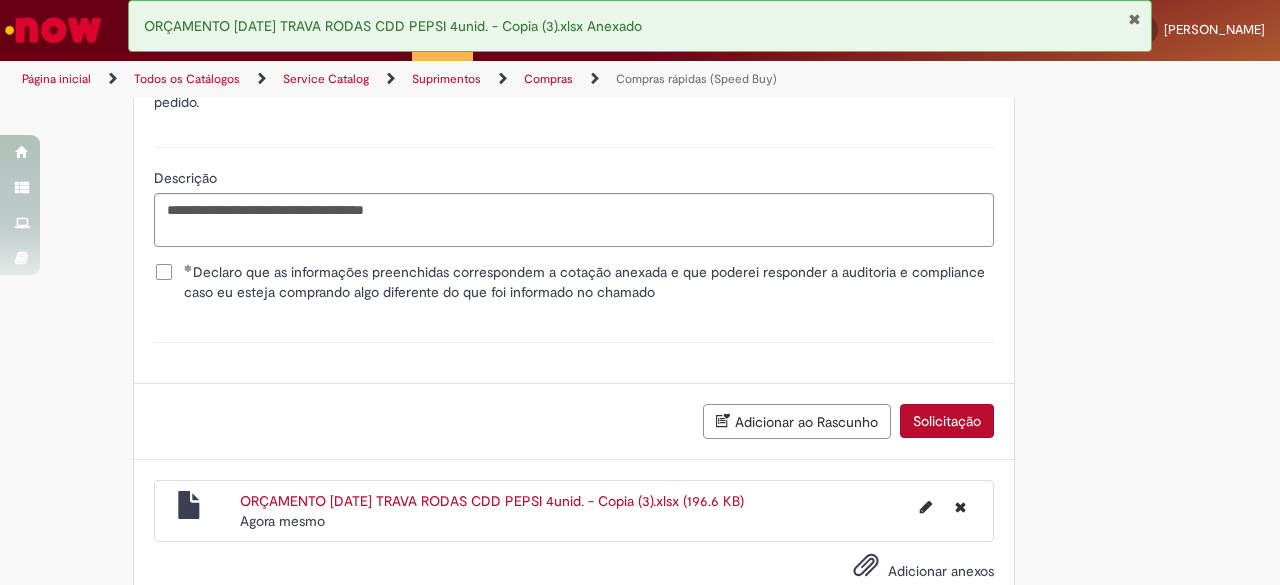 scroll, scrollTop: 3774, scrollLeft: 0, axis: vertical 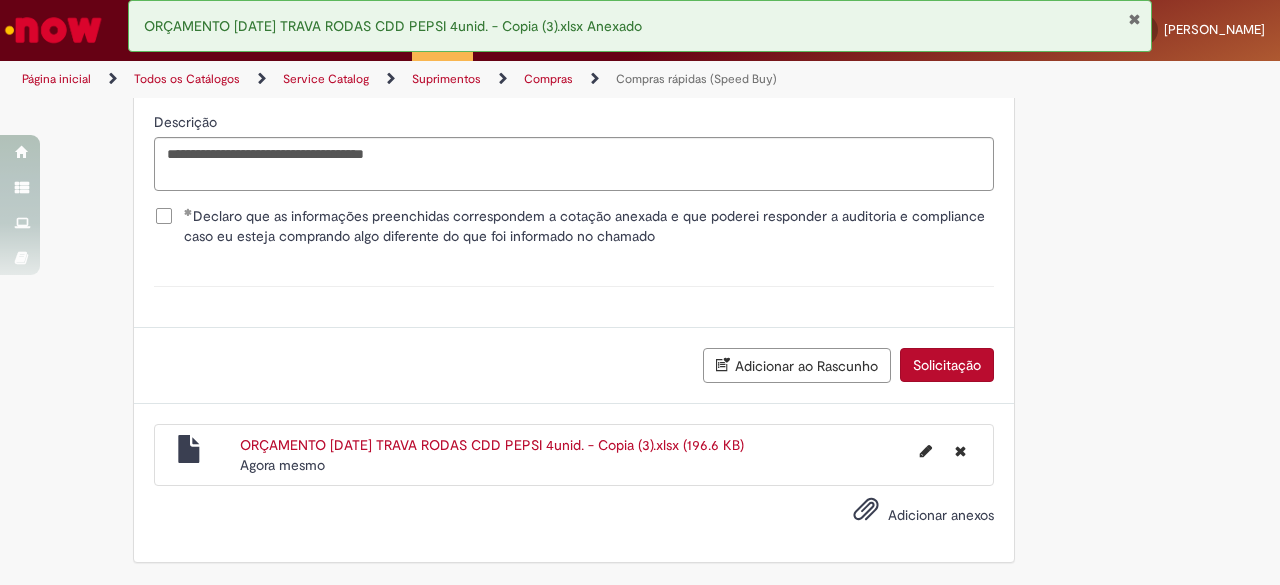 click on "Solicitação" at bounding box center [947, 365] 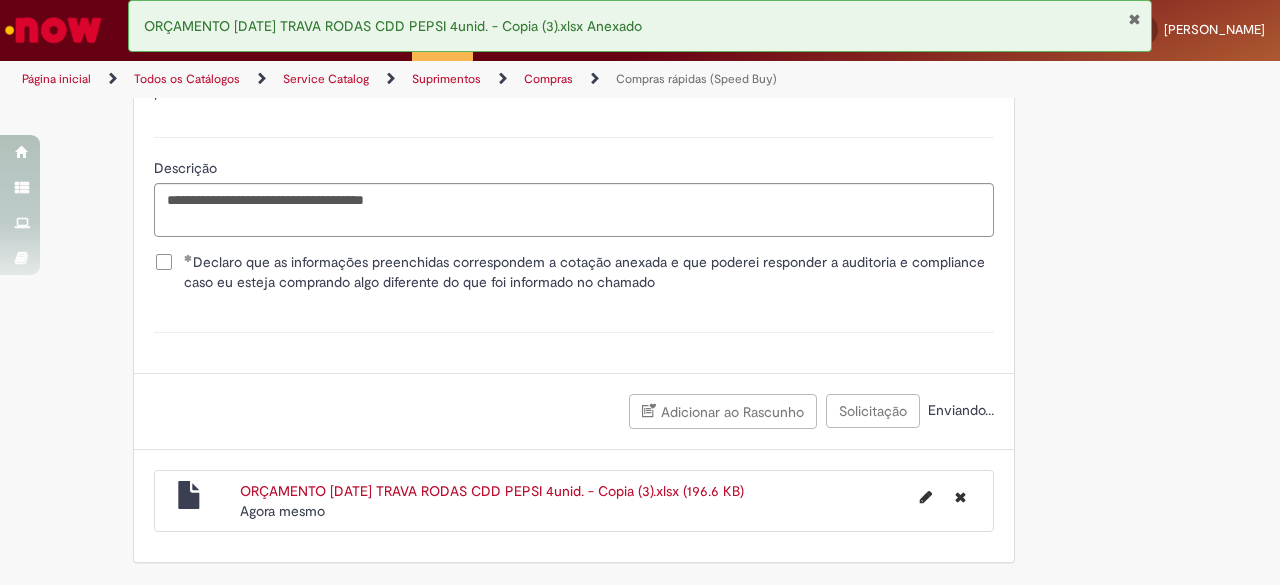 scroll, scrollTop: 3729, scrollLeft: 0, axis: vertical 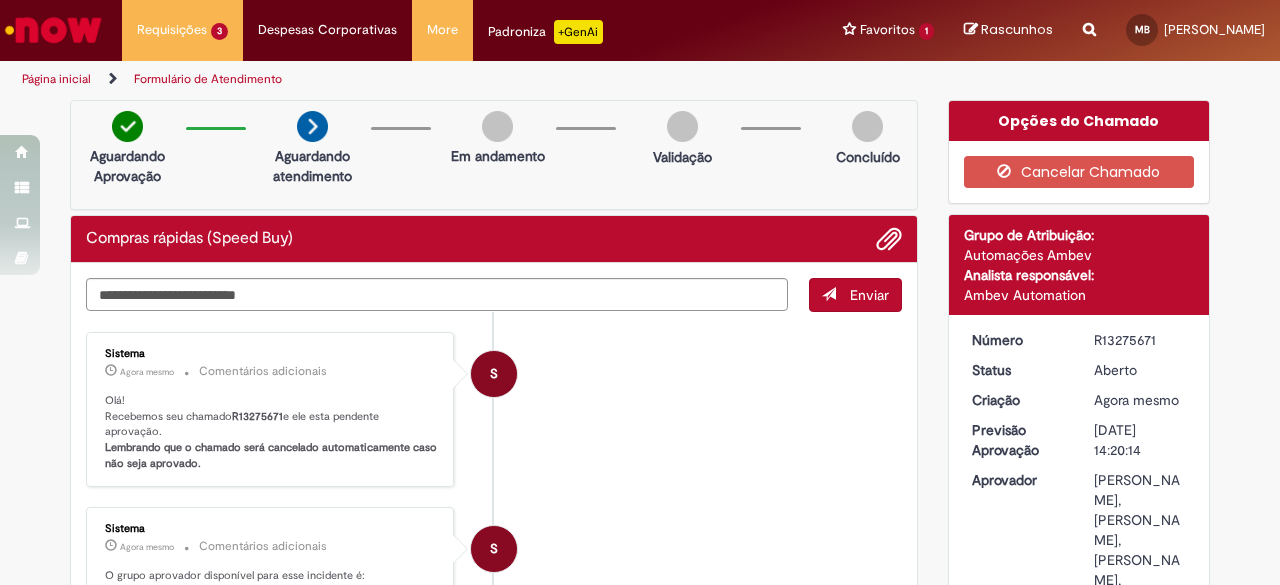 drag, startPoint x: 1086, startPoint y: 337, endPoint x: 1148, endPoint y: 337, distance: 62 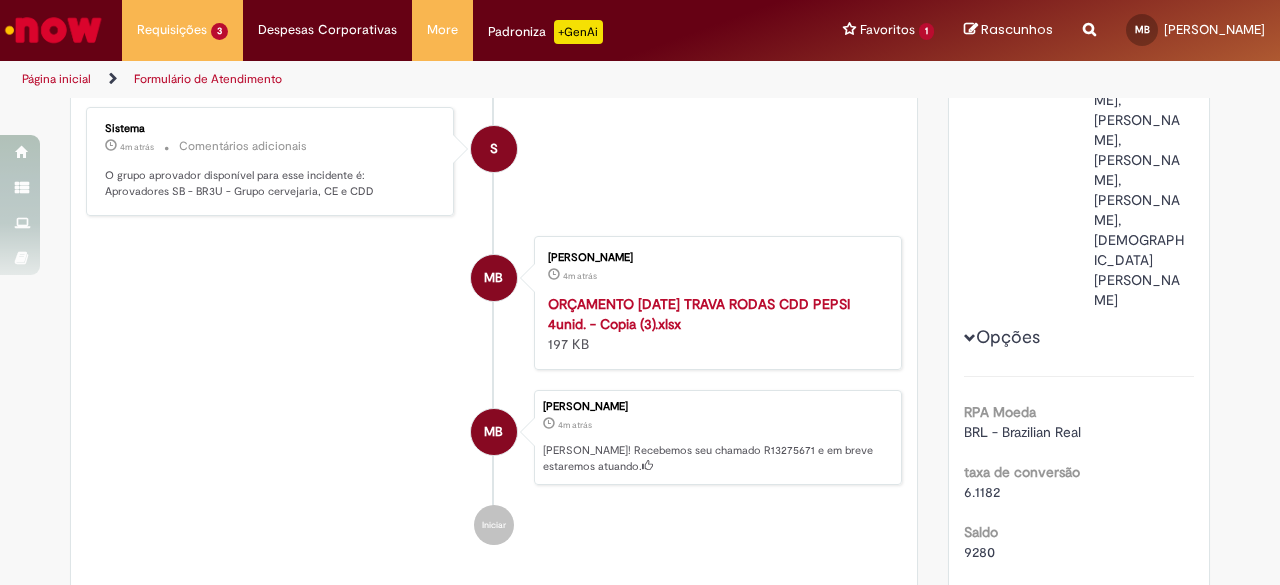 scroll, scrollTop: 0, scrollLeft: 0, axis: both 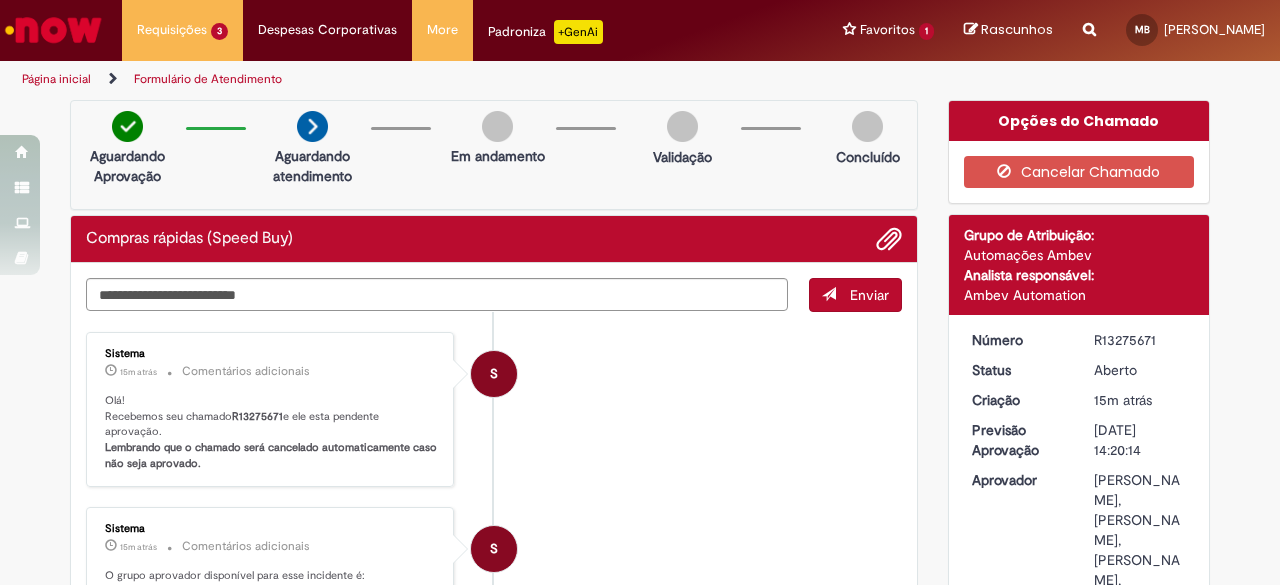 click at bounding box center (53, 30) 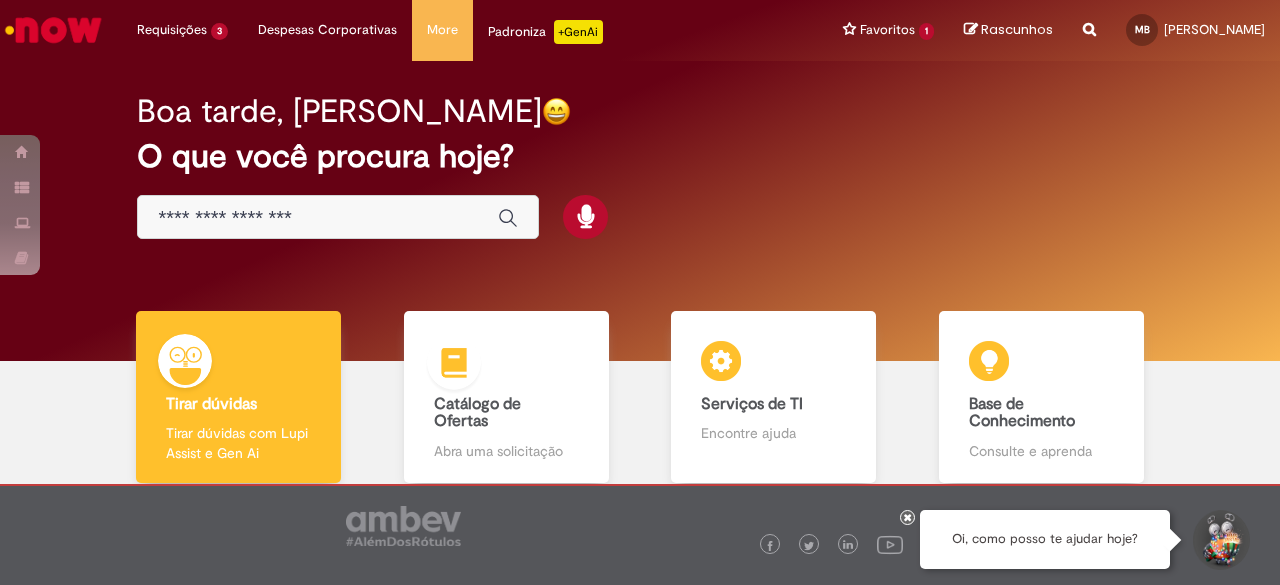 scroll, scrollTop: 0, scrollLeft: 0, axis: both 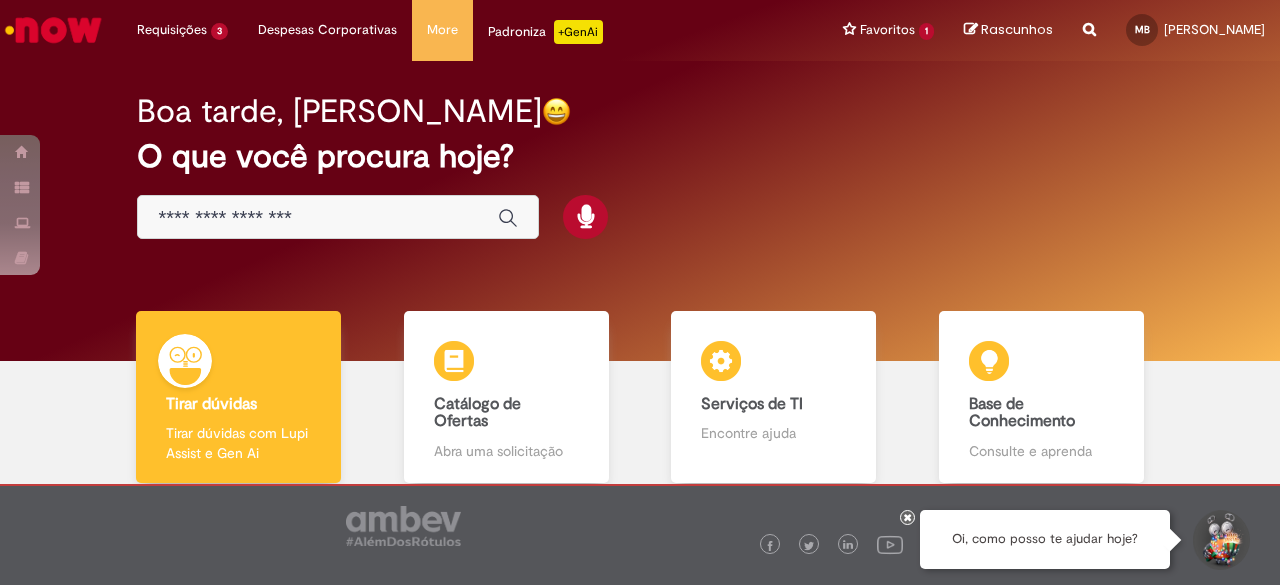 click at bounding box center [318, 218] 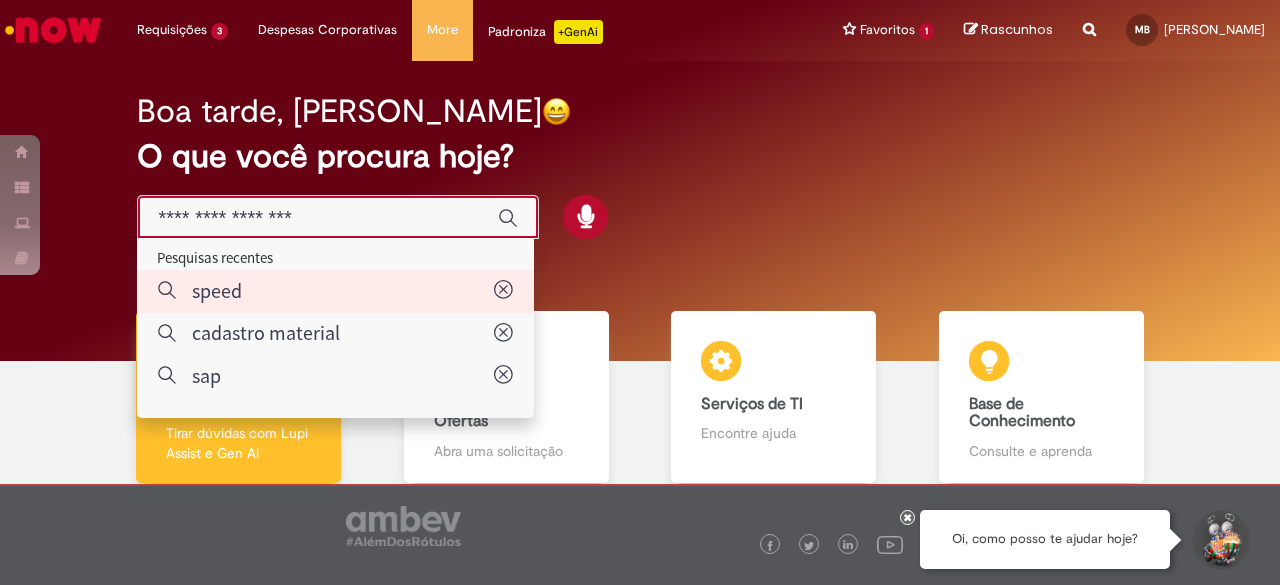 type on "*****" 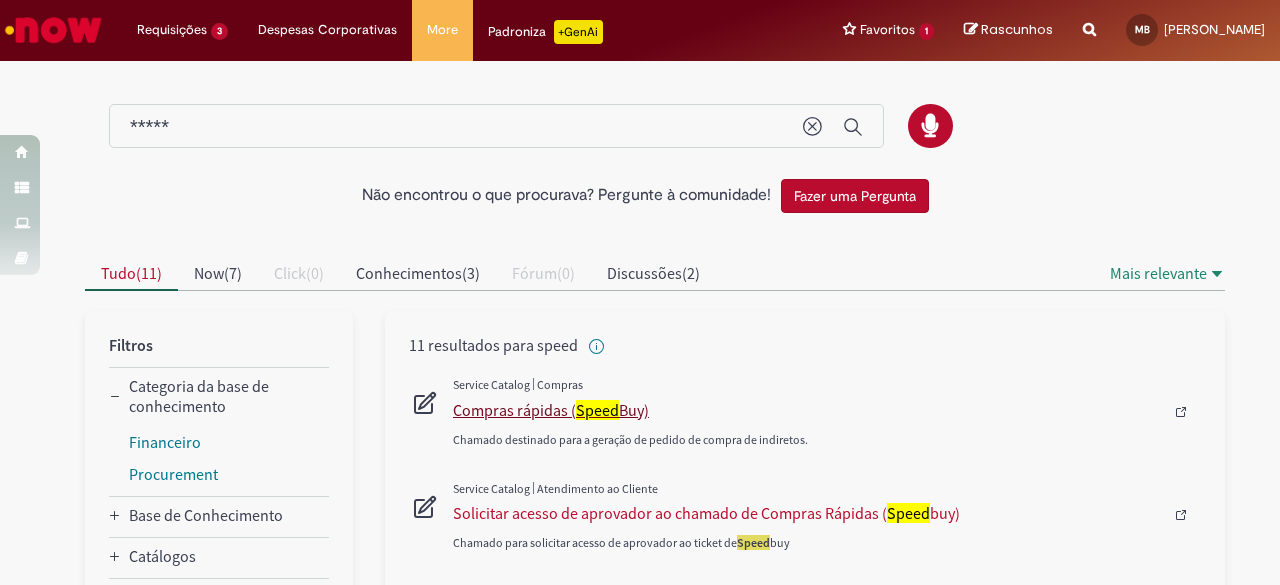 click on "Compras rápidas ( Speed  Buy)" at bounding box center [808, 410] 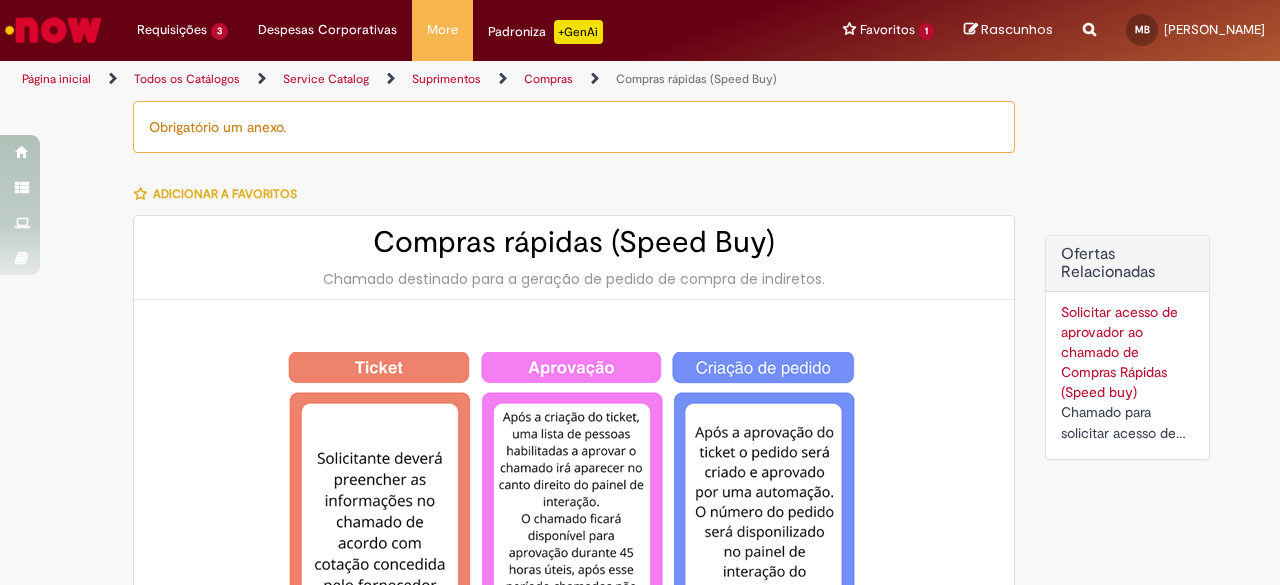 type on "**********" 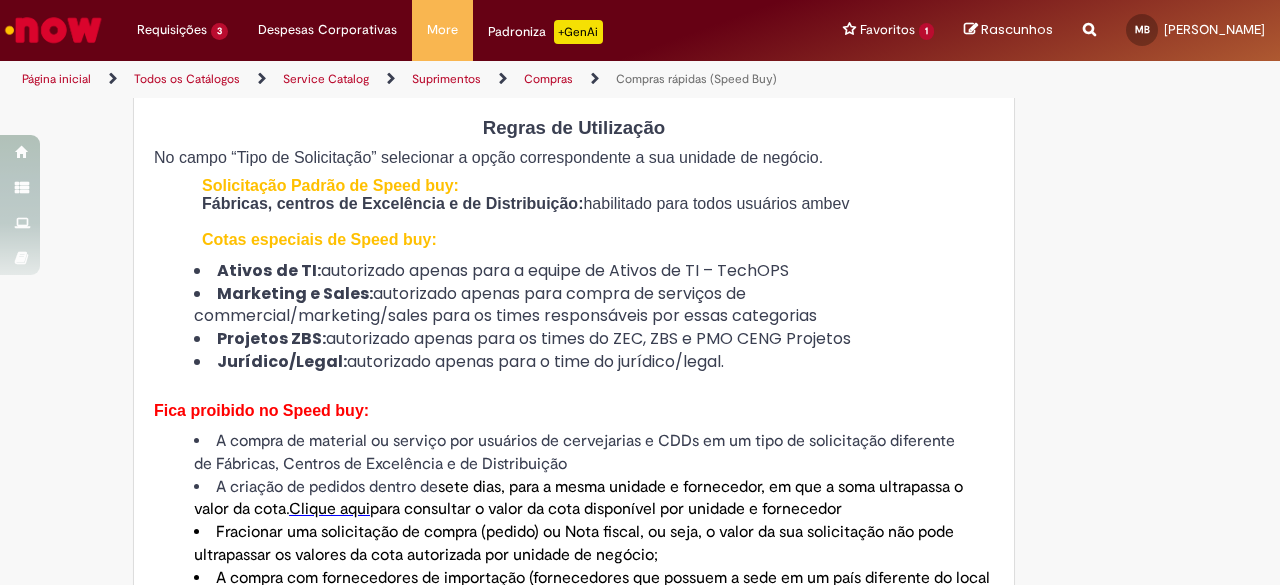 type on "**********" 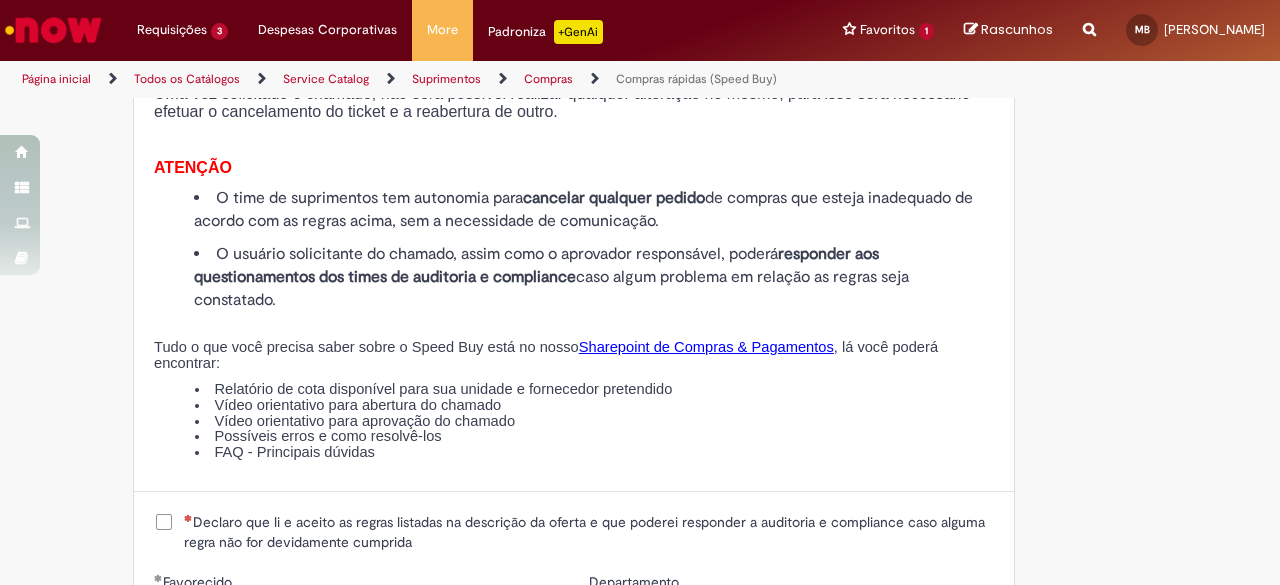 scroll, scrollTop: 2300, scrollLeft: 0, axis: vertical 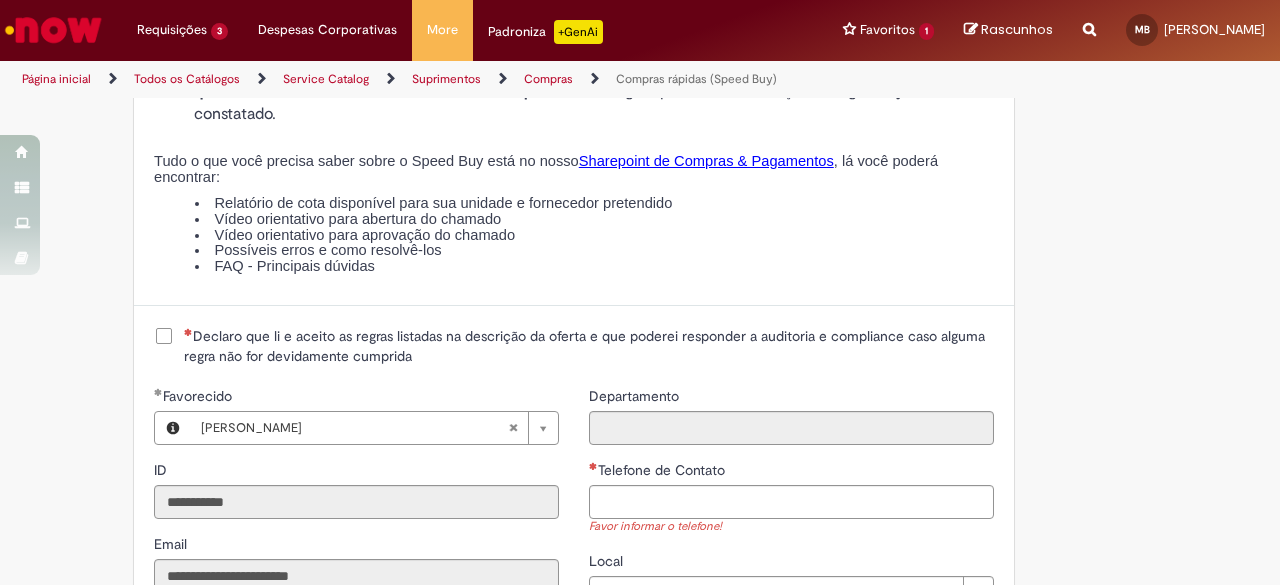 click on "Declaro que li e aceito as regras listadas na descrição da oferta e que poderei responder a auditoria e compliance caso alguma regra não for devidamente cumprida" at bounding box center [589, 346] 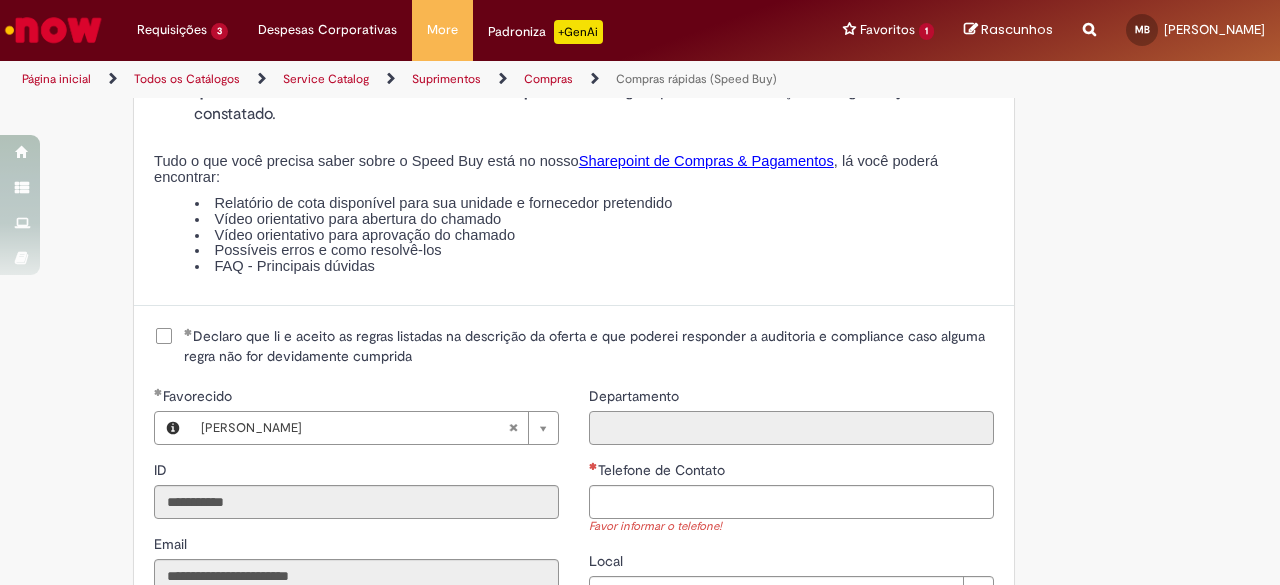 click on "Departamento" at bounding box center [791, 428] 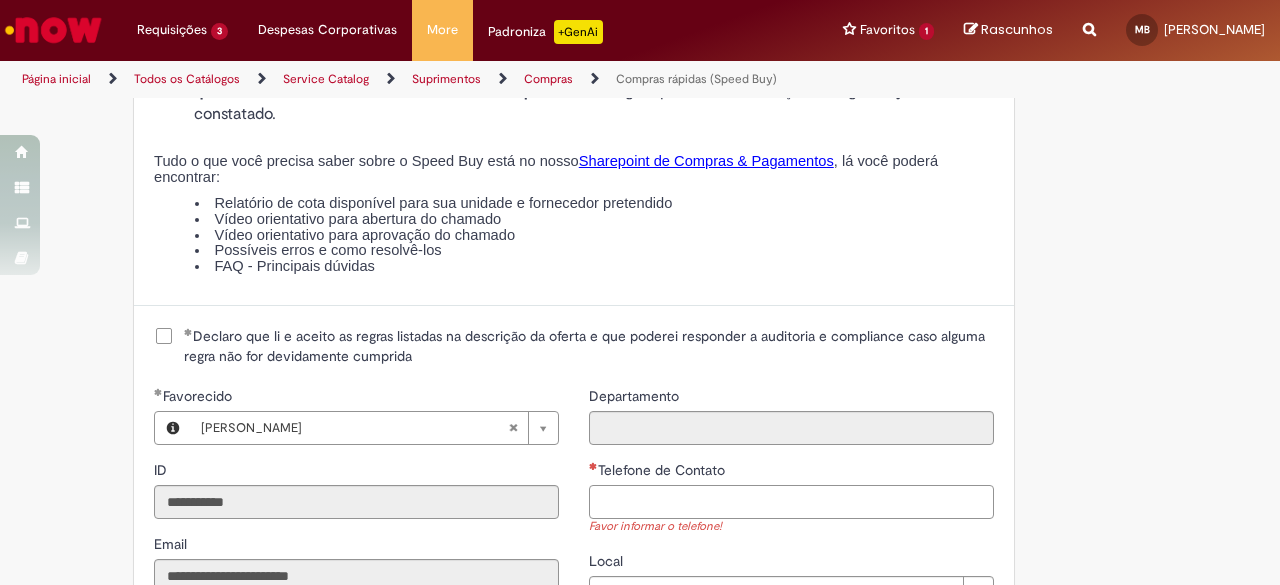 click on "Telefone de Contato" at bounding box center (791, 502) 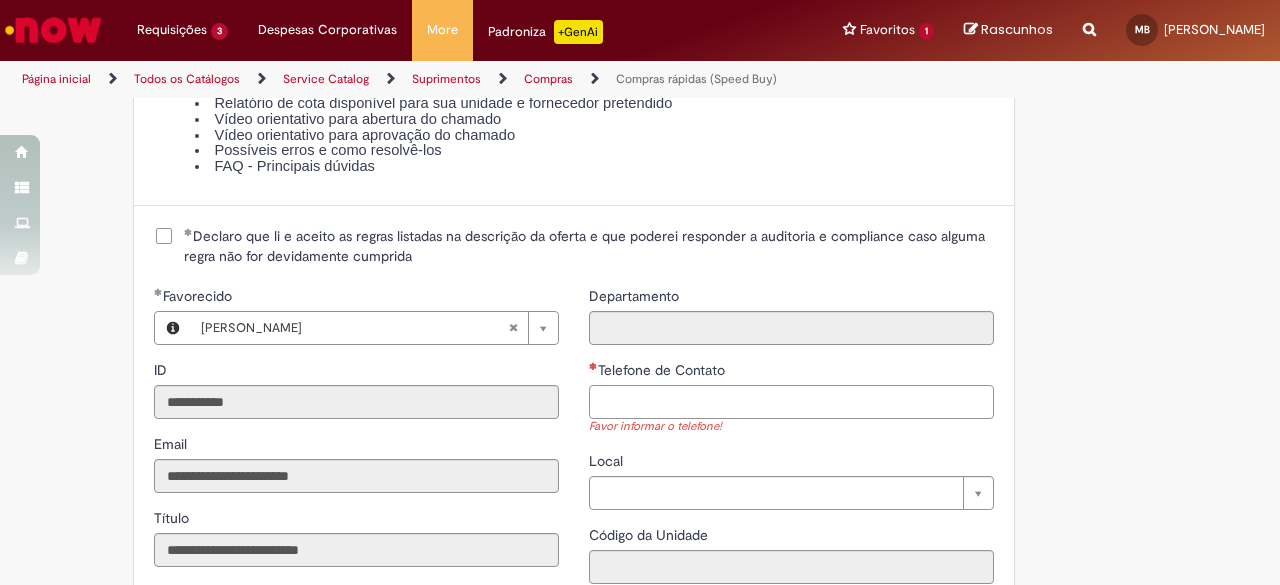scroll, scrollTop: 2500, scrollLeft: 0, axis: vertical 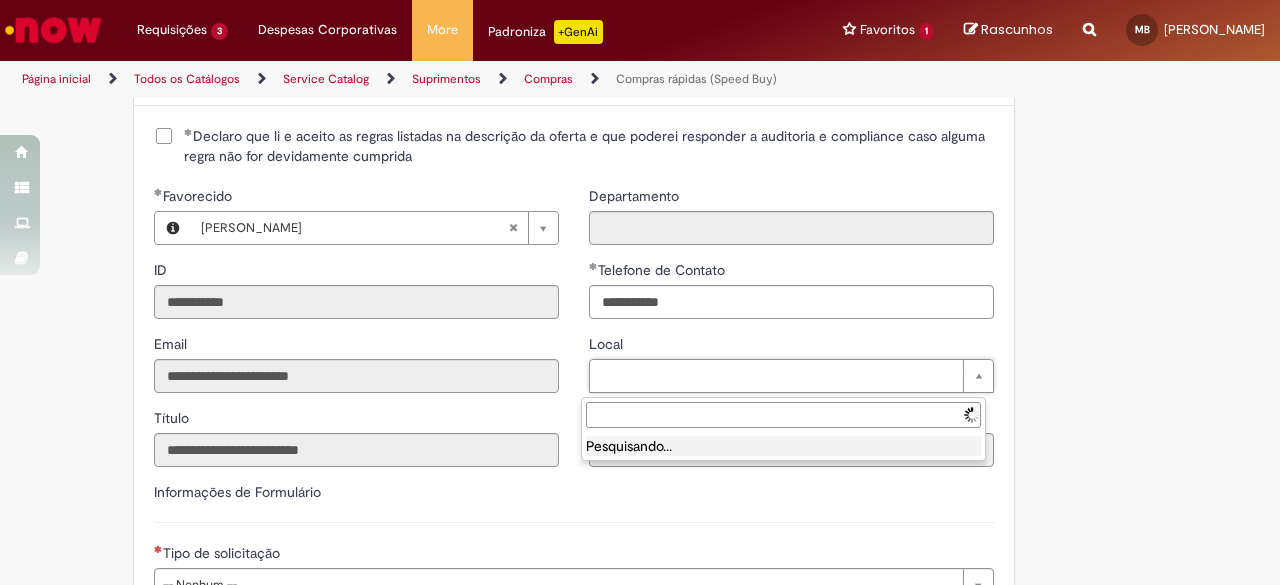 type on "**********" 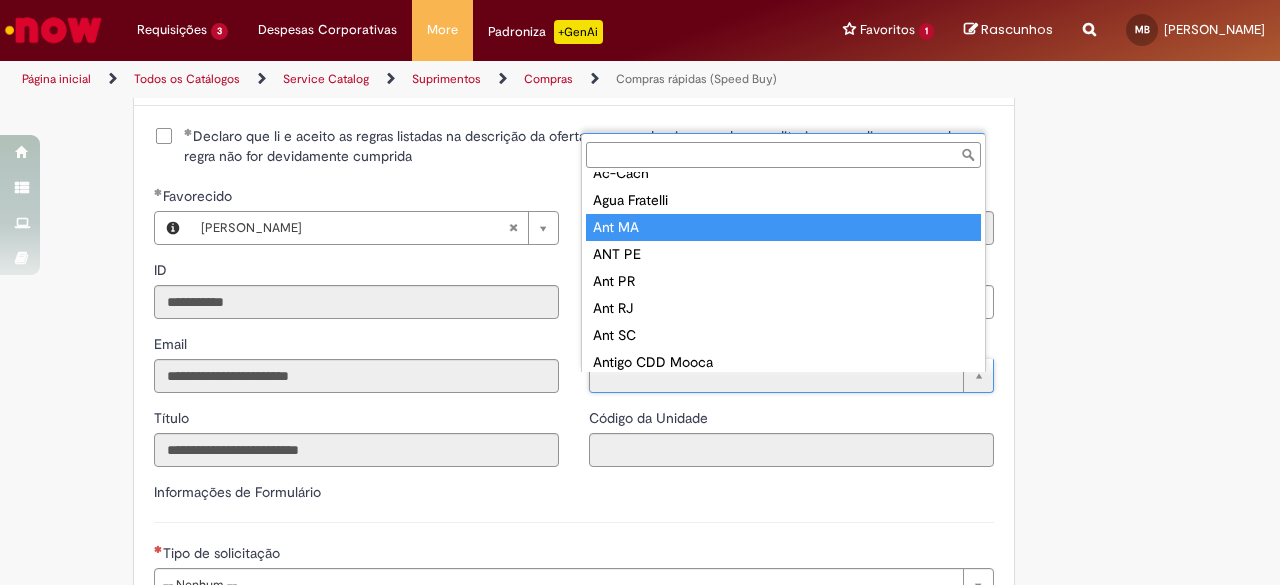 scroll, scrollTop: 0, scrollLeft: 0, axis: both 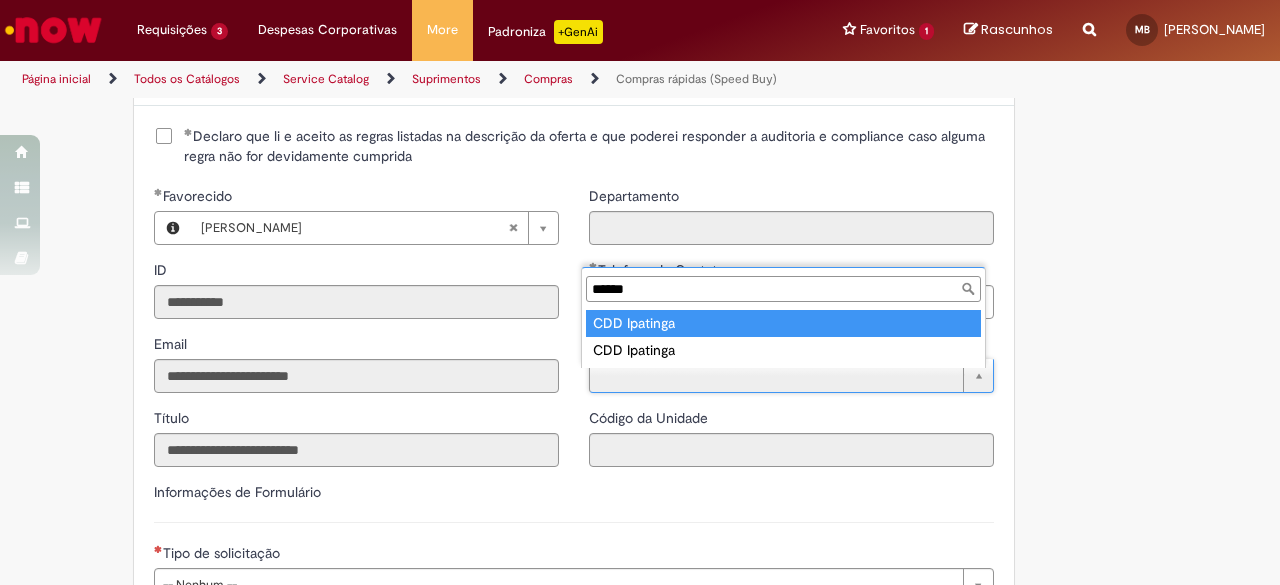 type on "******" 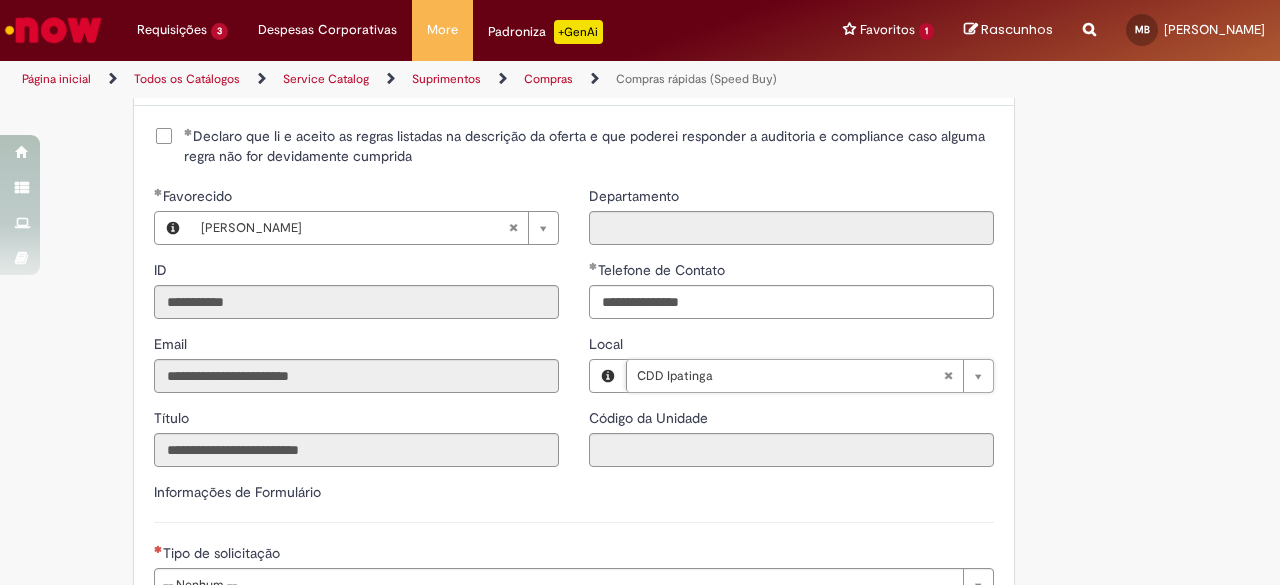 type on "****" 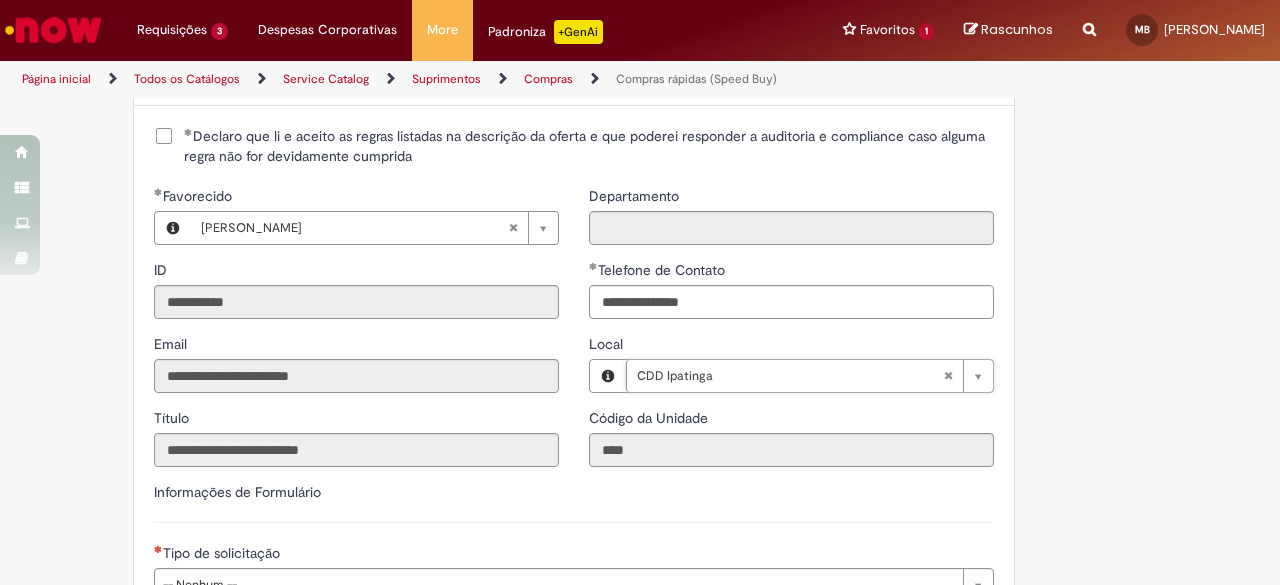 scroll, scrollTop: 2600, scrollLeft: 0, axis: vertical 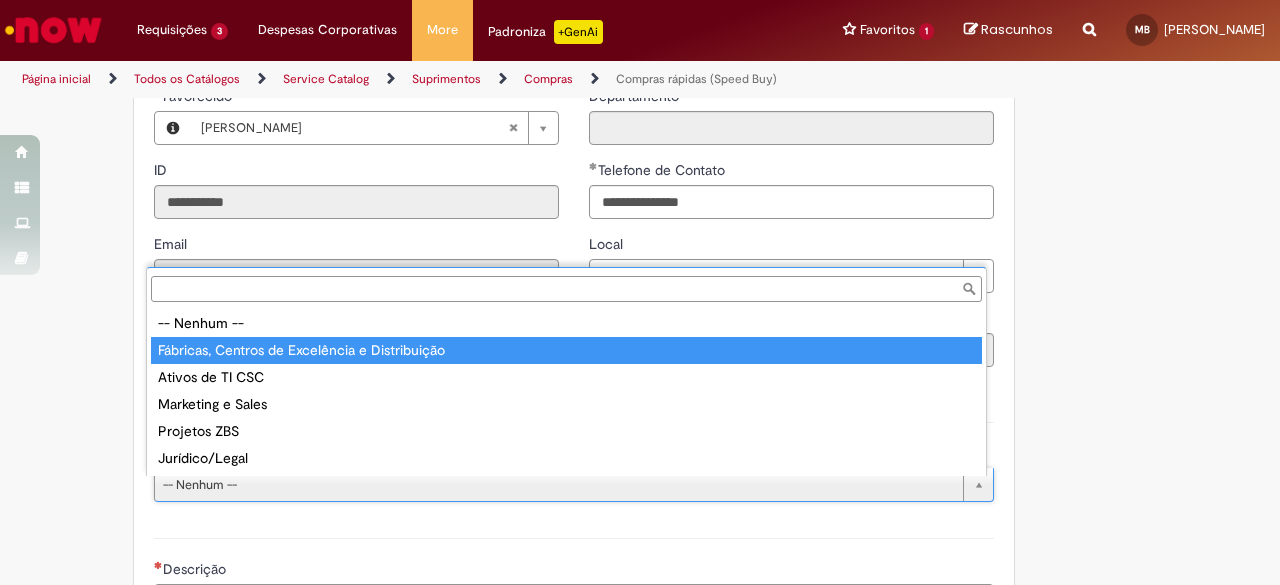 type on "**********" 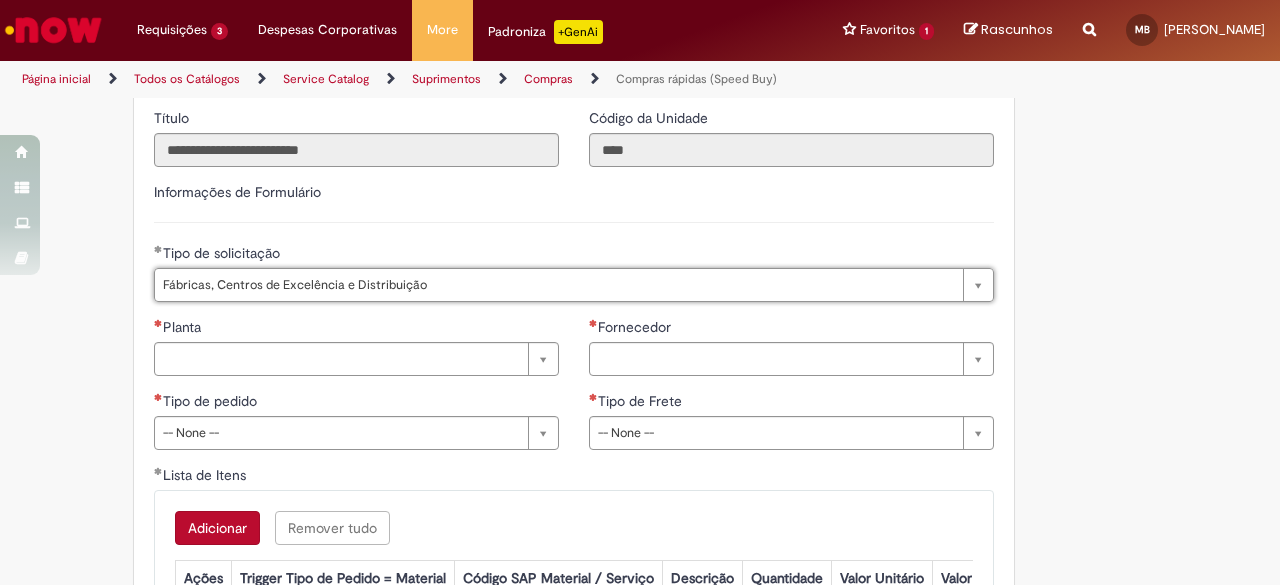 scroll, scrollTop: 2900, scrollLeft: 0, axis: vertical 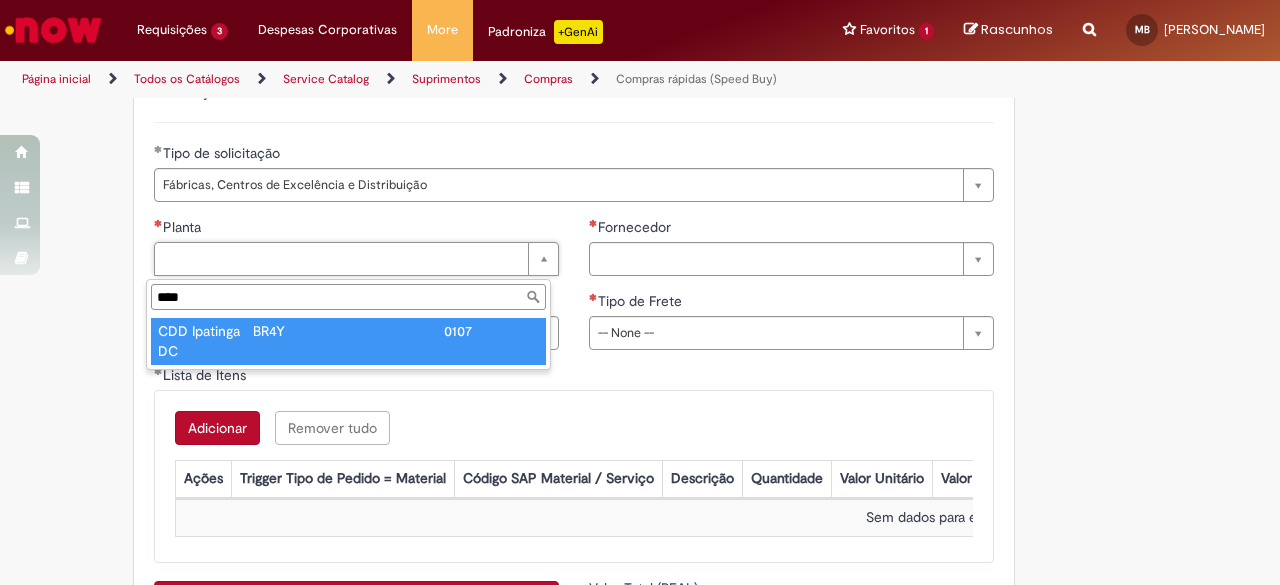 type on "****" 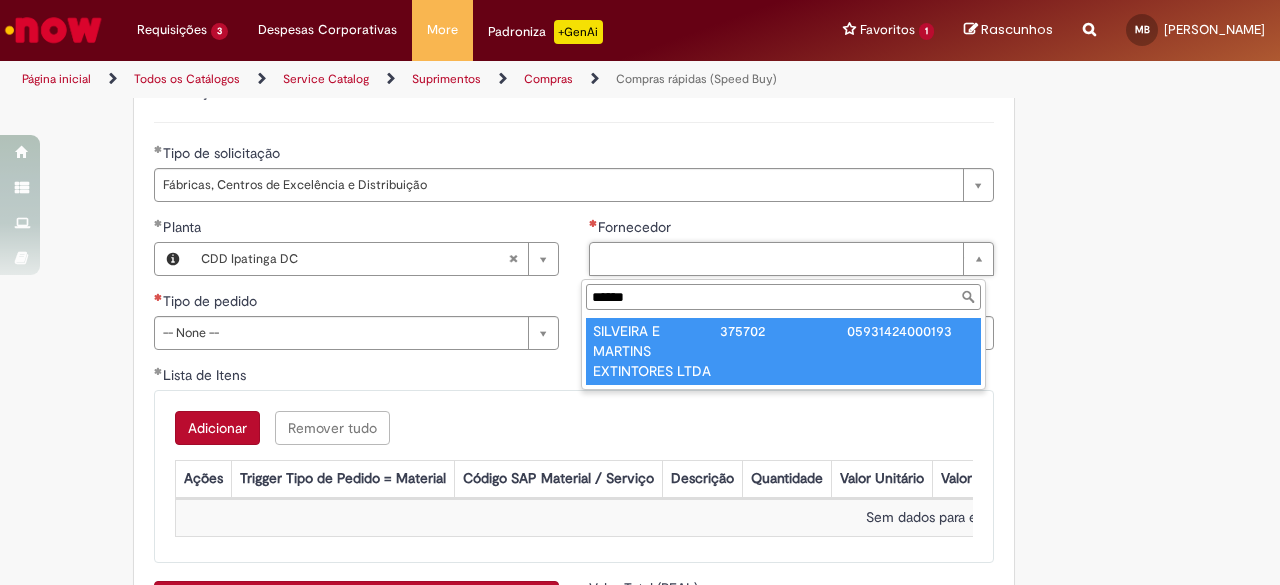 type on "******" 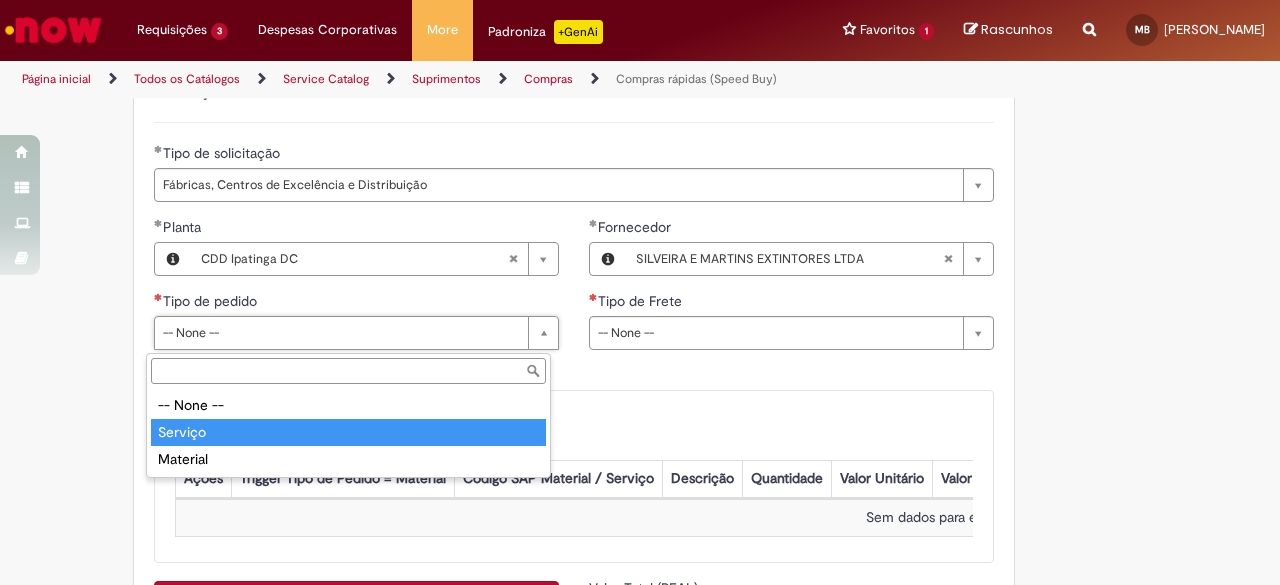 type on "*******" 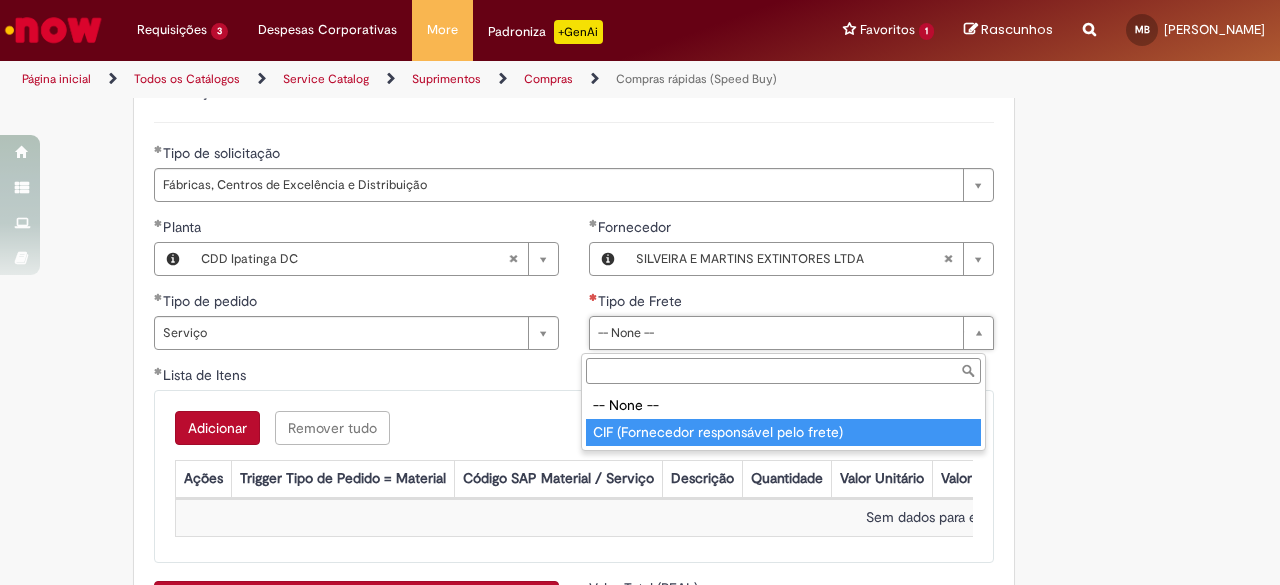 drag, startPoint x: 650, startPoint y: 431, endPoint x: 560, endPoint y: 410, distance: 92.417534 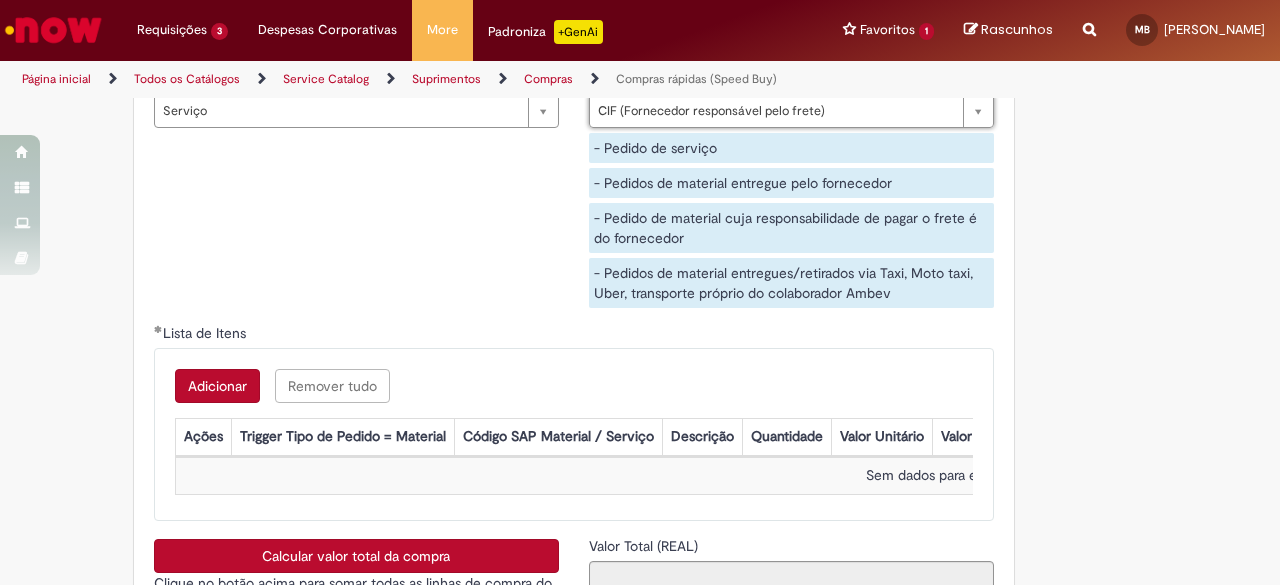 scroll, scrollTop: 3200, scrollLeft: 0, axis: vertical 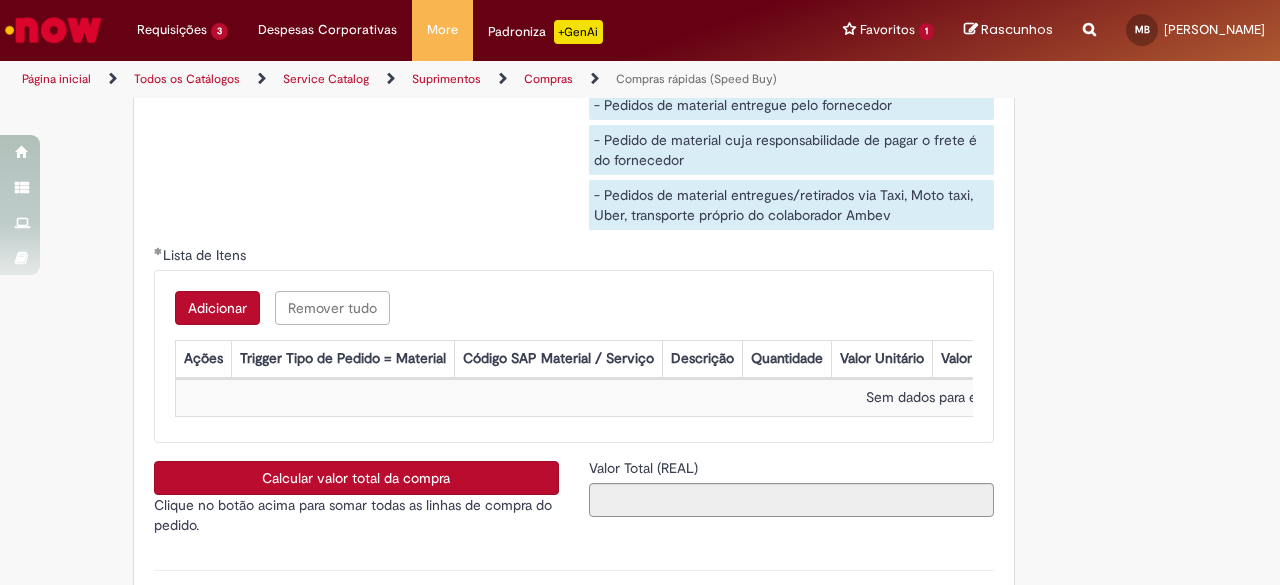click on "Adicionar" at bounding box center [217, 308] 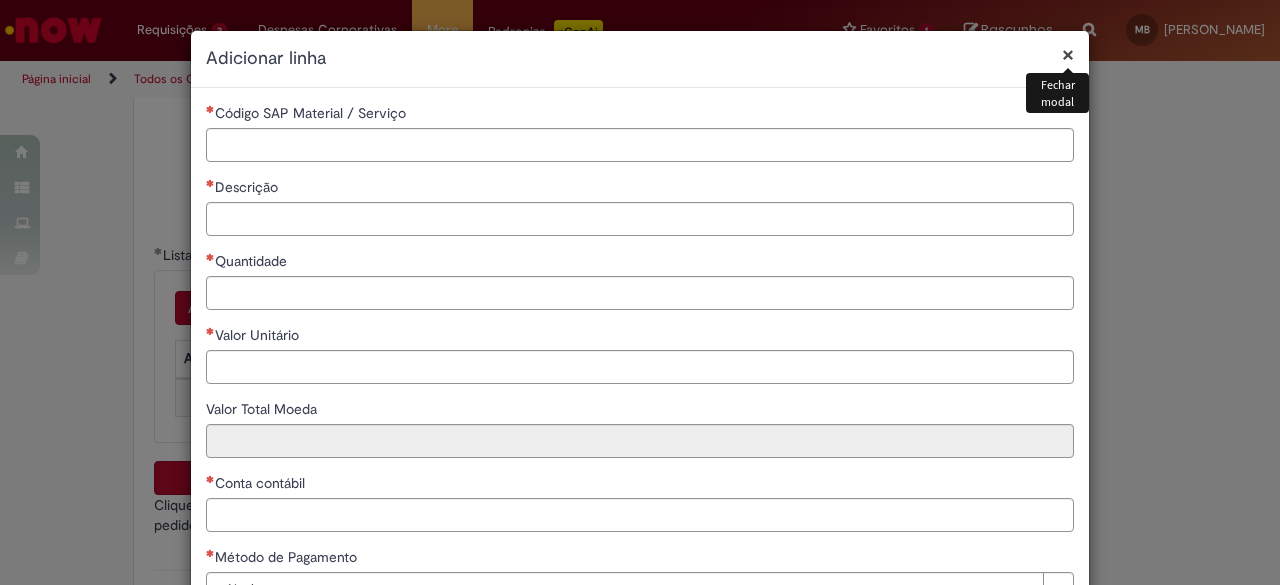 type 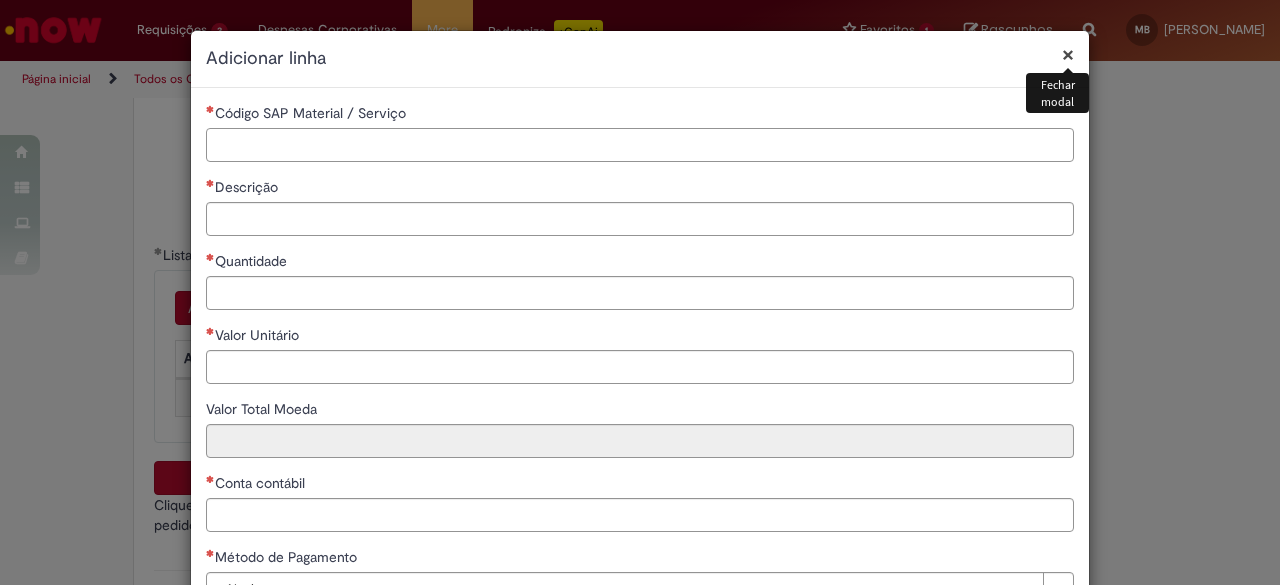 click on "Código SAP Material / Serviço" at bounding box center [640, 145] 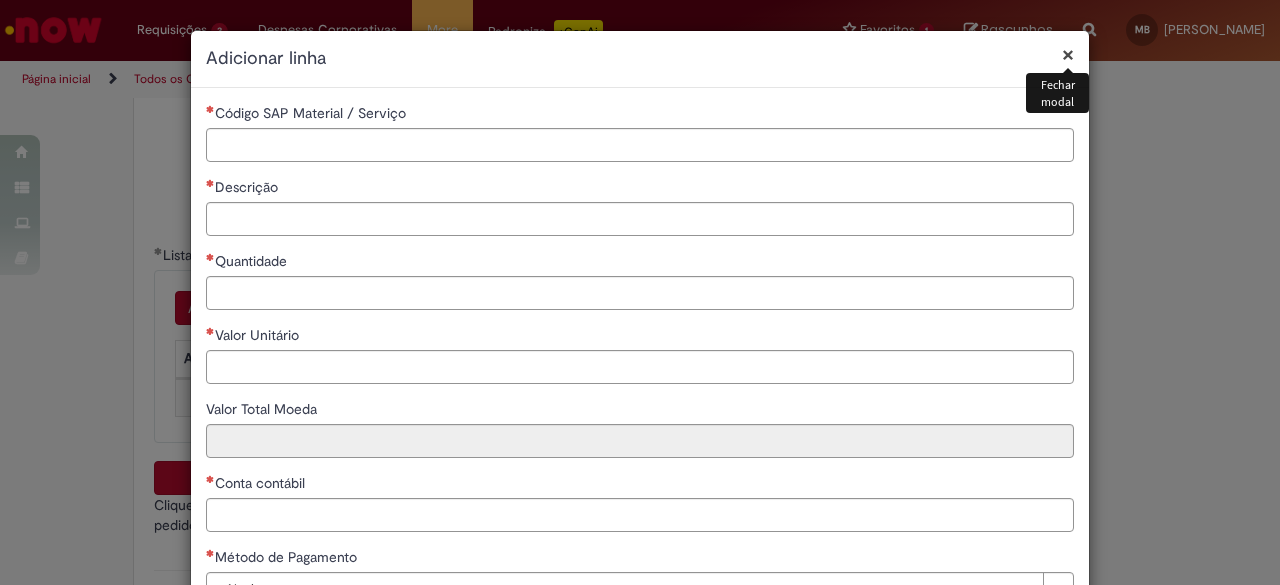 click on "×" at bounding box center (1068, 54) 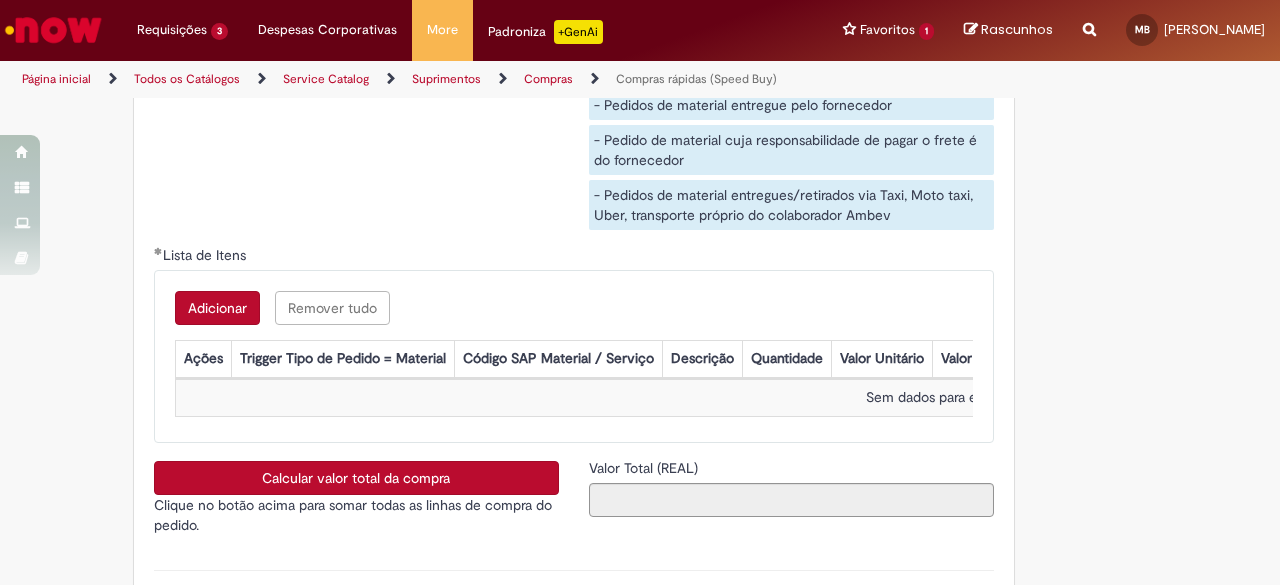 scroll, scrollTop: 2800, scrollLeft: 0, axis: vertical 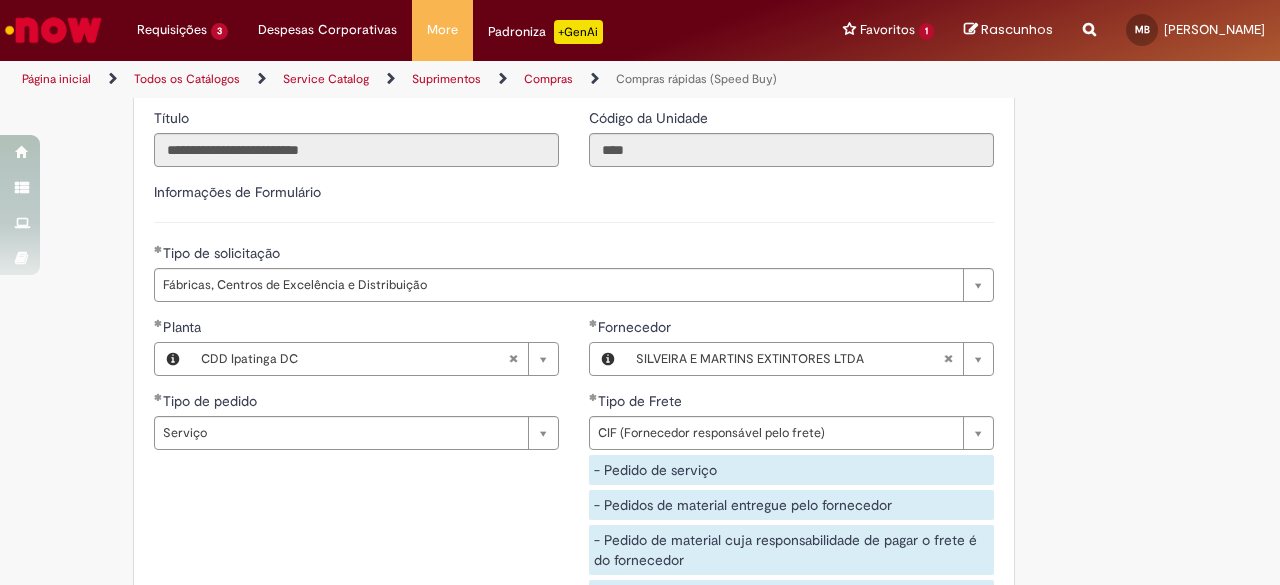 type 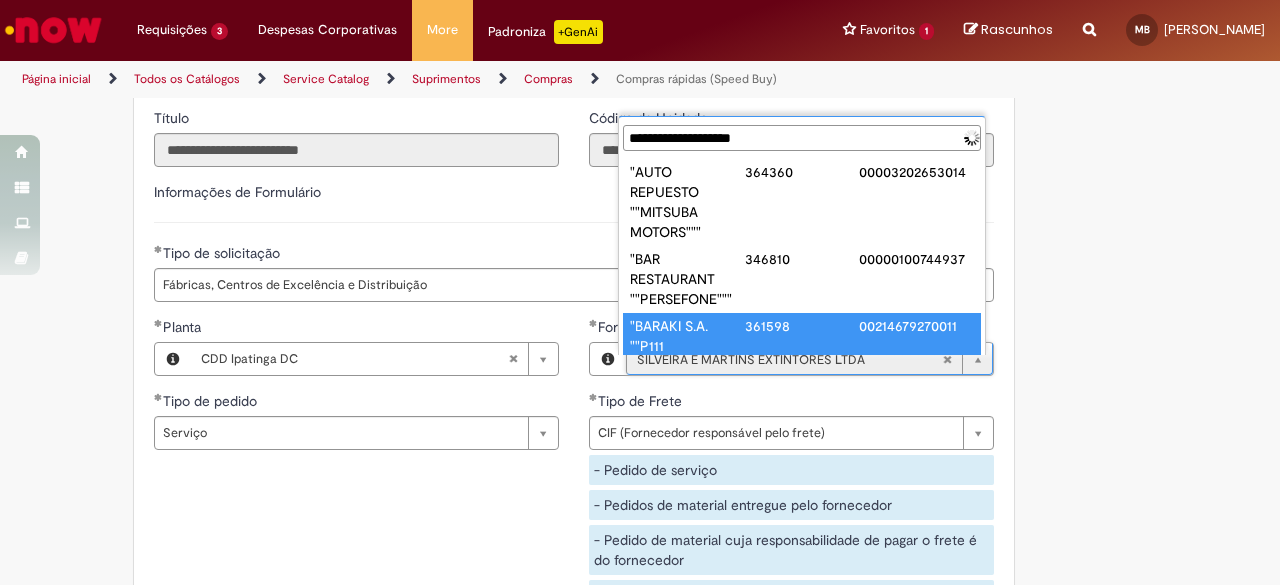 scroll, scrollTop: 0, scrollLeft: 0, axis: both 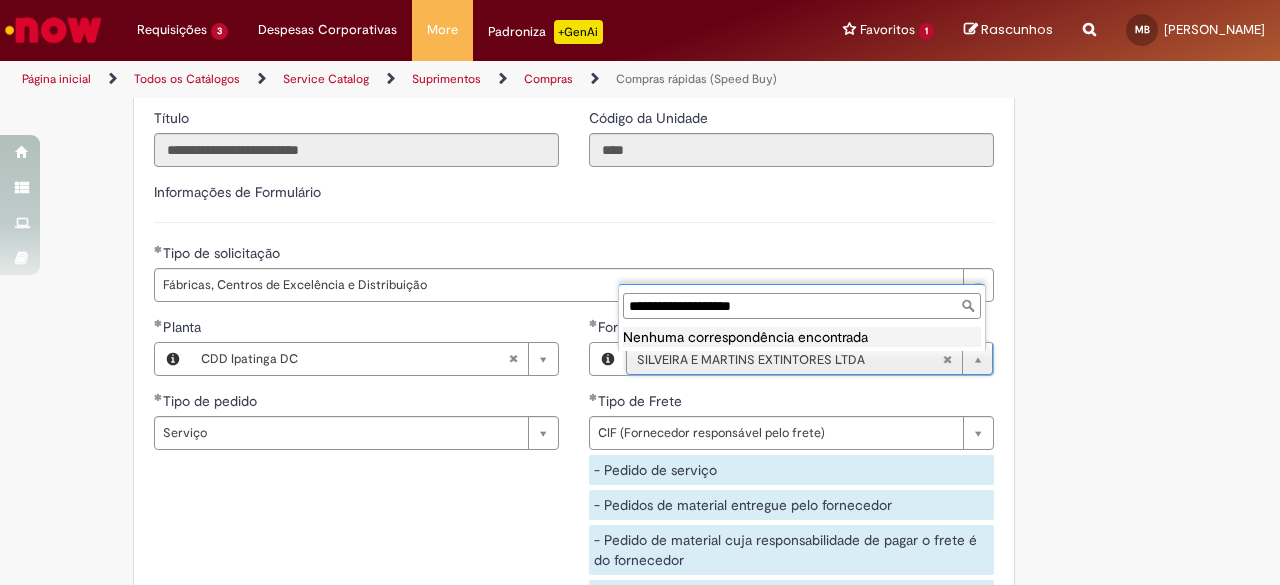 click on "**********" at bounding box center (802, 306) 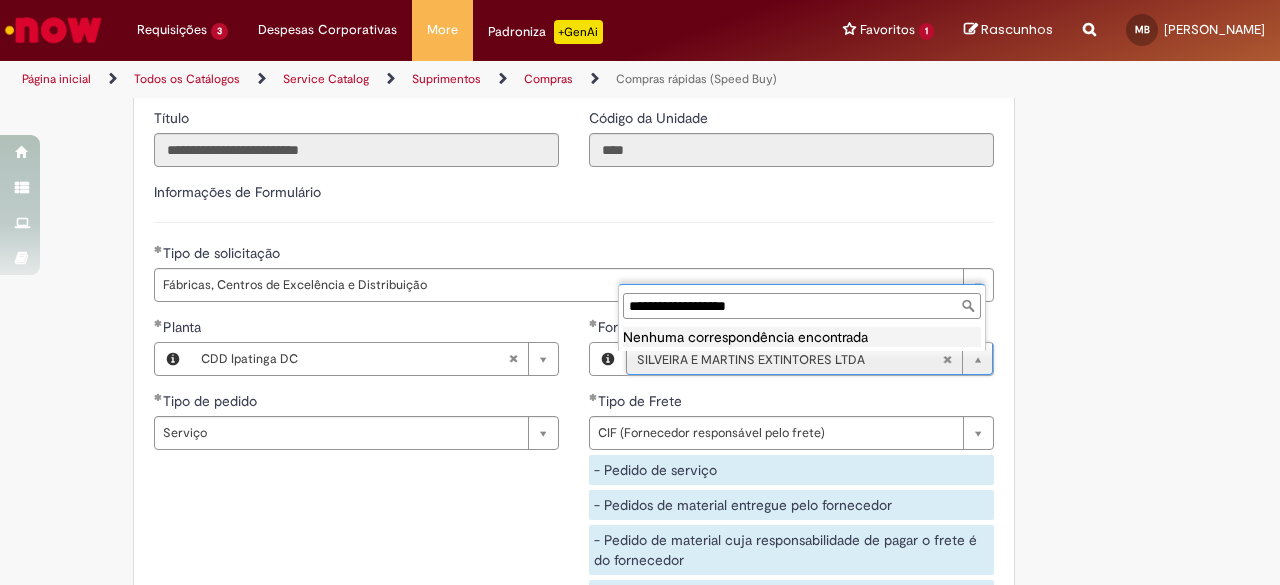 click on "**********" at bounding box center [802, 306] 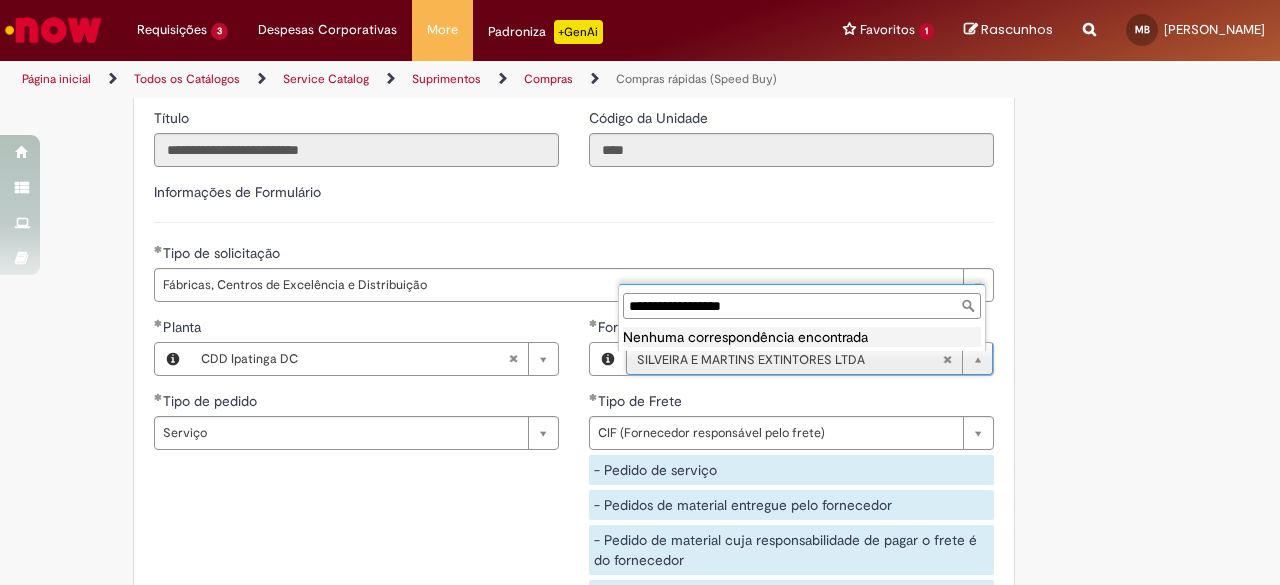 click on "**********" at bounding box center [802, 306] 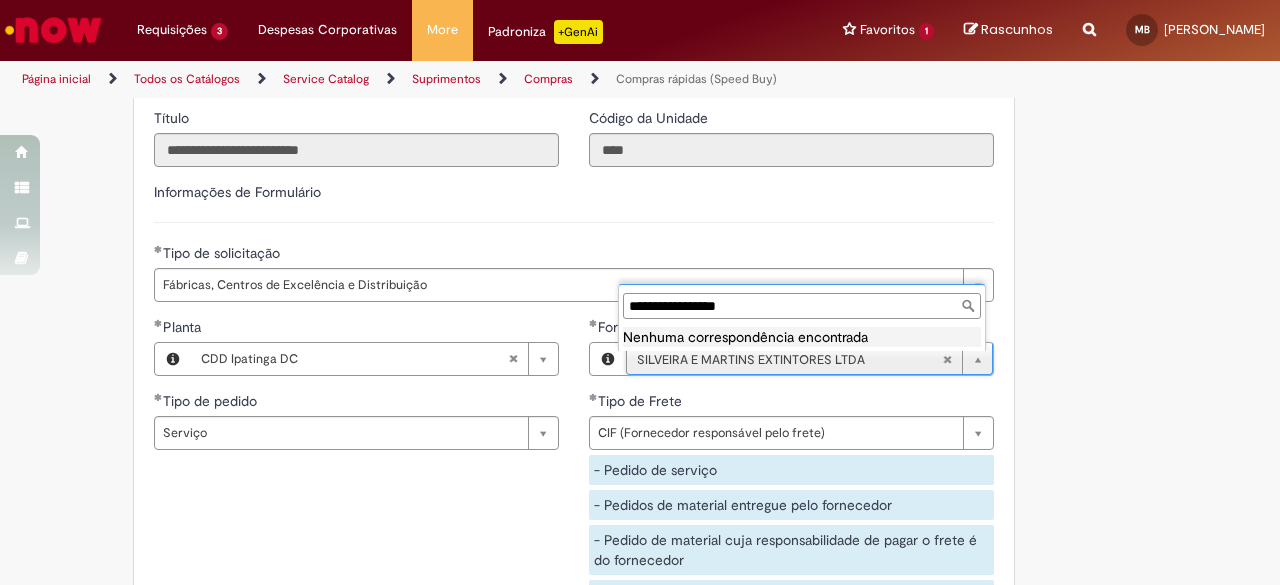 click on "**********" at bounding box center [802, 306] 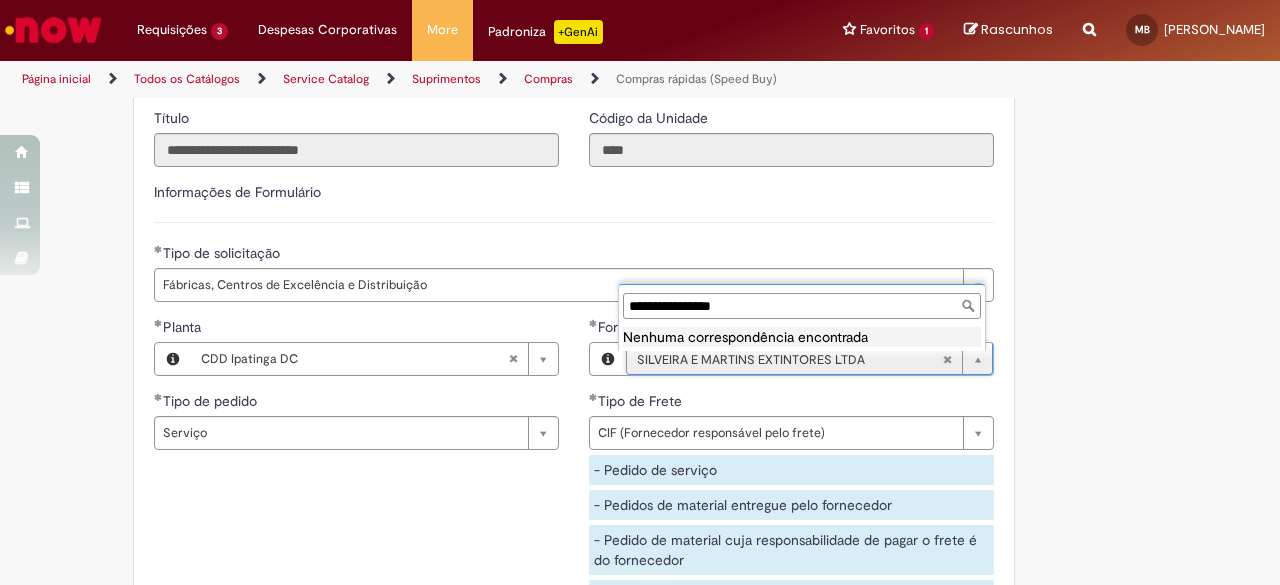 drag, startPoint x: 635, startPoint y: 307, endPoint x: 554, endPoint y: 307, distance: 81 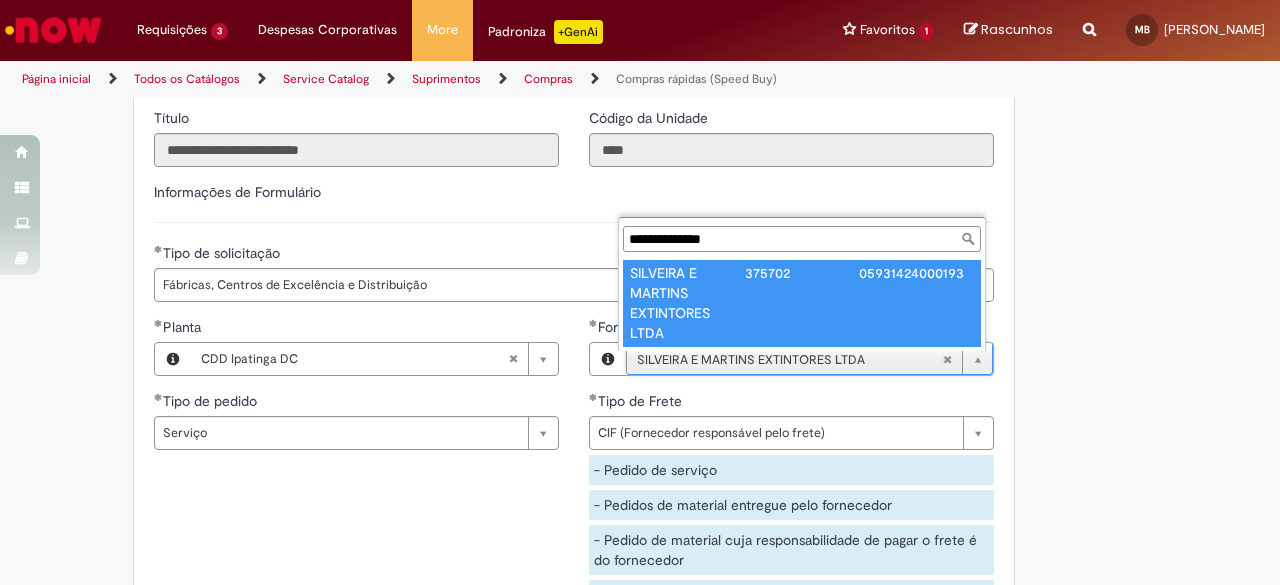 type on "**********" 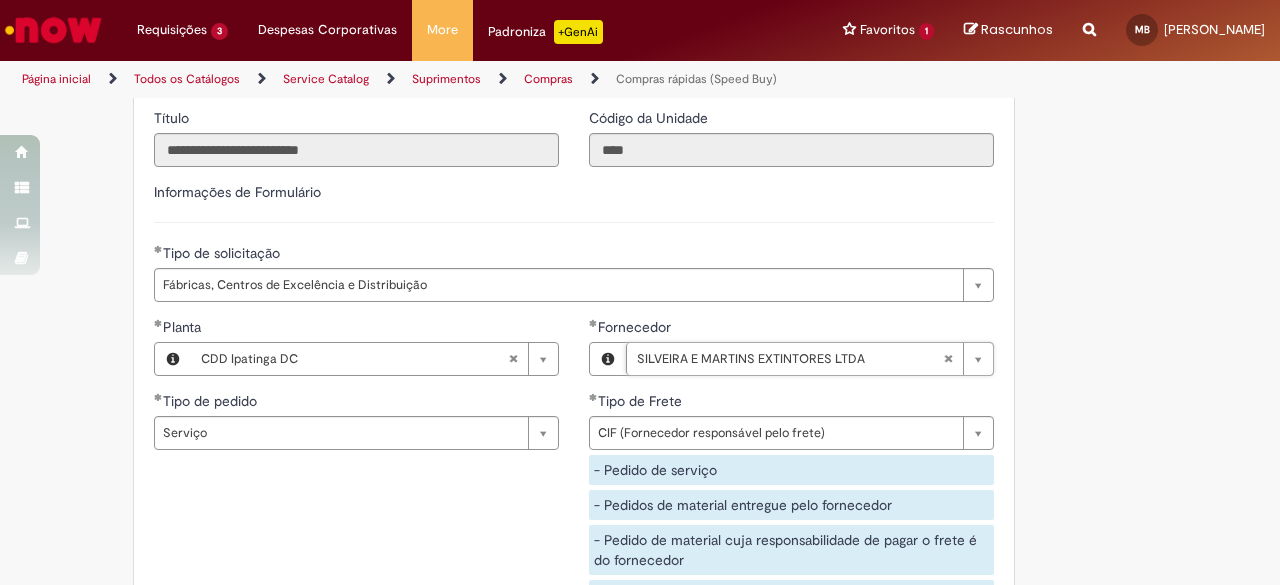 scroll, scrollTop: 0, scrollLeft: 254, axis: horizontal 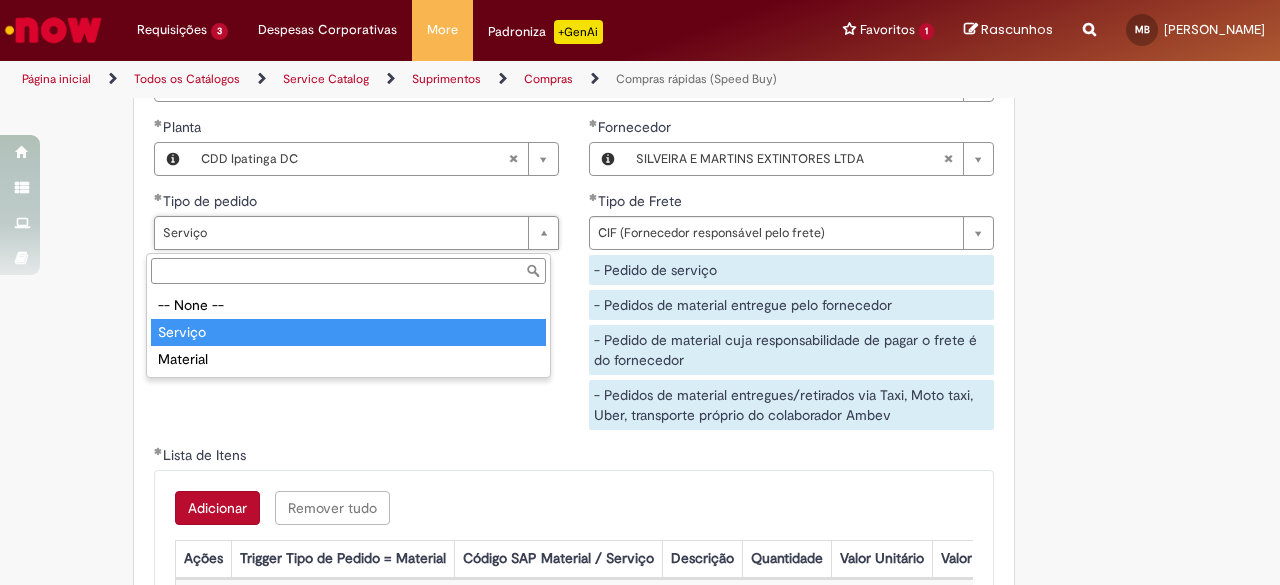 type on "*******" 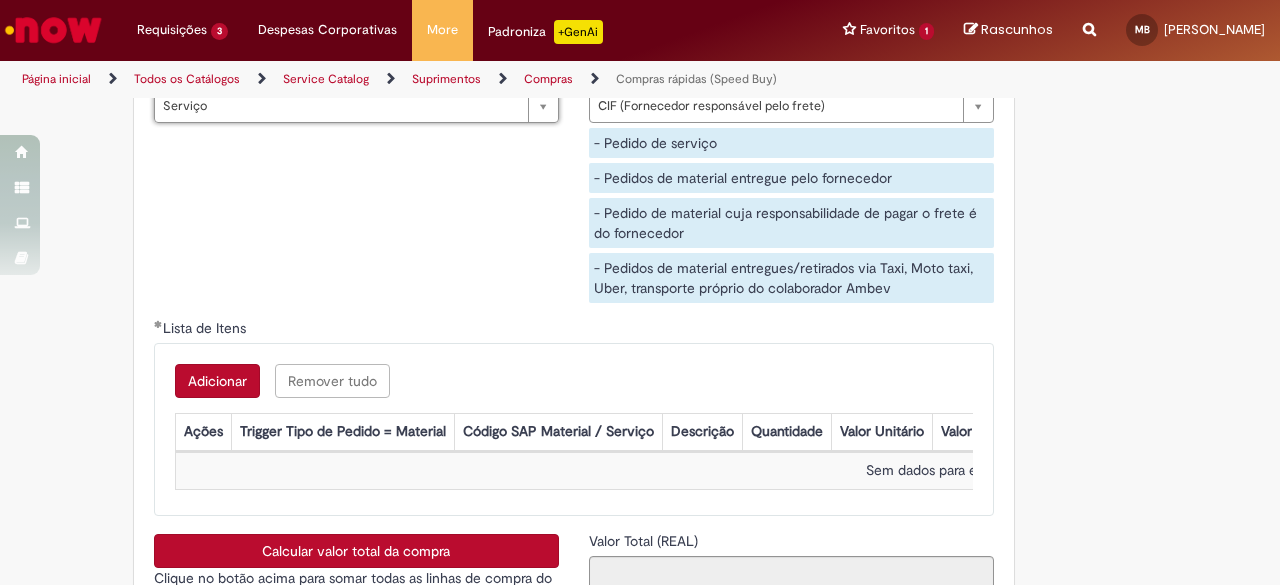 scroll, scrollTop: 3200, scrollLeft: 0, axis: vertical 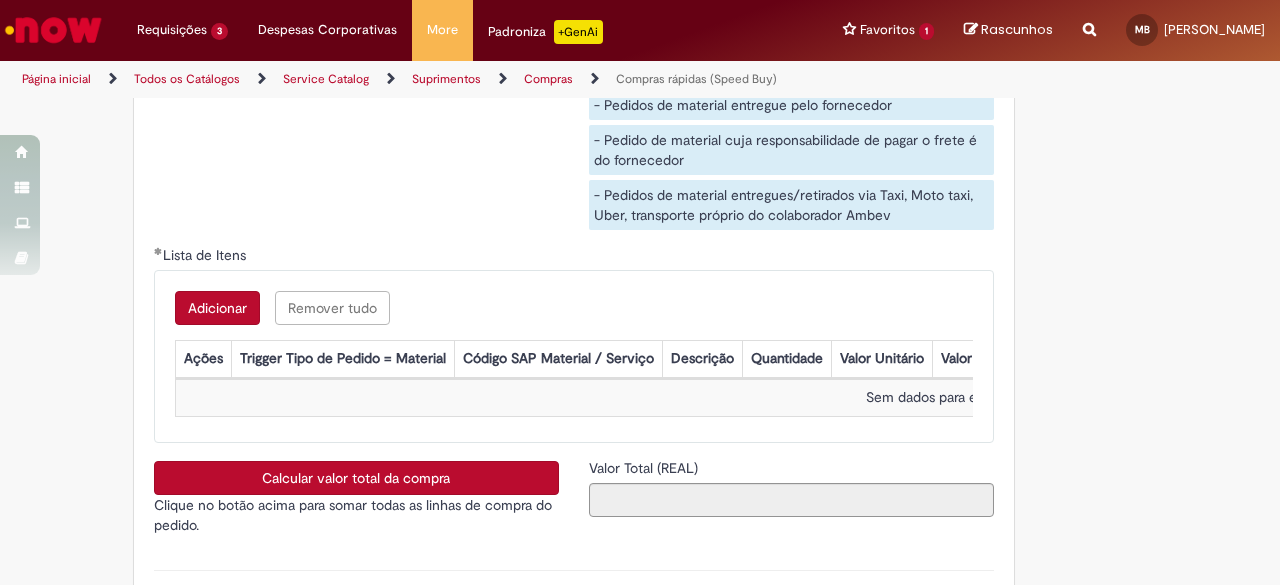 click on "Adicionar" at bounding box center [217, 308] 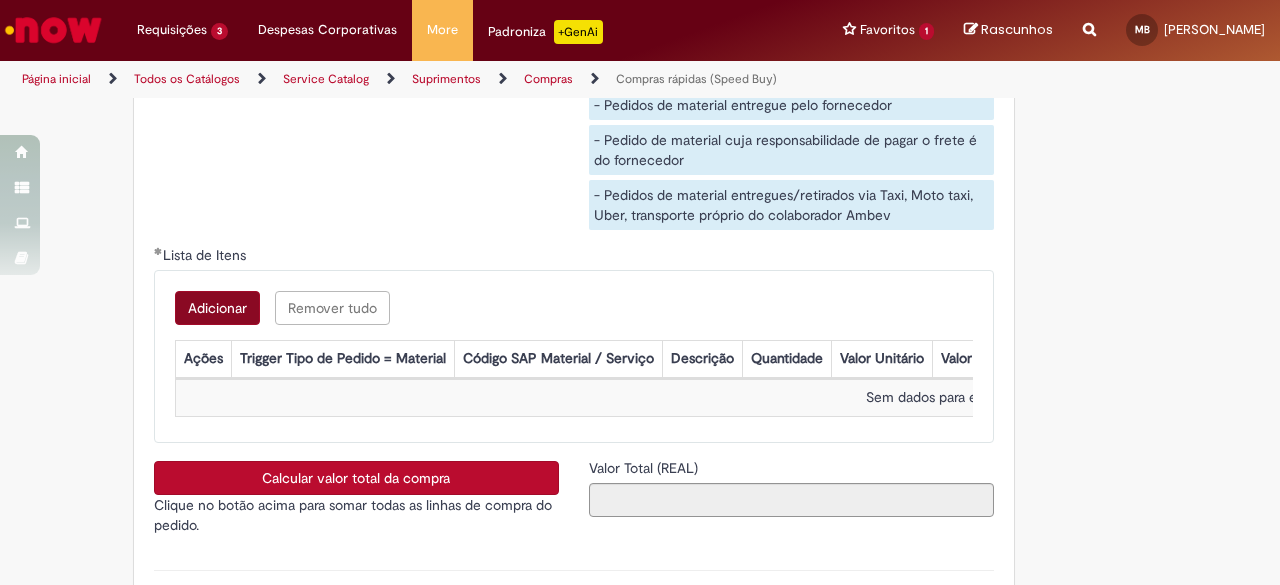 scroll, scrollTop: 0, scrollLeft: 0, axis: both 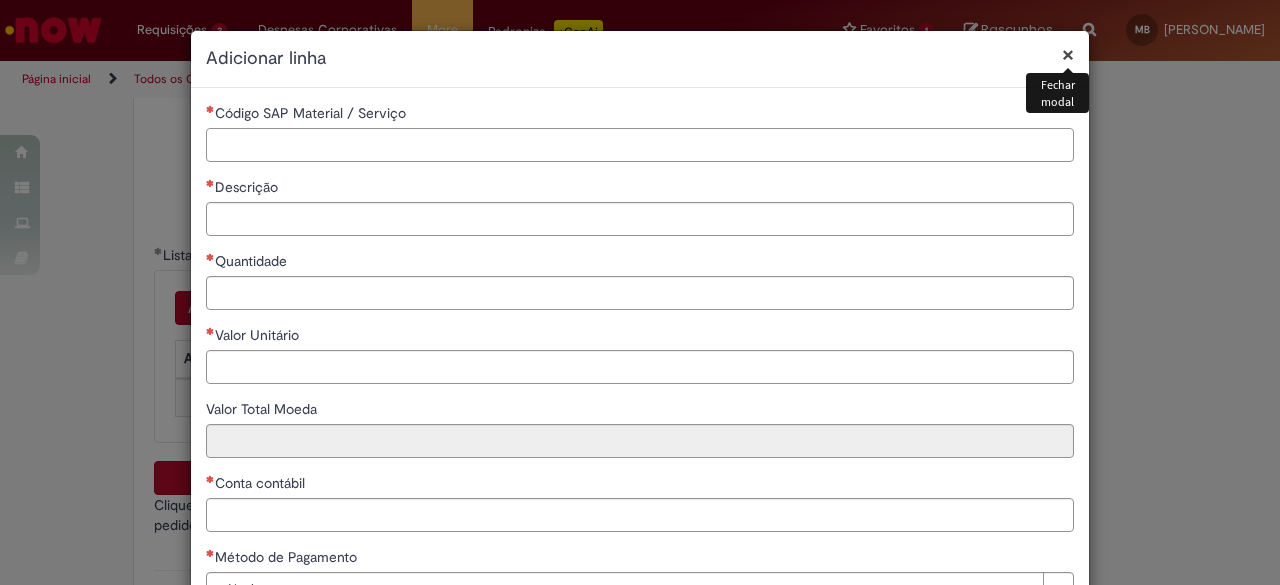 click on "Código SAP Material / Serviço" at bounding box center (640, 145) 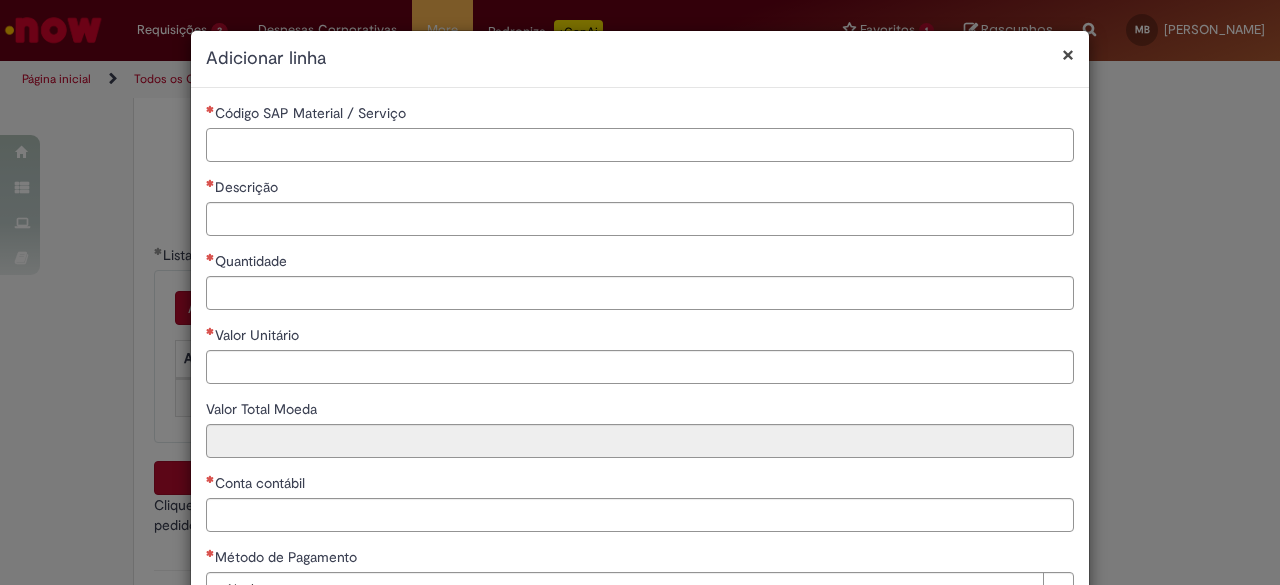 click on "Código SAP Material / Serviço" at bounding box center (640, 145) 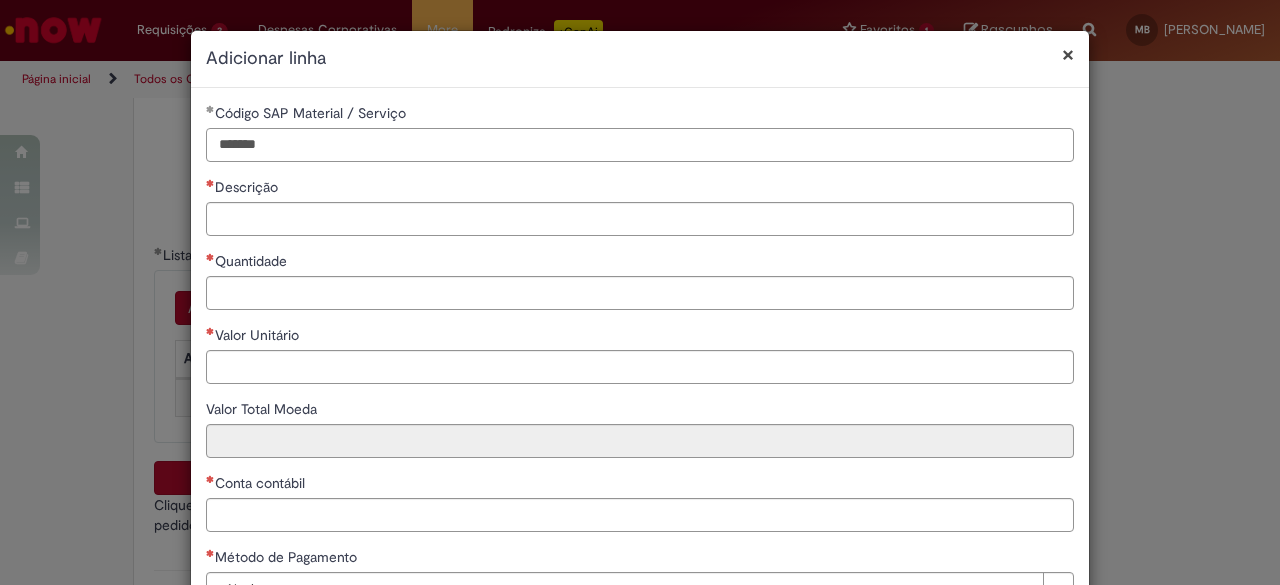 type on "*******" 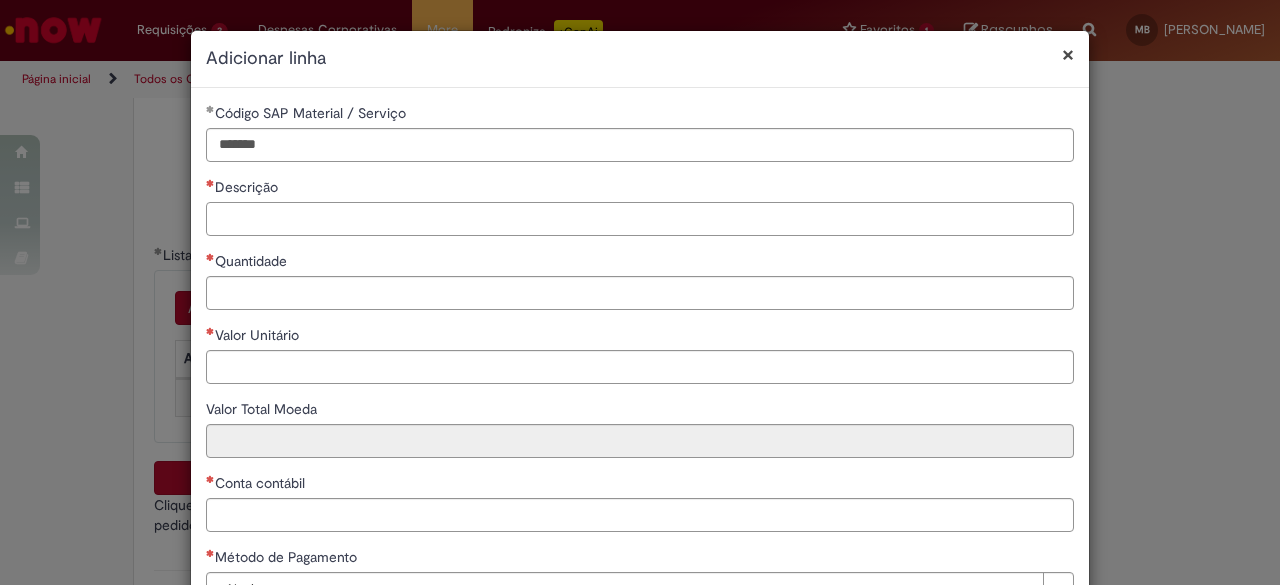 click on "Descrição" at bounding box center (640, 219) 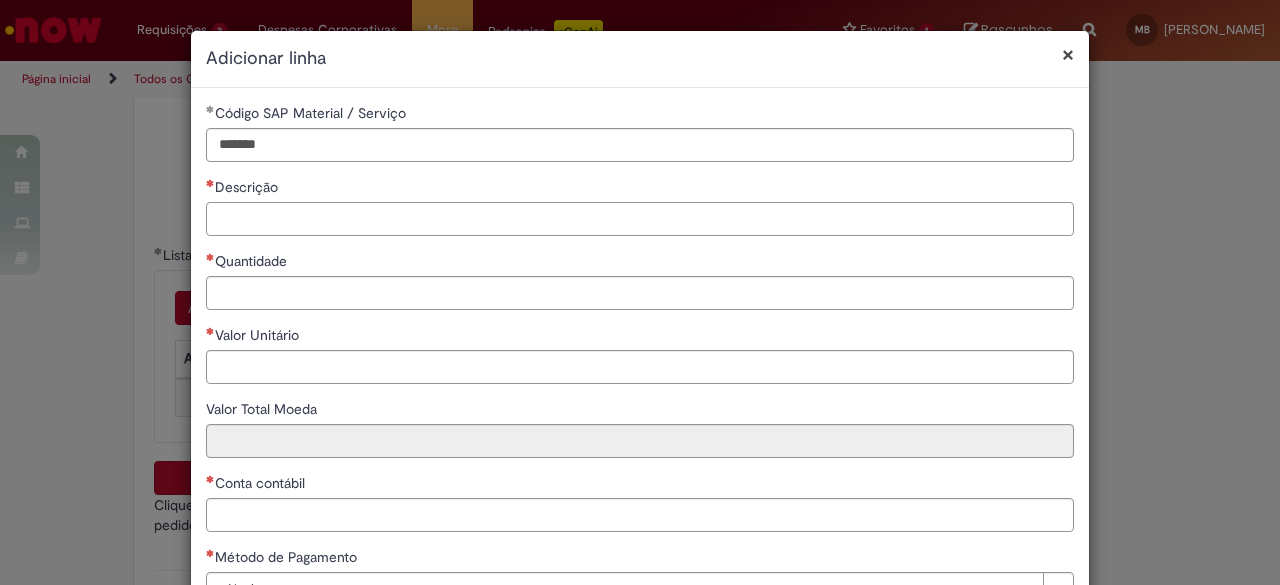 click on "Descrição" at bounding box center (640, 219) 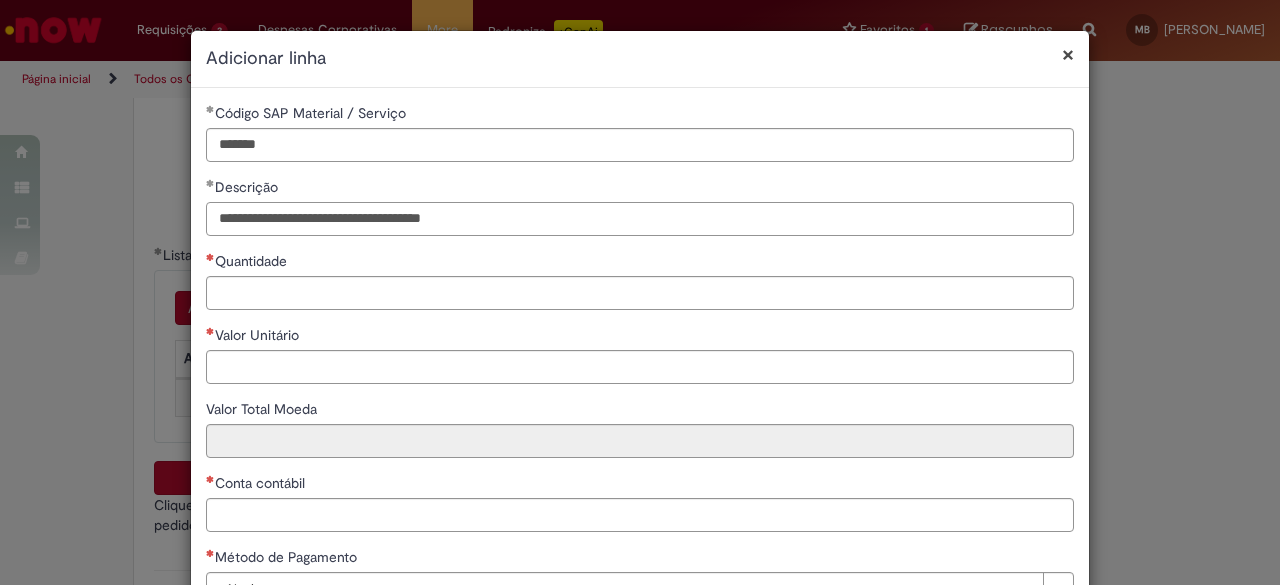 drag, startPoint x: 513, startPoint y: 223, endPoint x: 0, endPoint y: 223, distance: 513 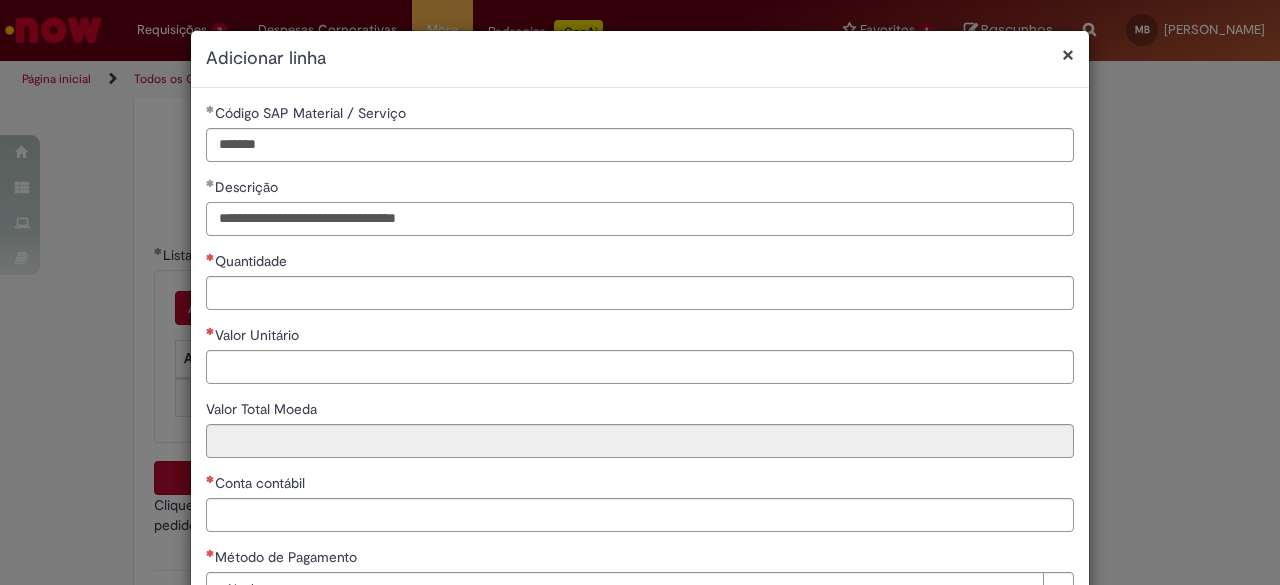 click on "**********" at bounding box center [640, 219] 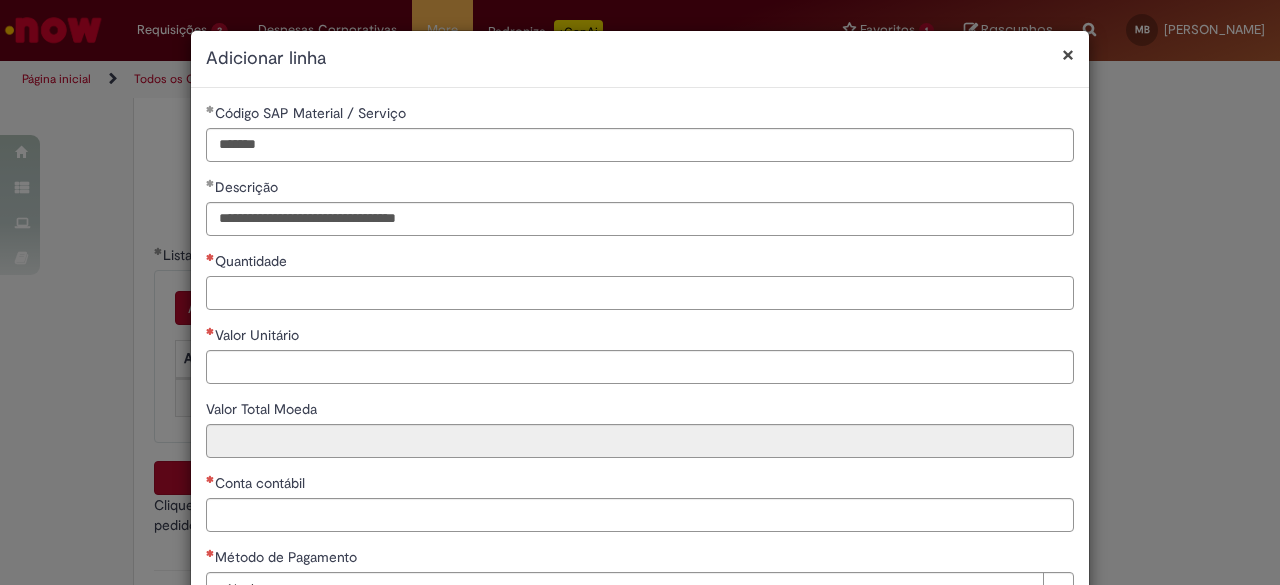 click on "Quantidade" at bounding box center (640, 293) 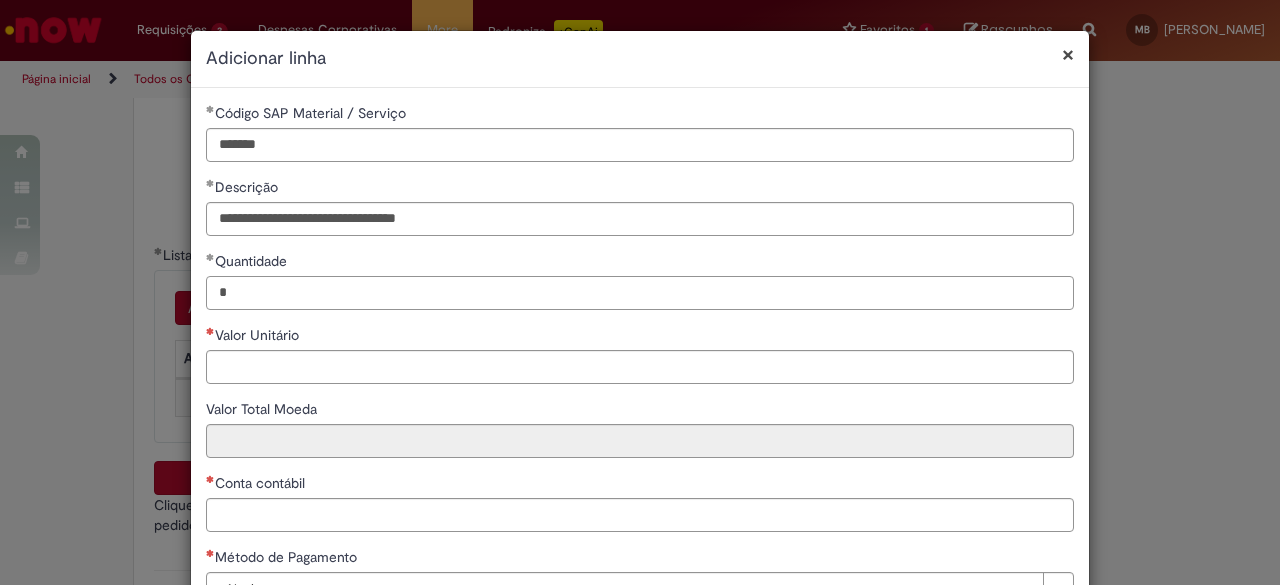 type on "*" 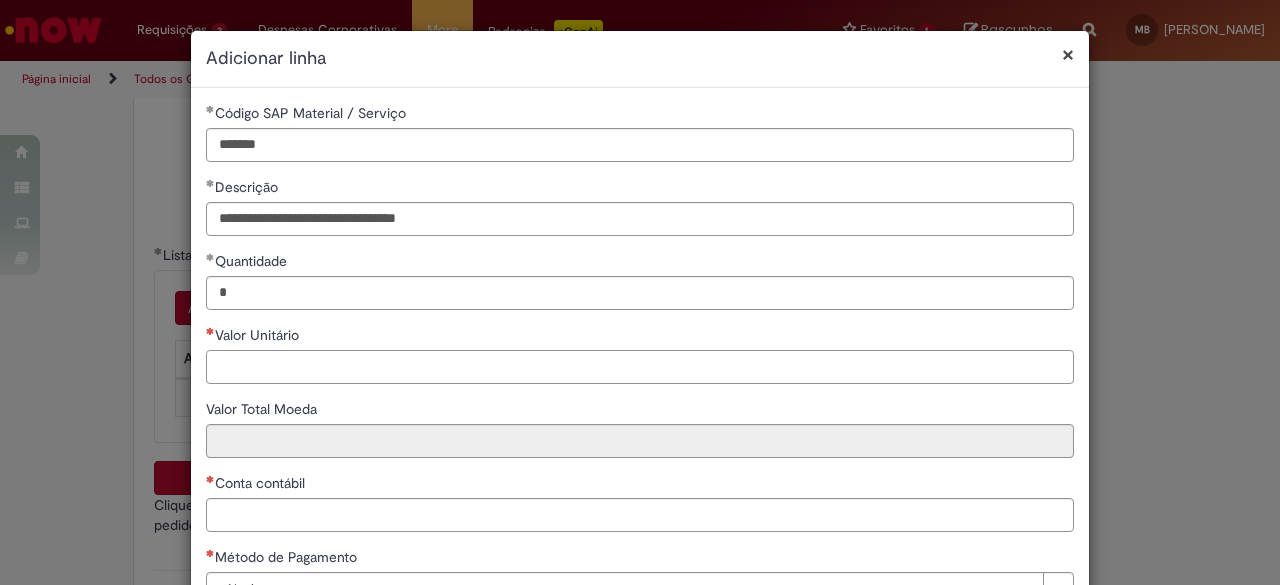 click on "Valor Unitário" at bounding box center [640, 367] 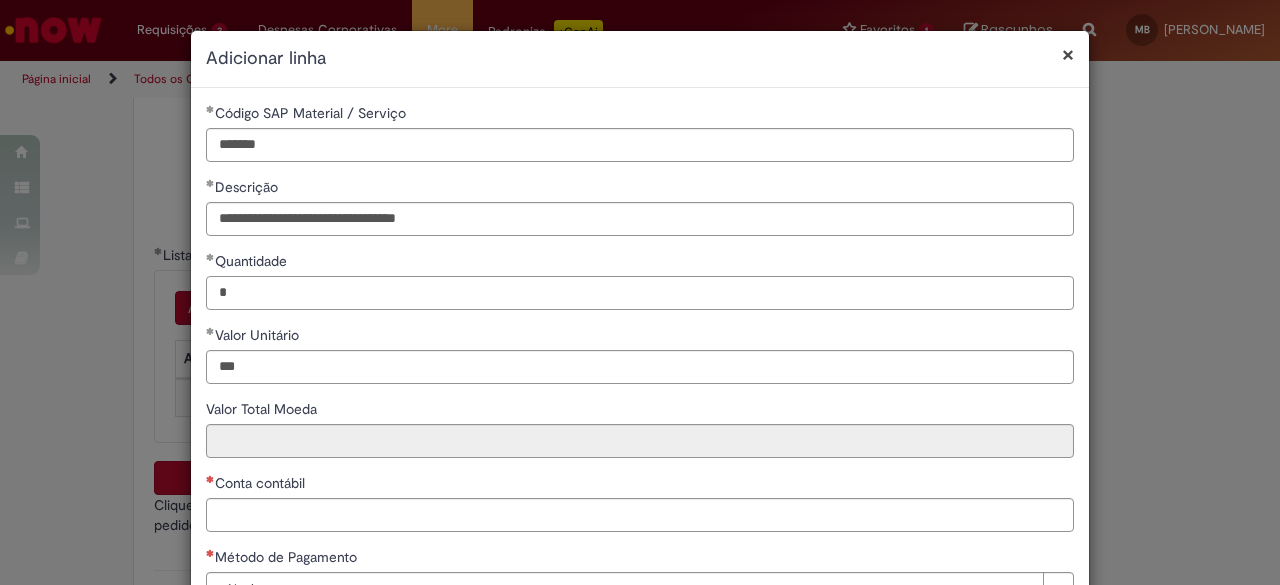 type on "******" 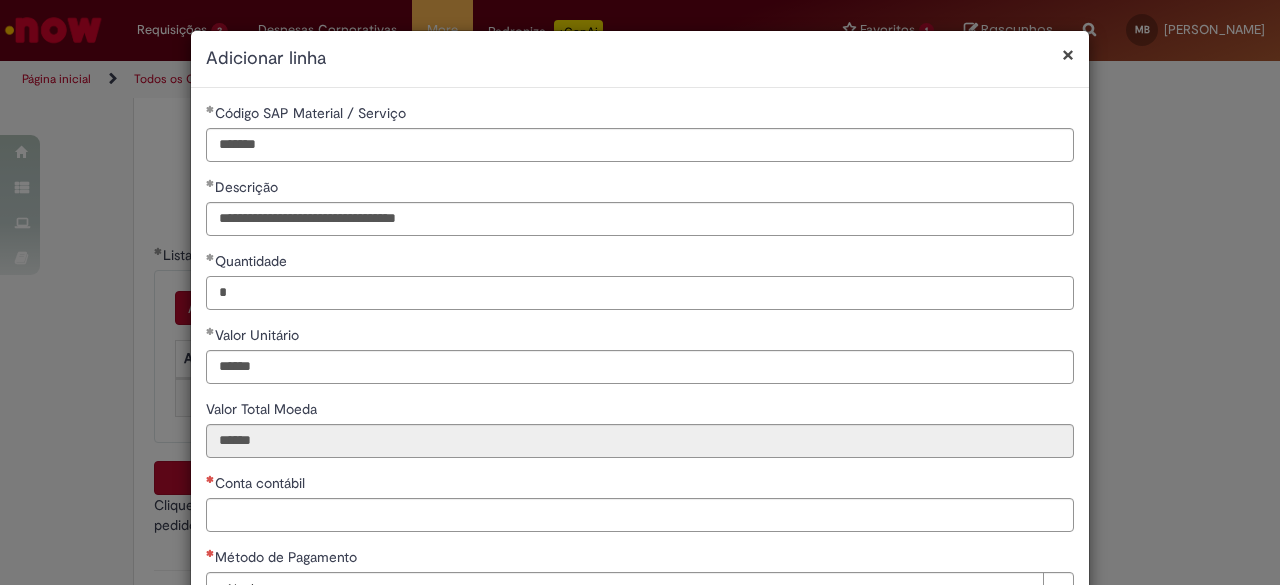 click on "*" at bounding box center [640, 293] 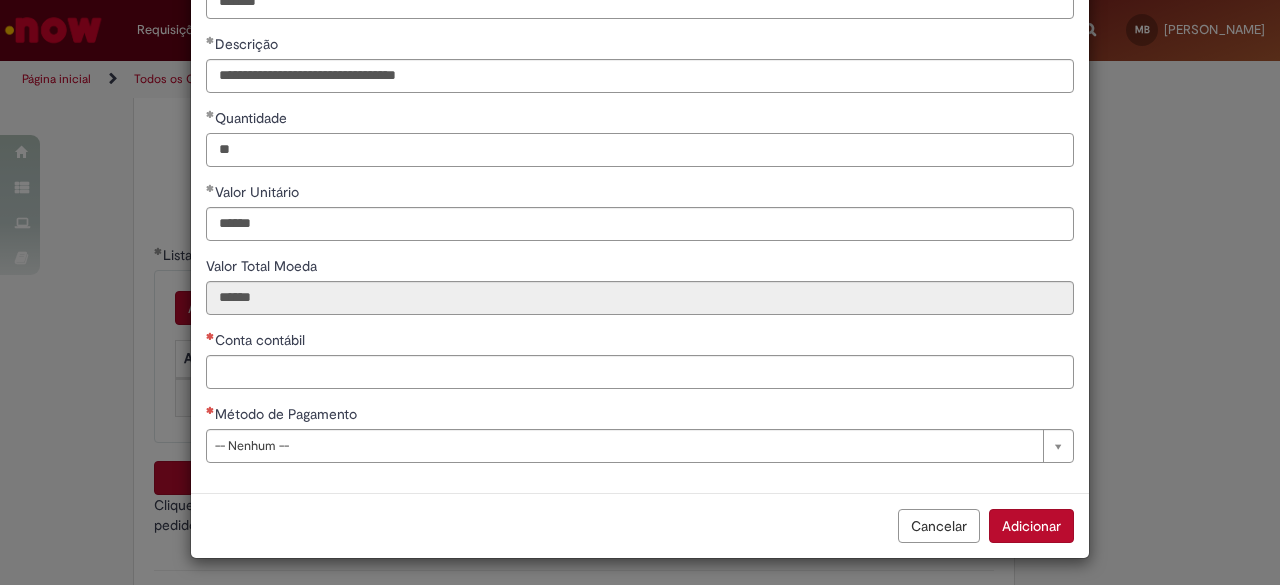 scroll, scrollTop: 144, scrollLeft: 0, axis: vertical 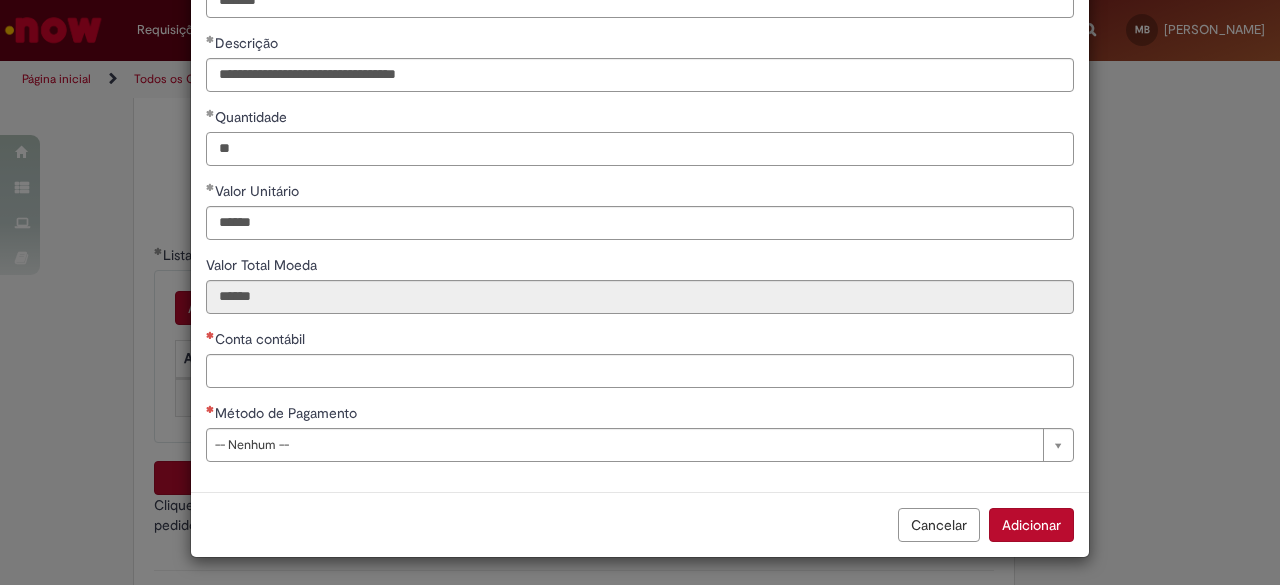 type on "**" 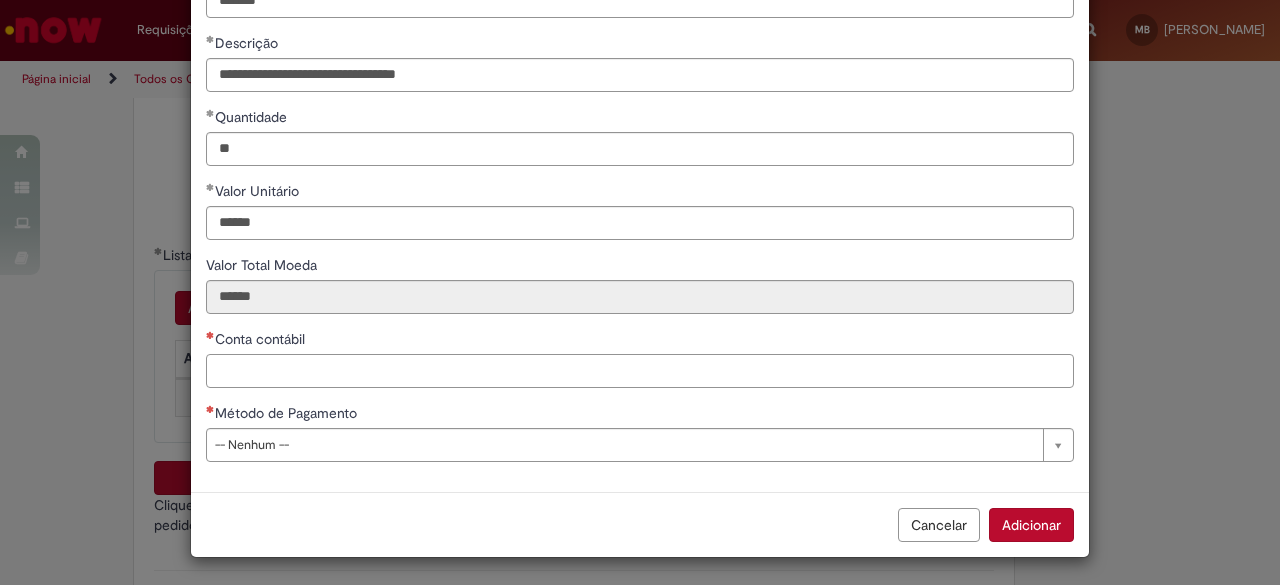 click on "Conta contábil" at bounding box center (640, 371) 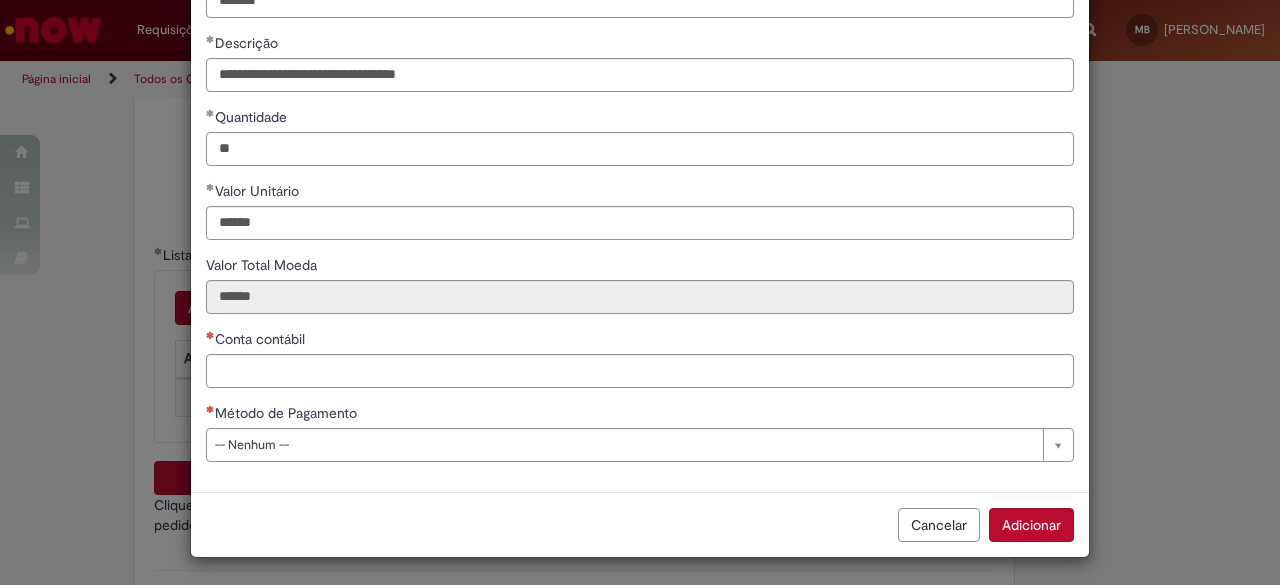 click on "**********" at bounding box center [640, 218] 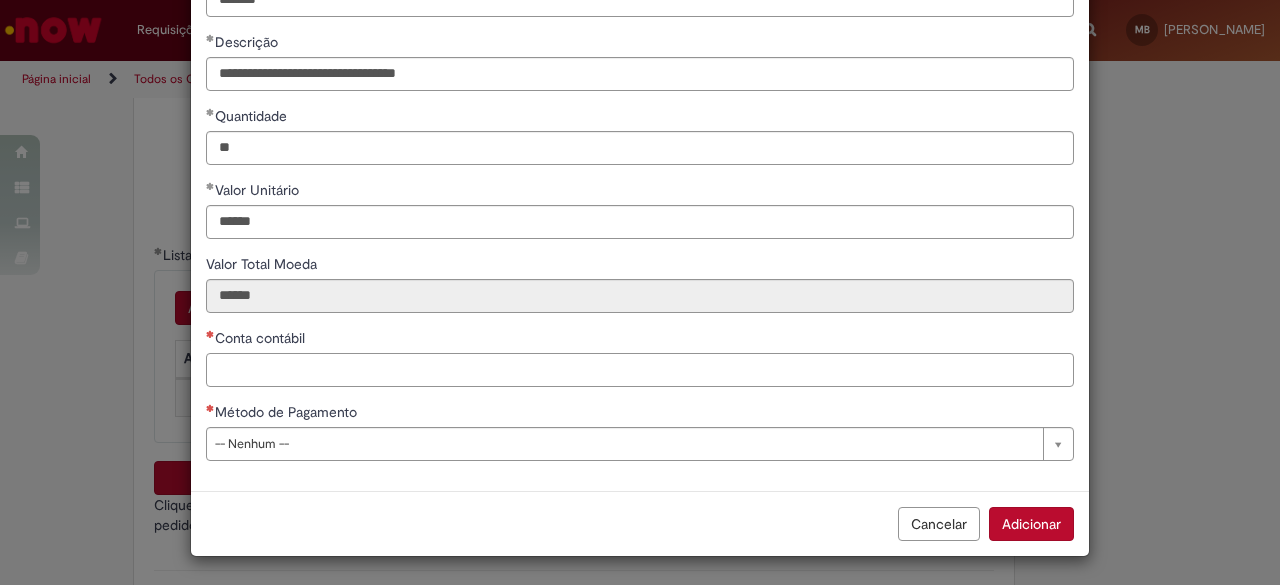 click on "Conta contábil" at bounding box center [640, 370] 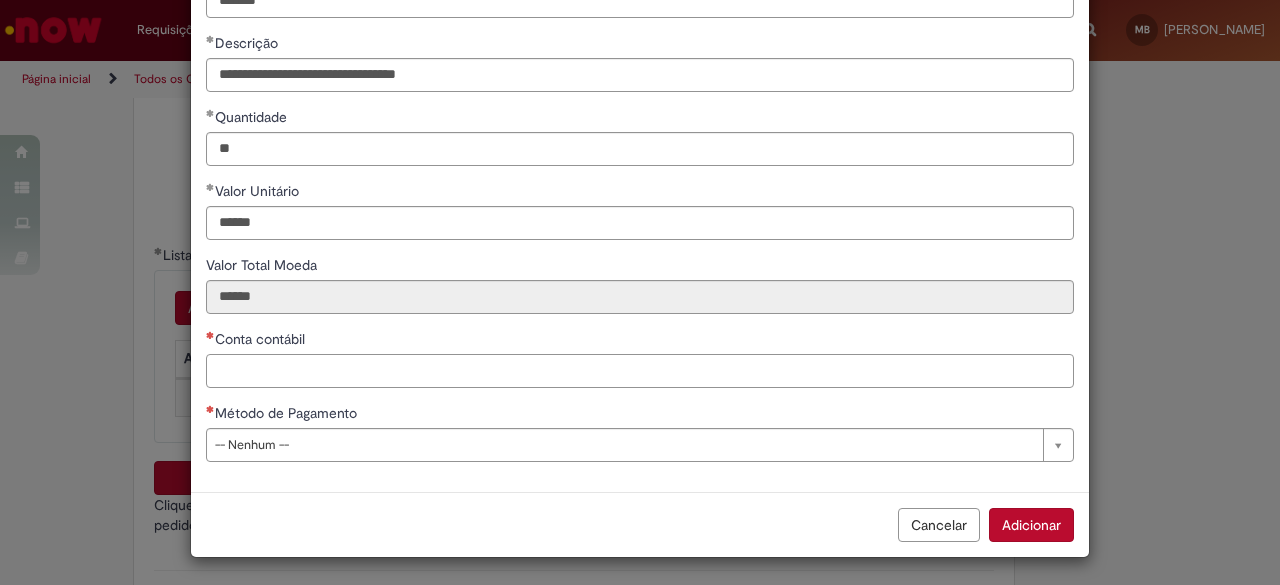 paste on "*******" 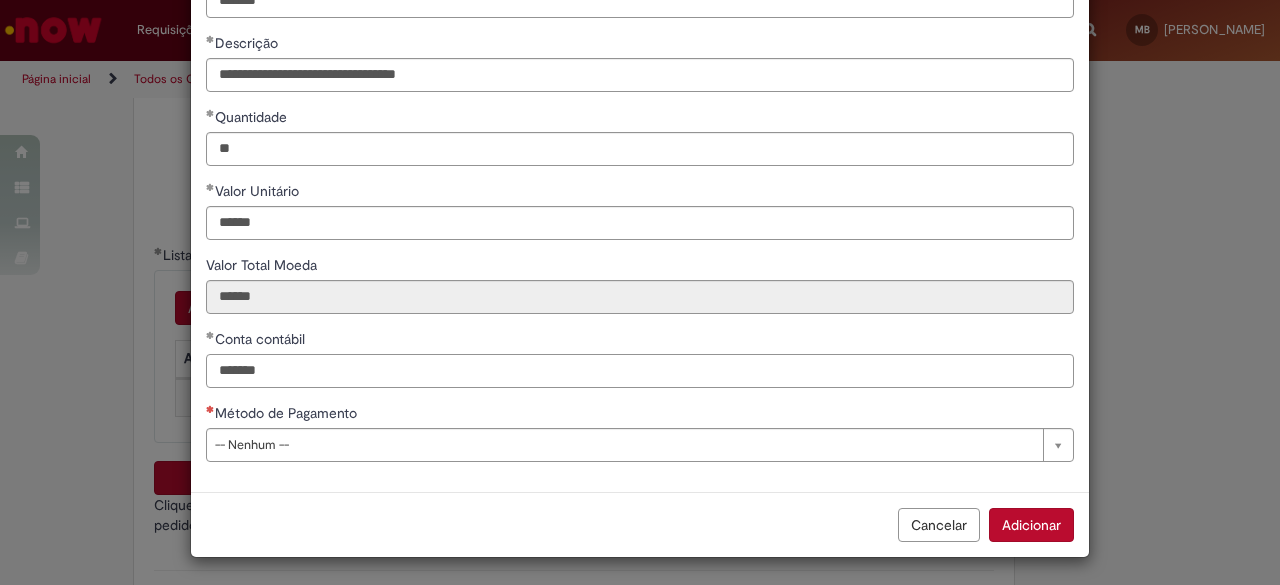 type on "*******" 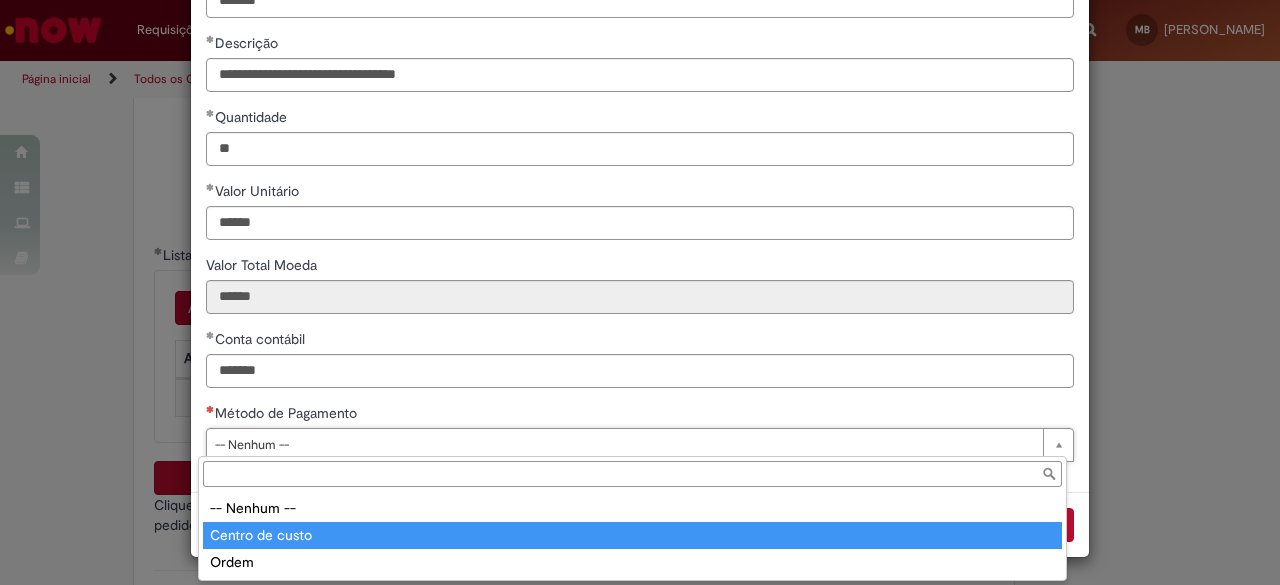 type on "**********" 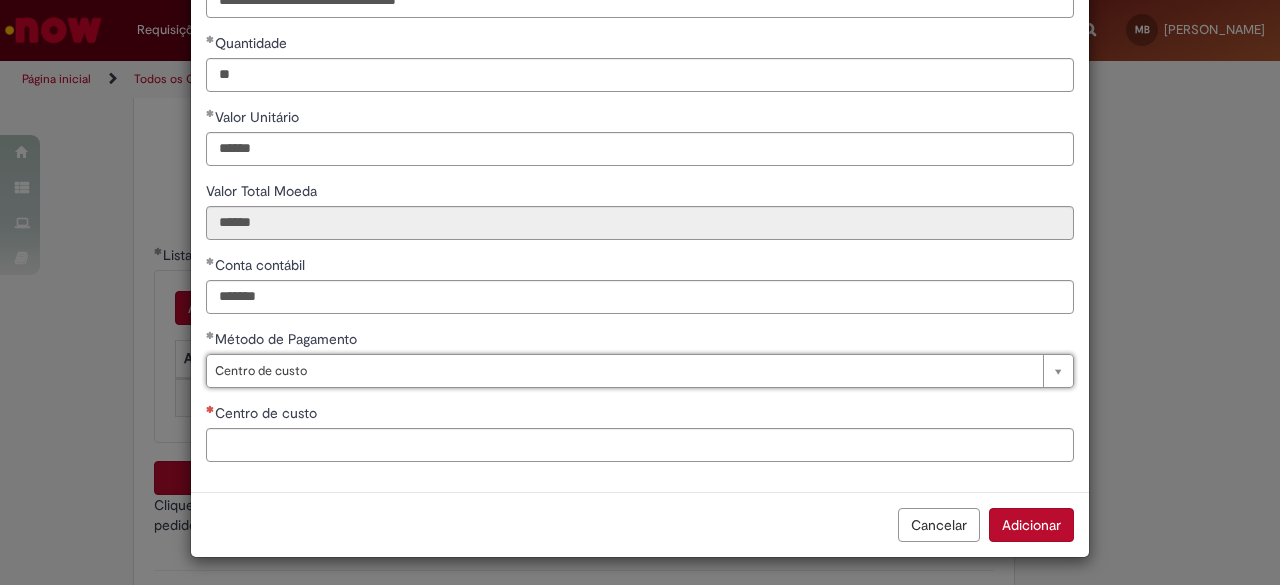 scroll, scrollTop: 218, scrollLeft: 0, axis: vertical 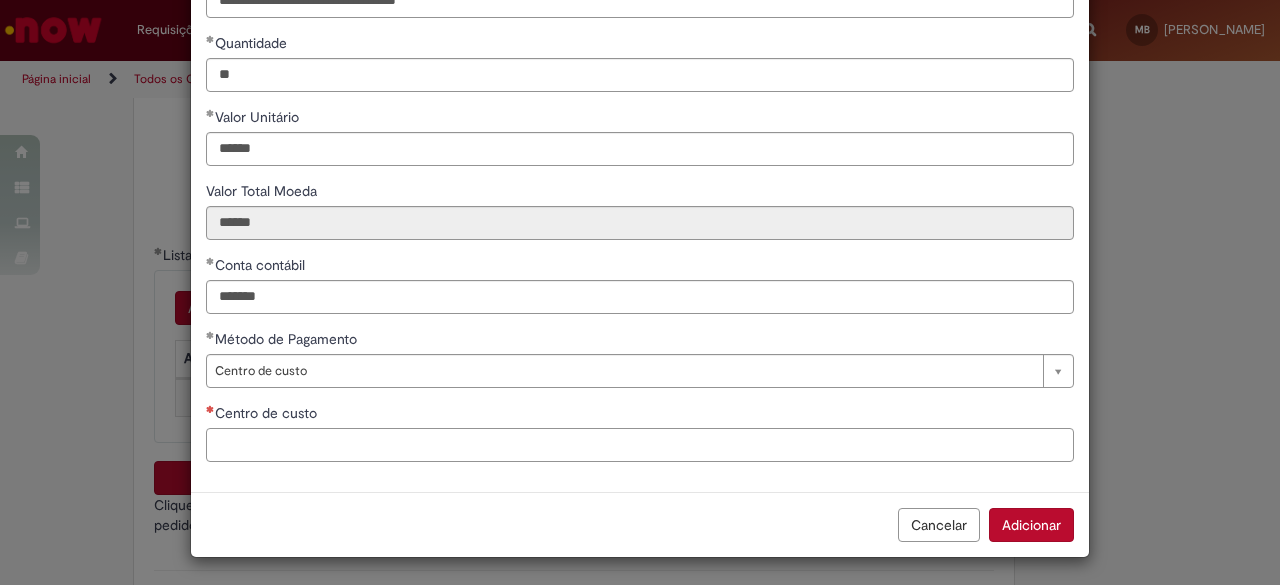 click on "Centro de custo" at bounding box center (640, 445) 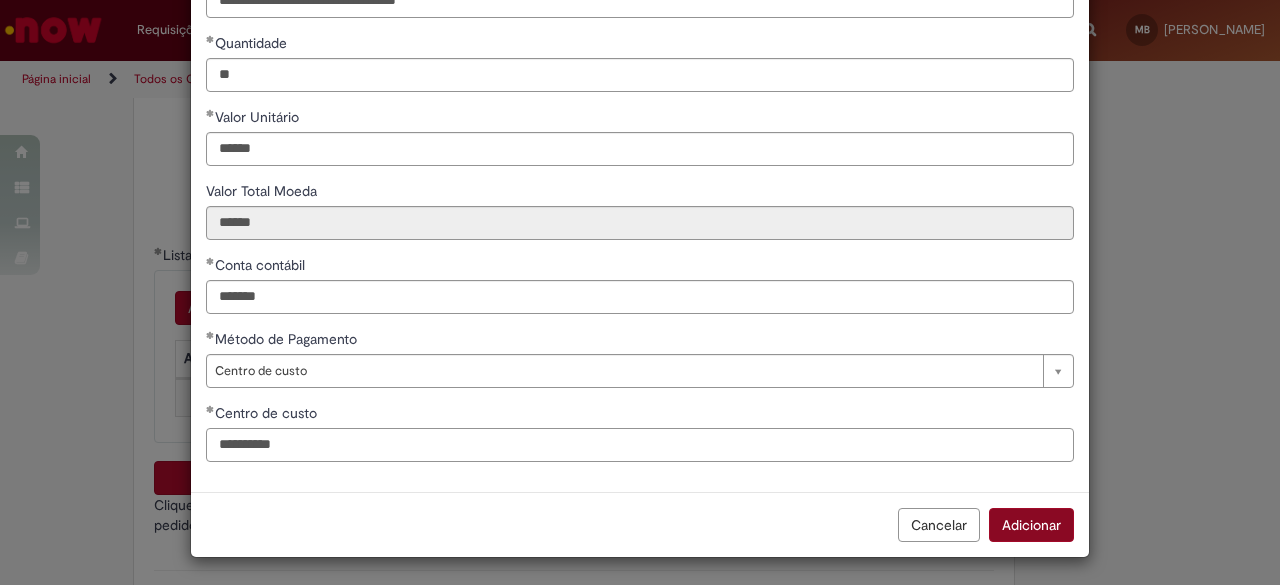 type on "**********" 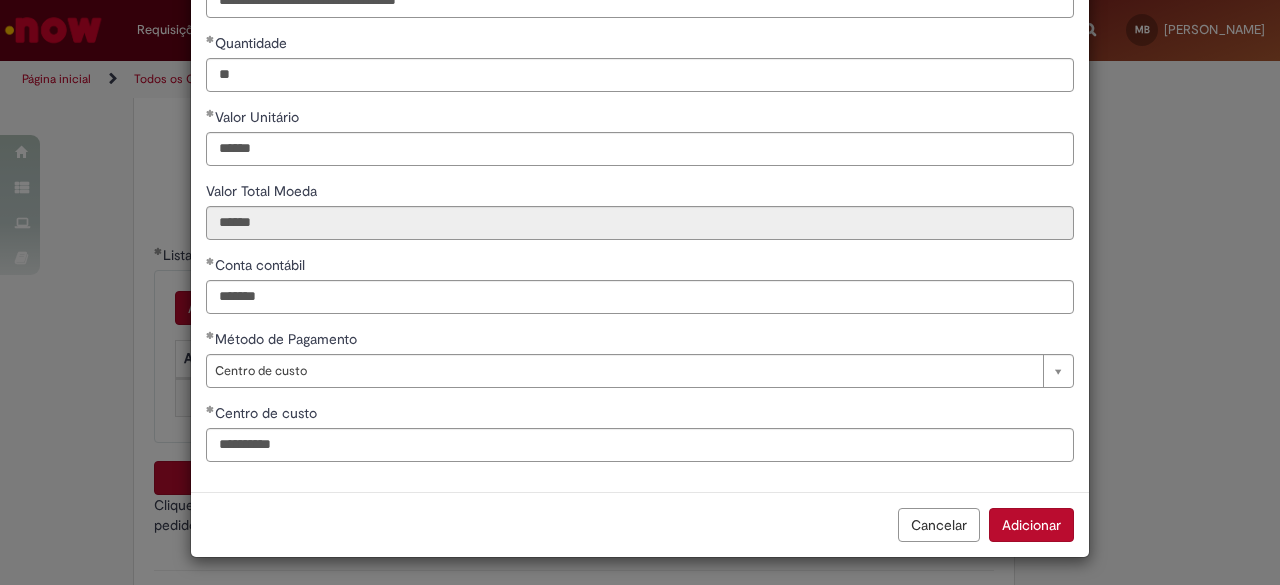 click on "Adicionar" at bounding box center [1031, 525] 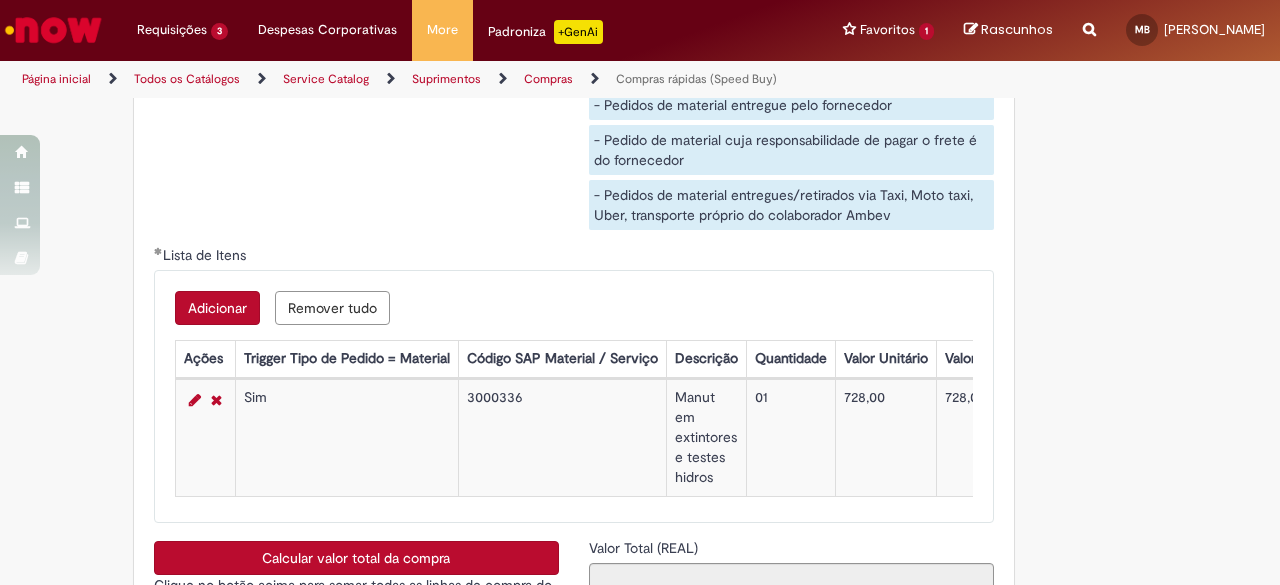 click on "Calcular valor total da compra" at bounding box center [356, 558] 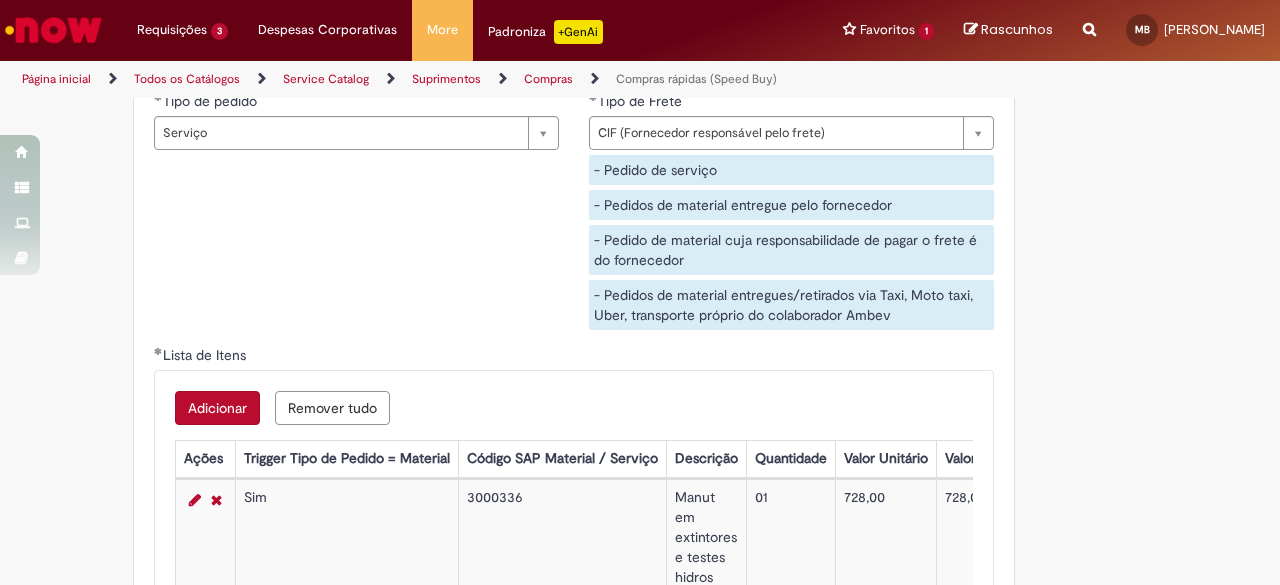 scroll, scrollTop: 3200, scrollLeft: 0, axis: vertical 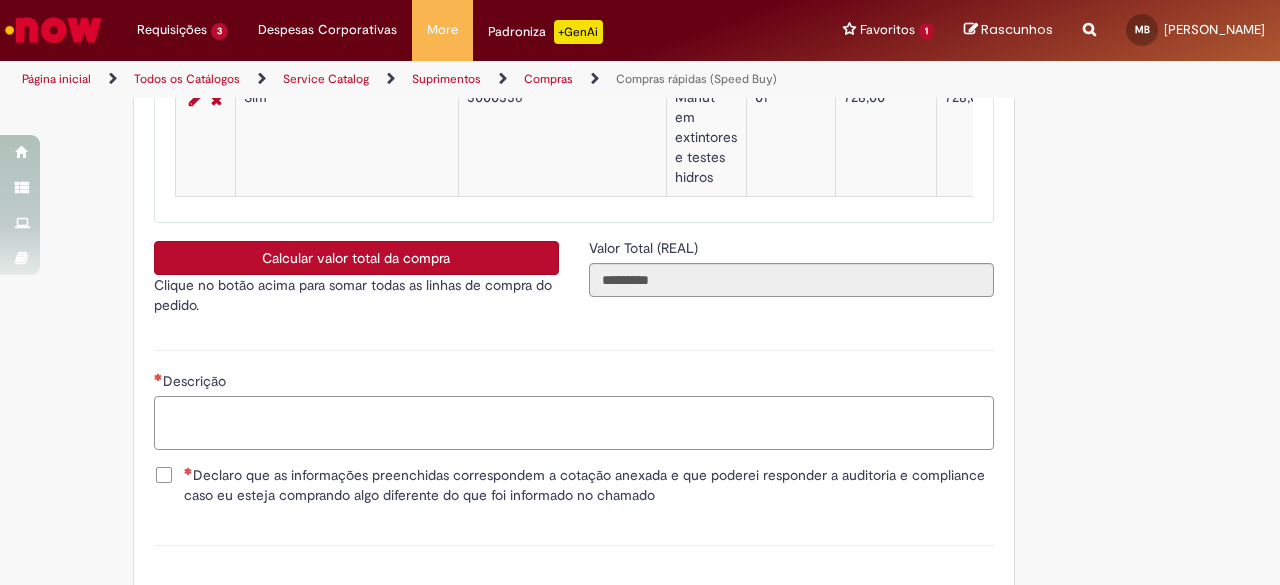 click on "Descrição" at bounding box center (574, 422) 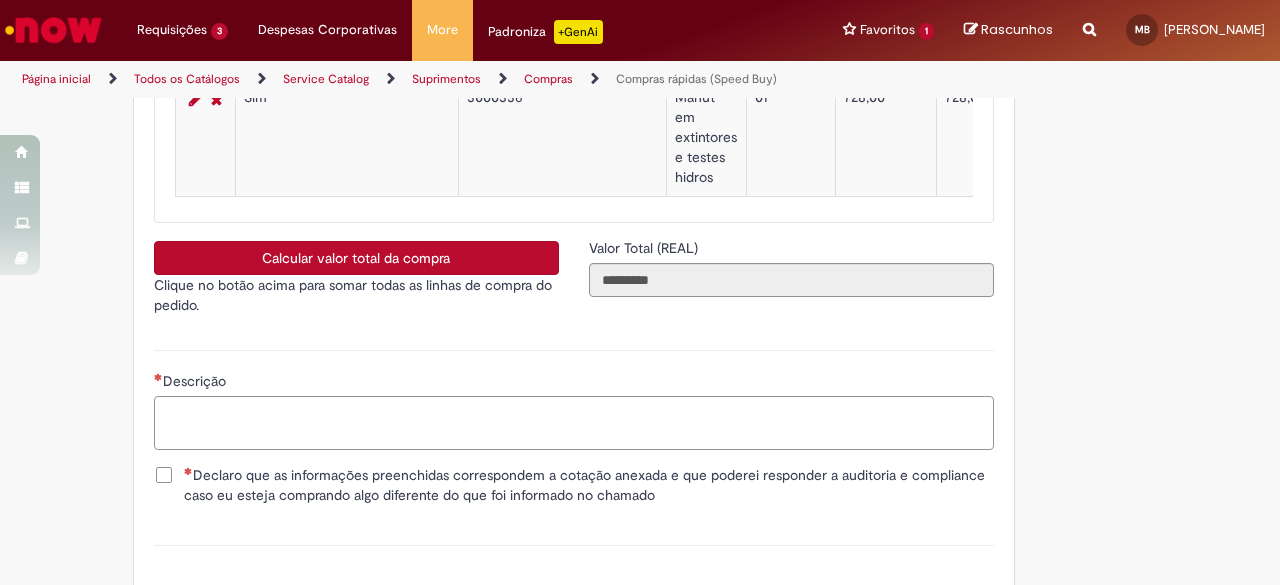 paste on "*******" 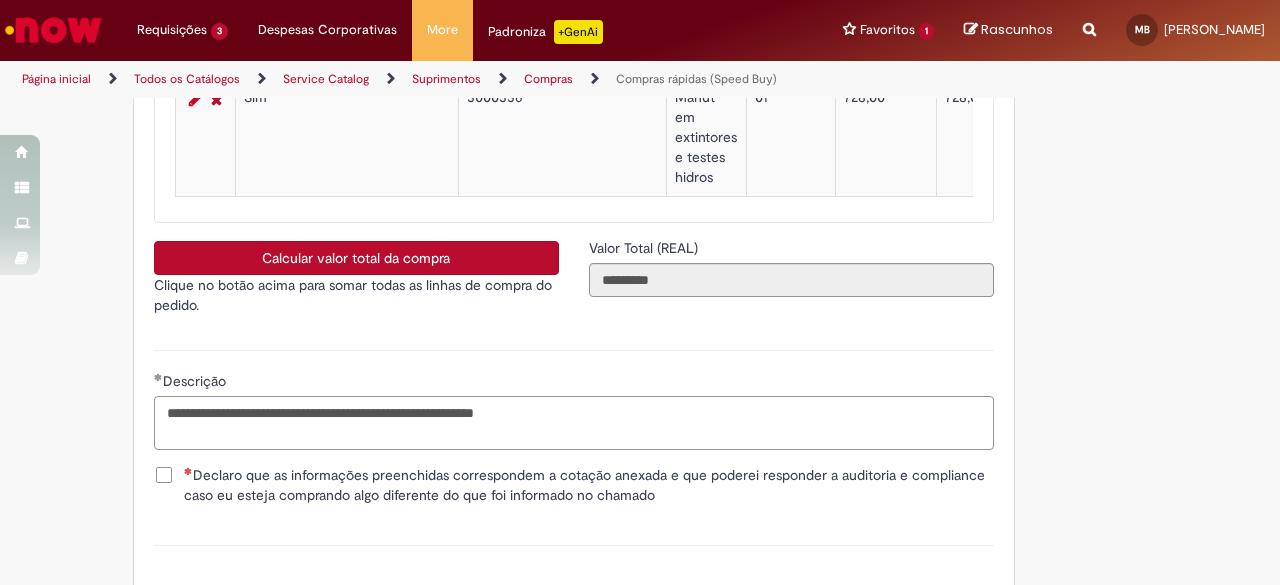 type on "**********" 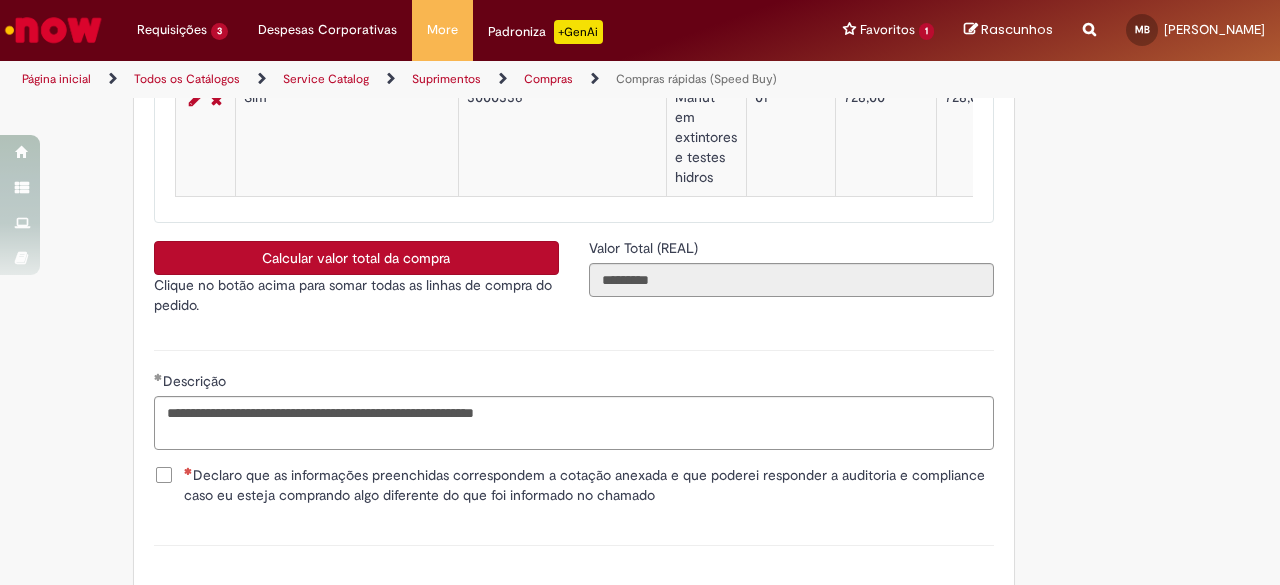 click on "Declaro que as informações preenchidas correspondem a cotação anexada e que poderei responder a auditoria e compliance caso eu esteja comprando algo diferente do que foi informado no chamado" at bounding box center [589, 485] 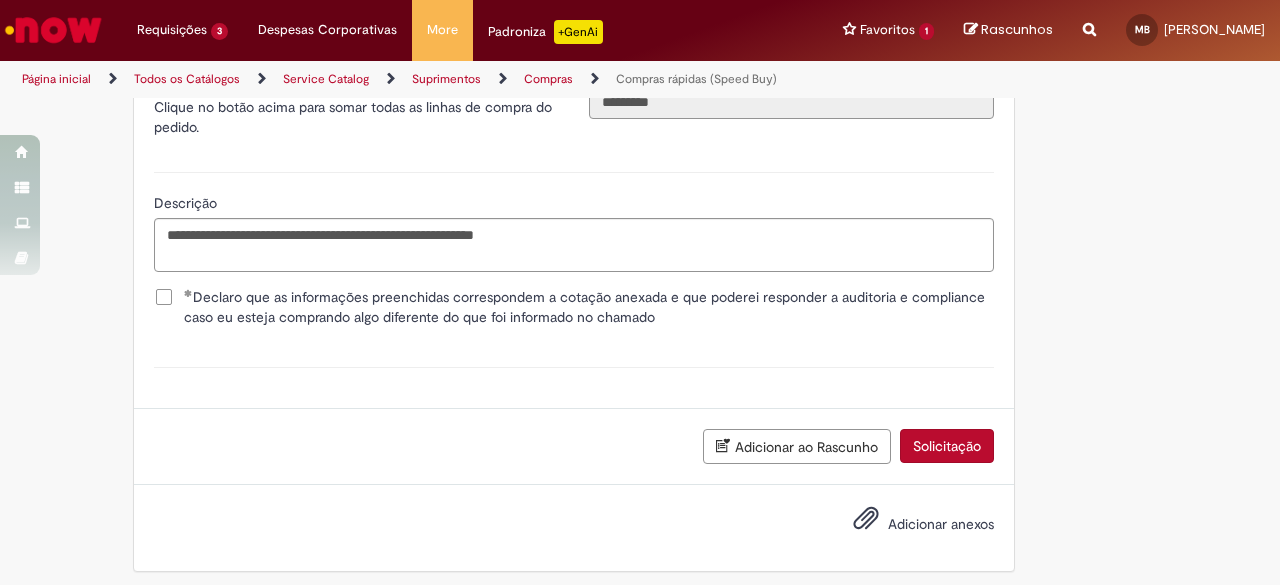scroll, scrollTop: 3683, scrollLeft: 0, axis: vertical 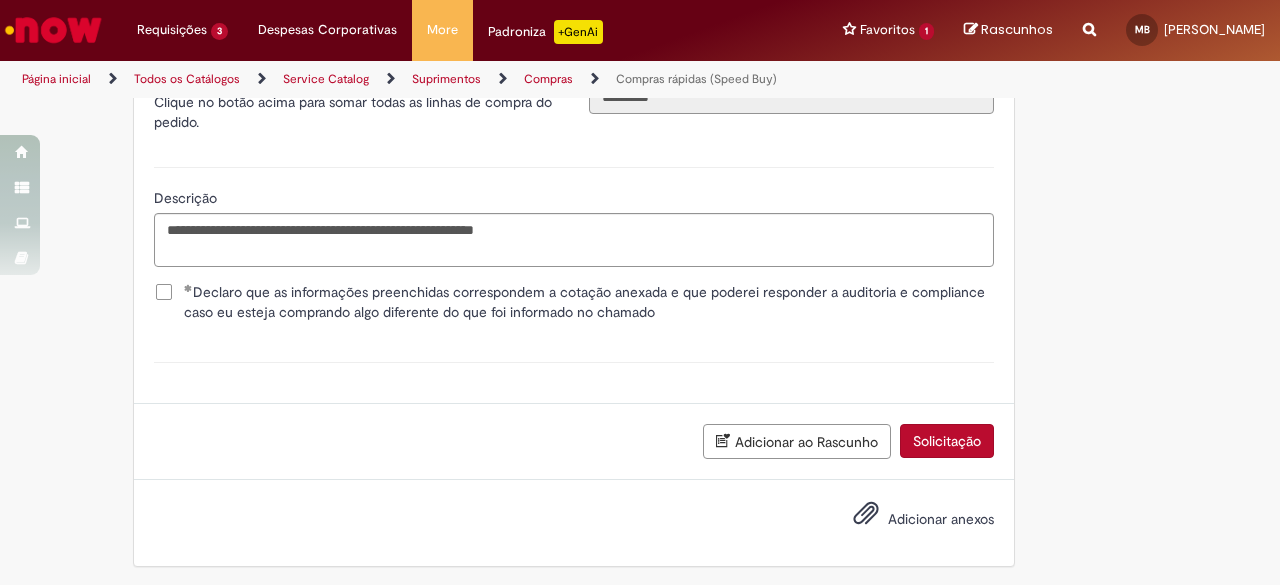 click on "Adicionar anexos" at bounding box center [941, 519] 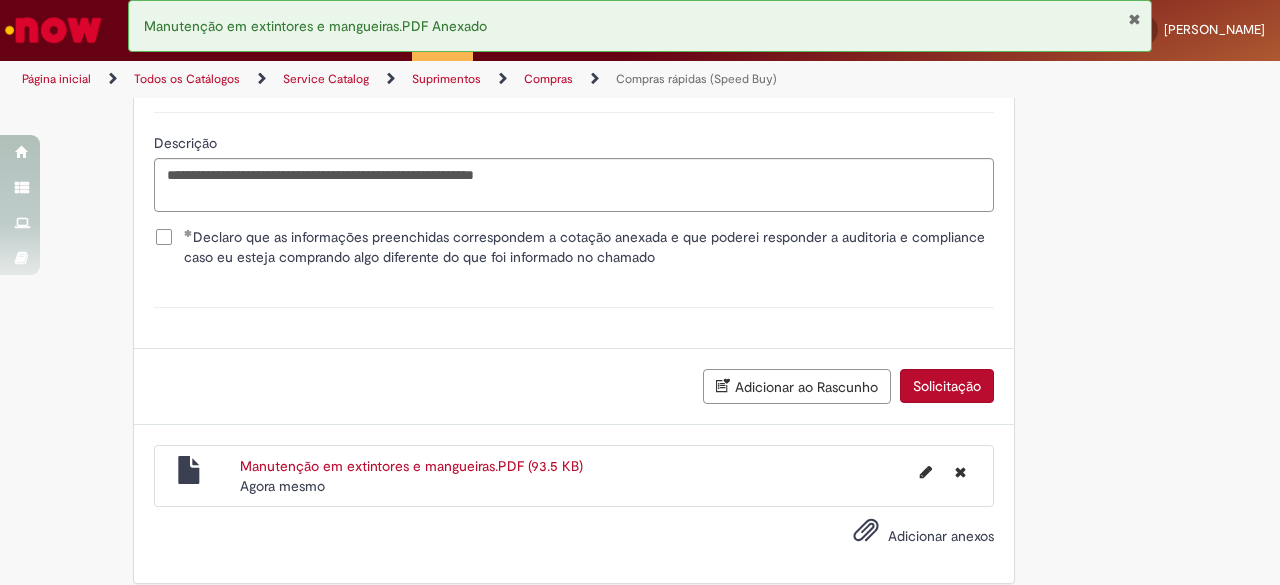 scroll, scrollTop: 3754, scrollLeft: 0, axis: vertical 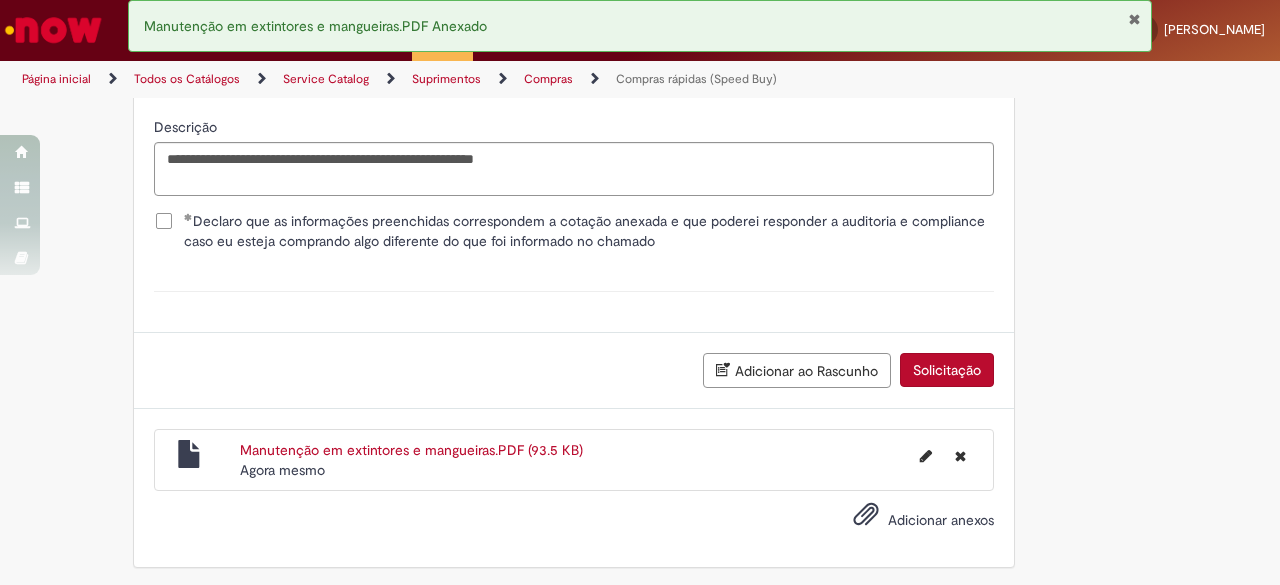 click on "Solicitação" at bounding box center (947, 370) 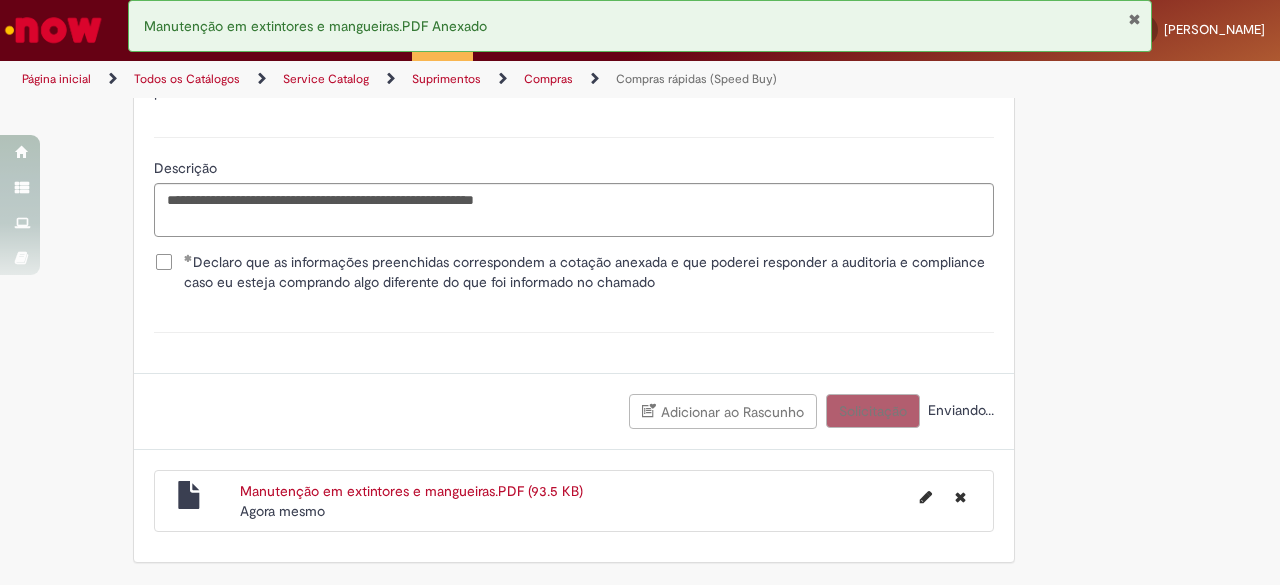 scroll, scrollTop: 3709, scrollLeft: 0, axis: vertical 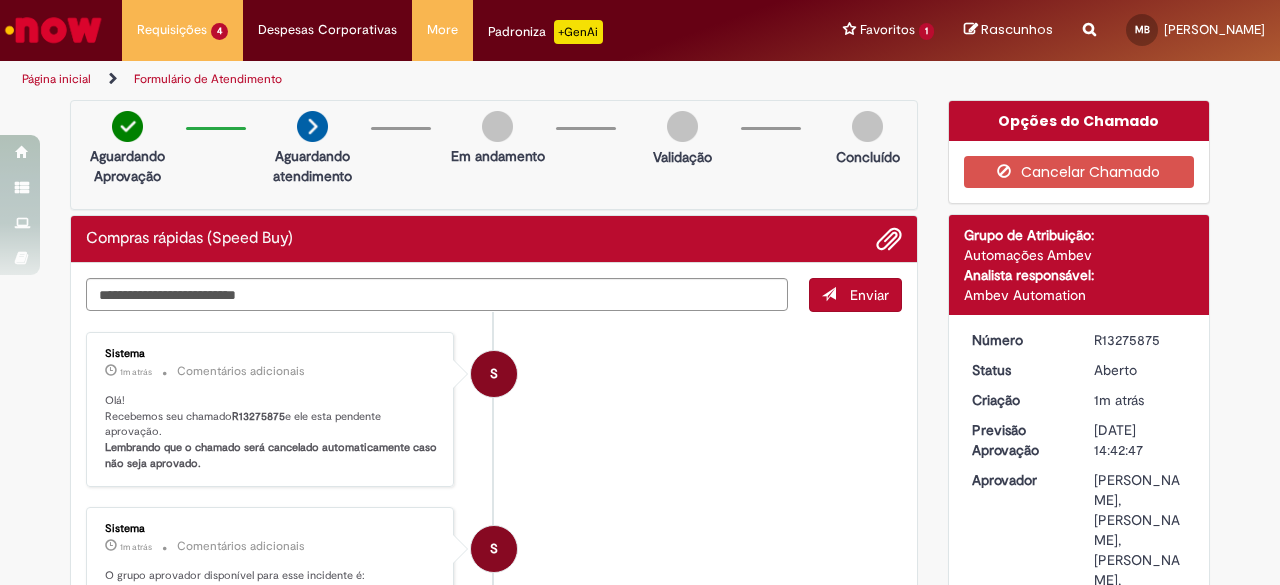 drag, startPoint x: 1086, startPoint y: 337, endPoint x: 1152, endPoint y: 335, distance: 66.0303 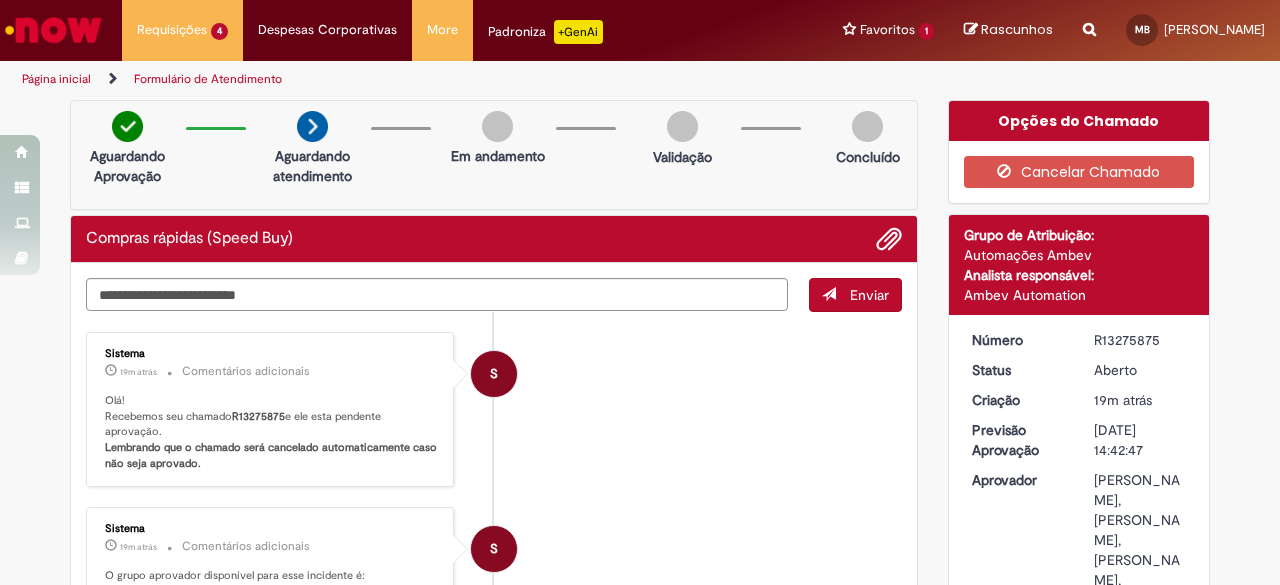 click at bounding box center (53, 30) 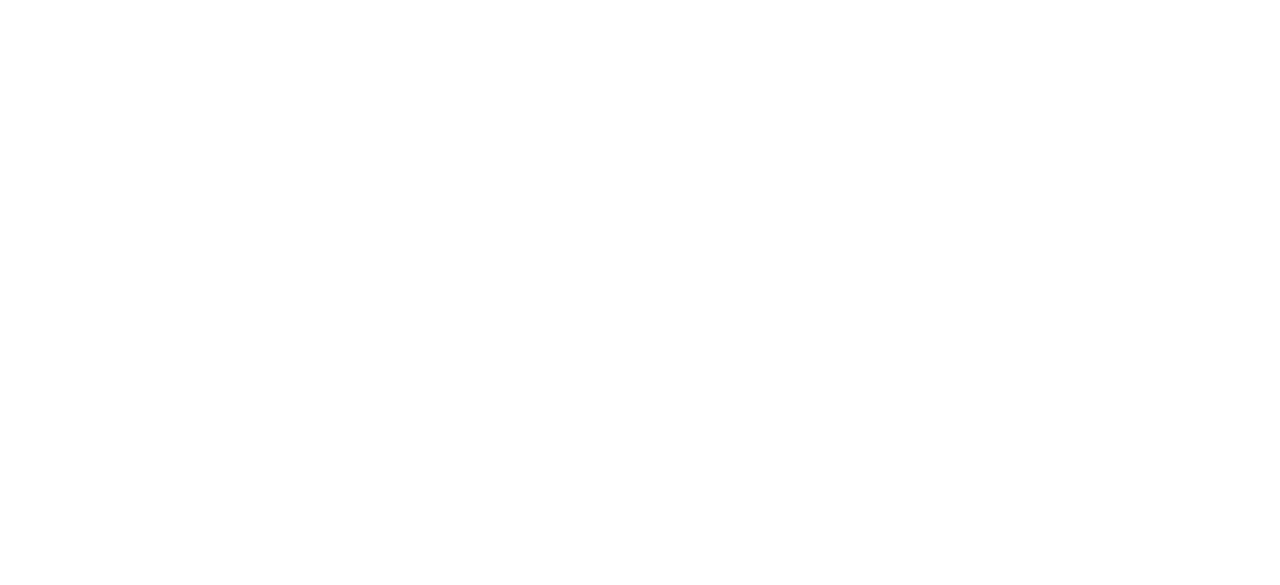 scroll, scrollTop: 0, scrollLeft: 0, axis: both 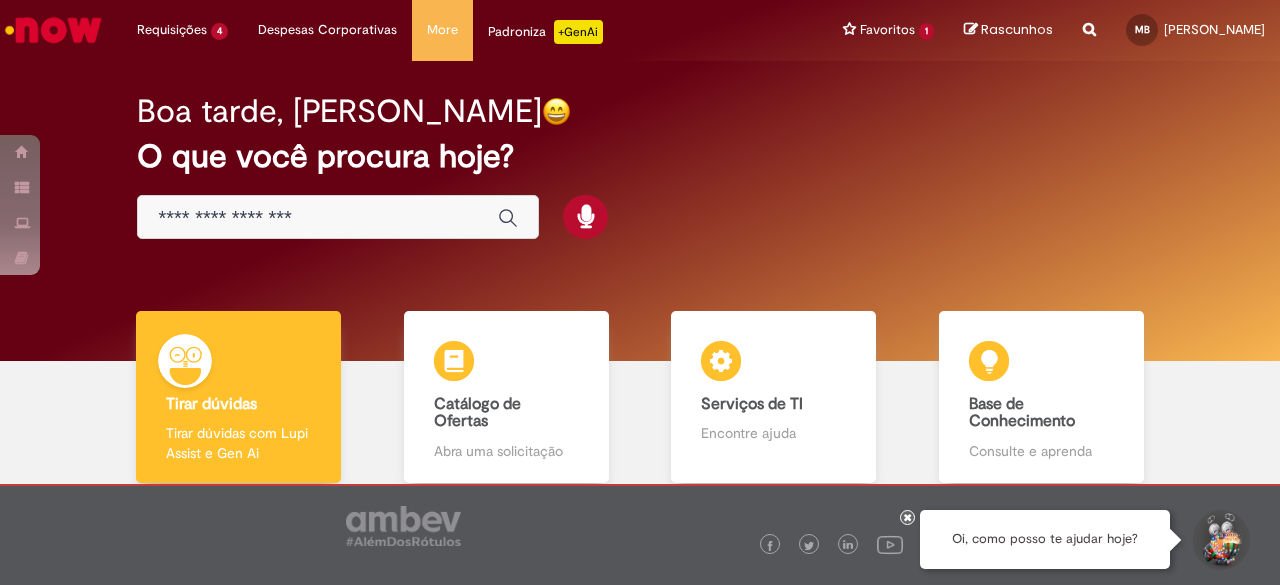 click at bounding box center (318, 218) 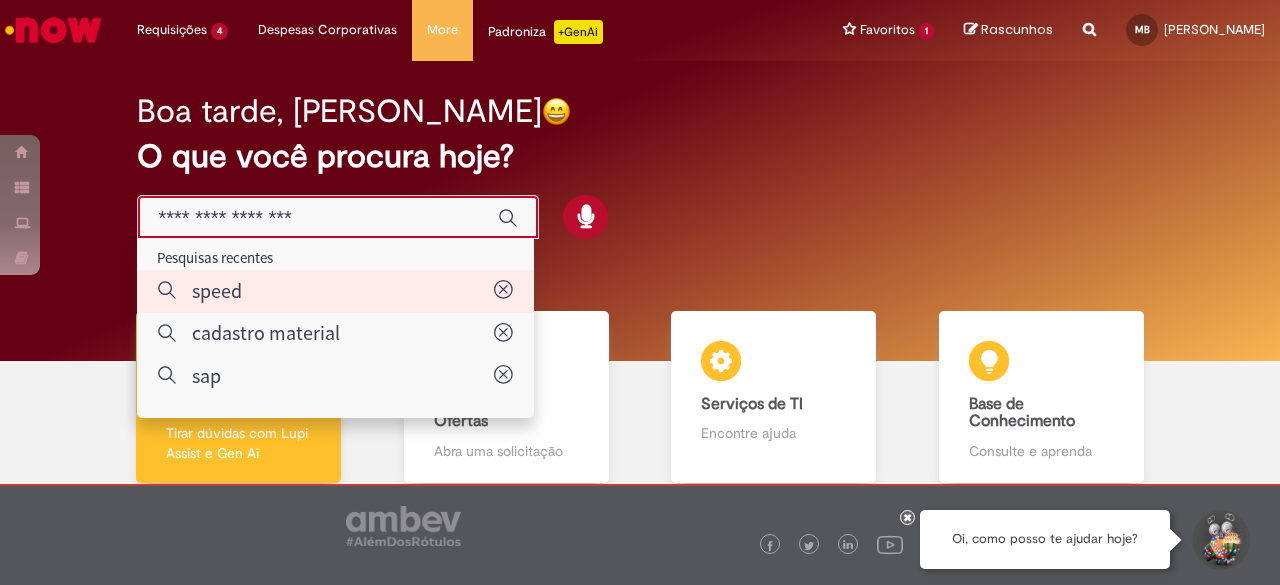 type on "*****" 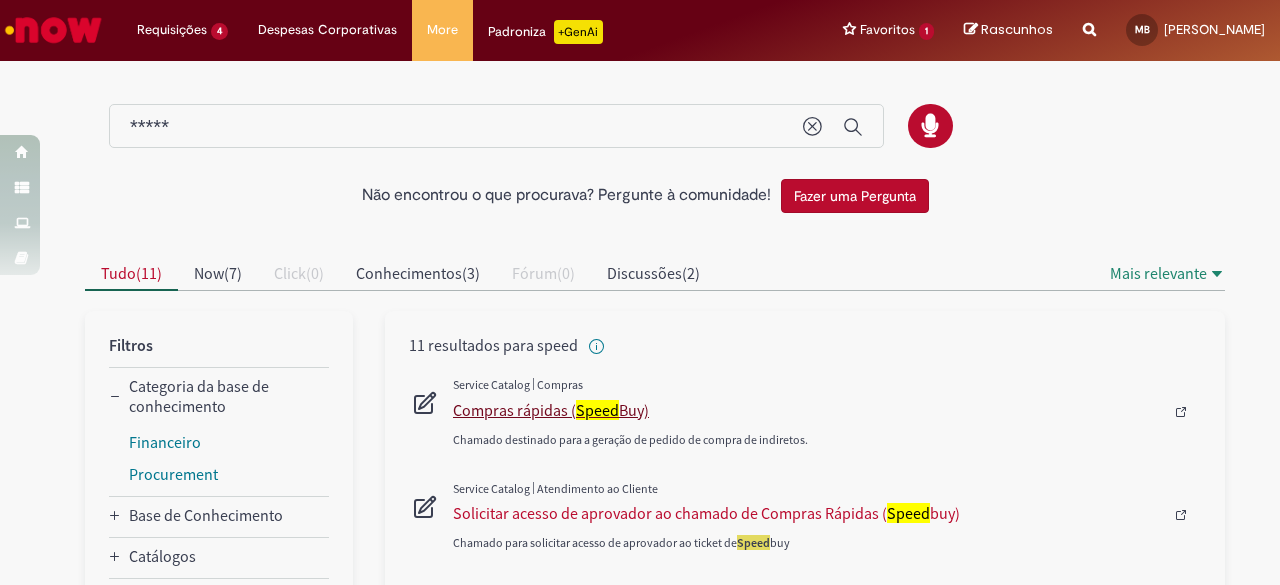 click on "Compras rápidas ( Speed  Buy)" at bounding box center (808, 410) 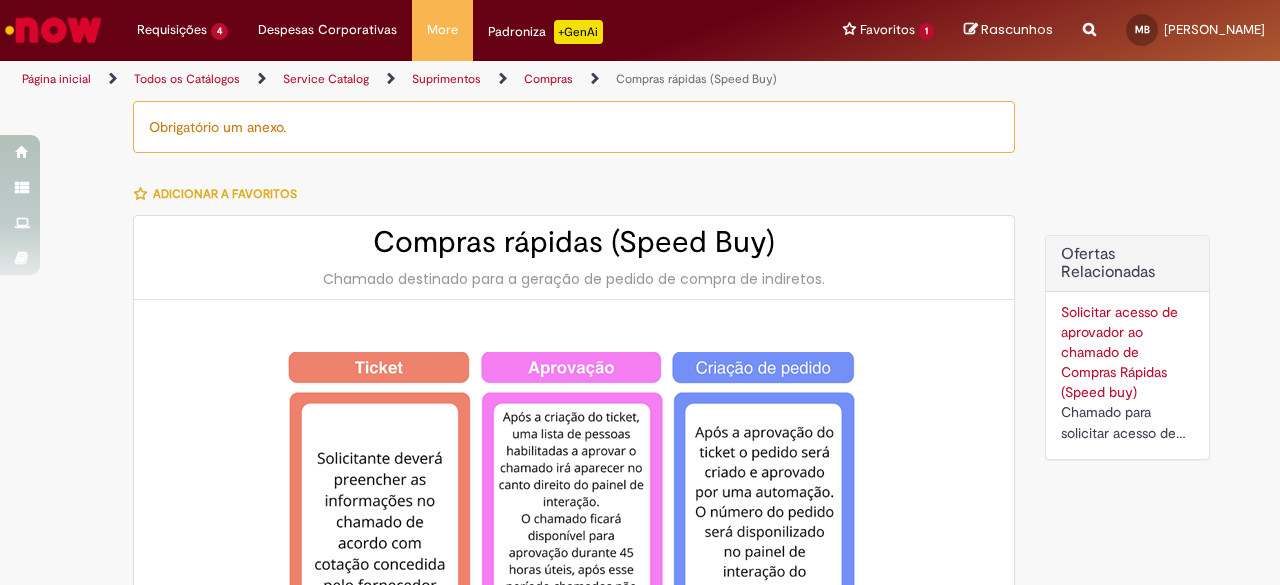 type on "**********" 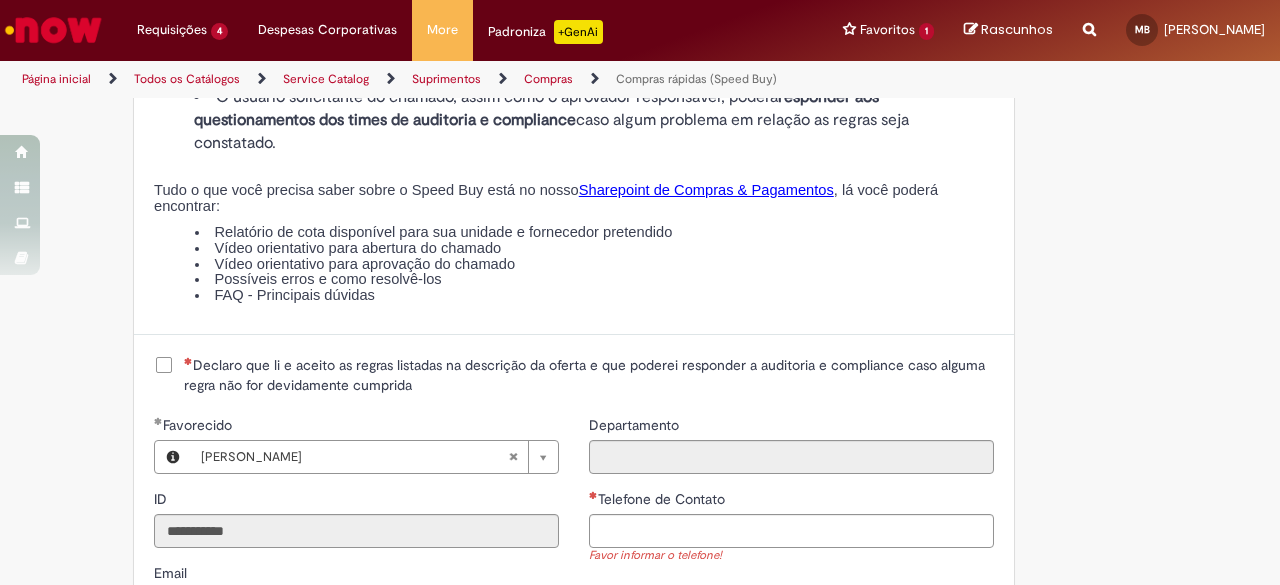 scroll, scrollTop: 2400, scrollLeft: 0, axis: vertical 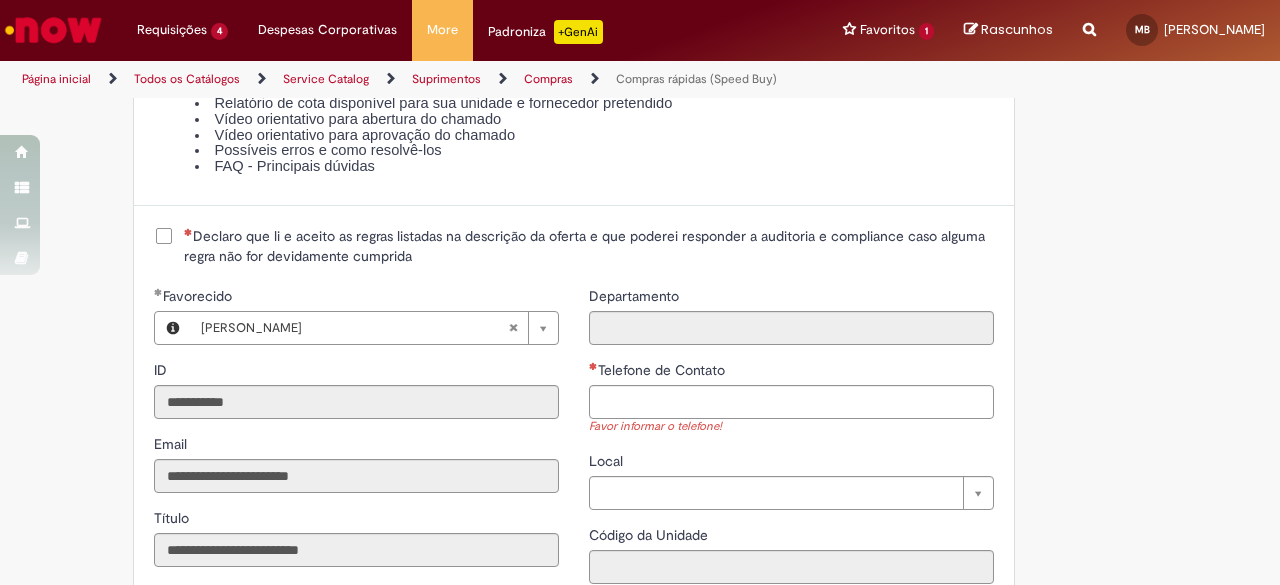click on "Declaro que li e aceito as regras listadas na descrição da oferta e que poderei responder a auditoria e compliance caso alguma regra não for devidamente cumprida" at bounding box center (589, 246) 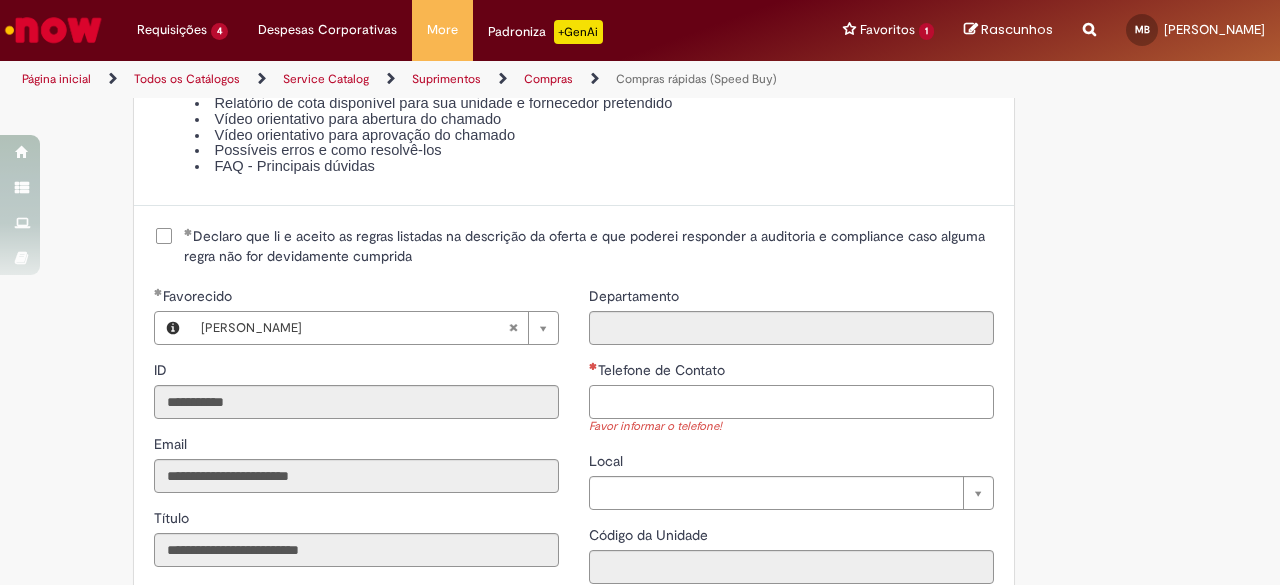 click on "Telefone de Contato" at bounding box center [791, 402] 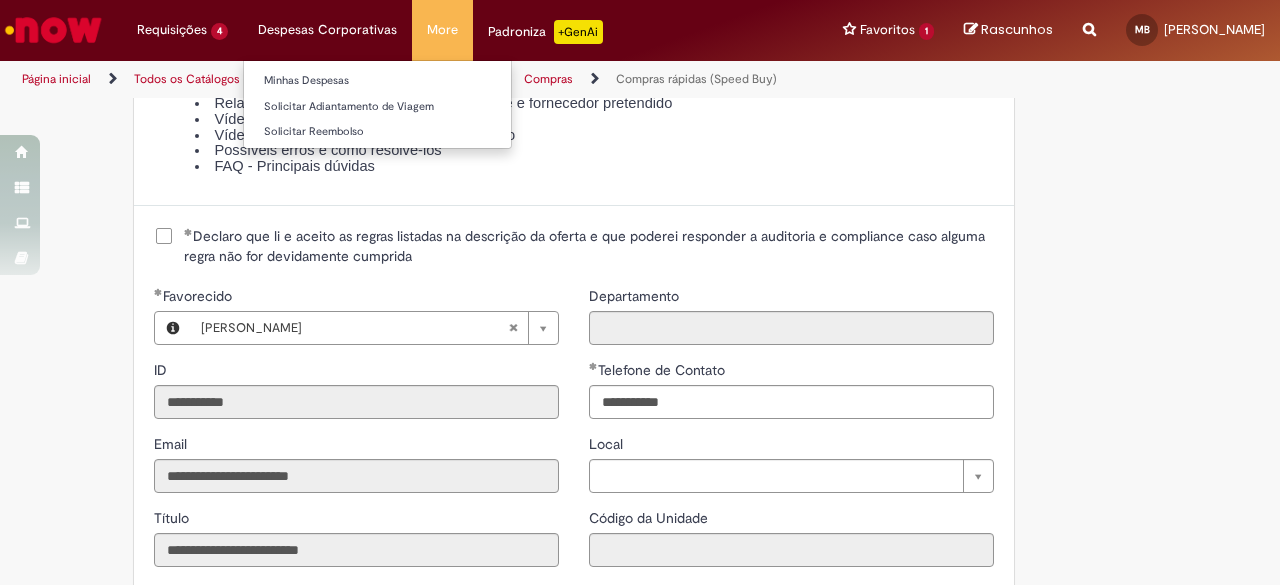 type on "**********" 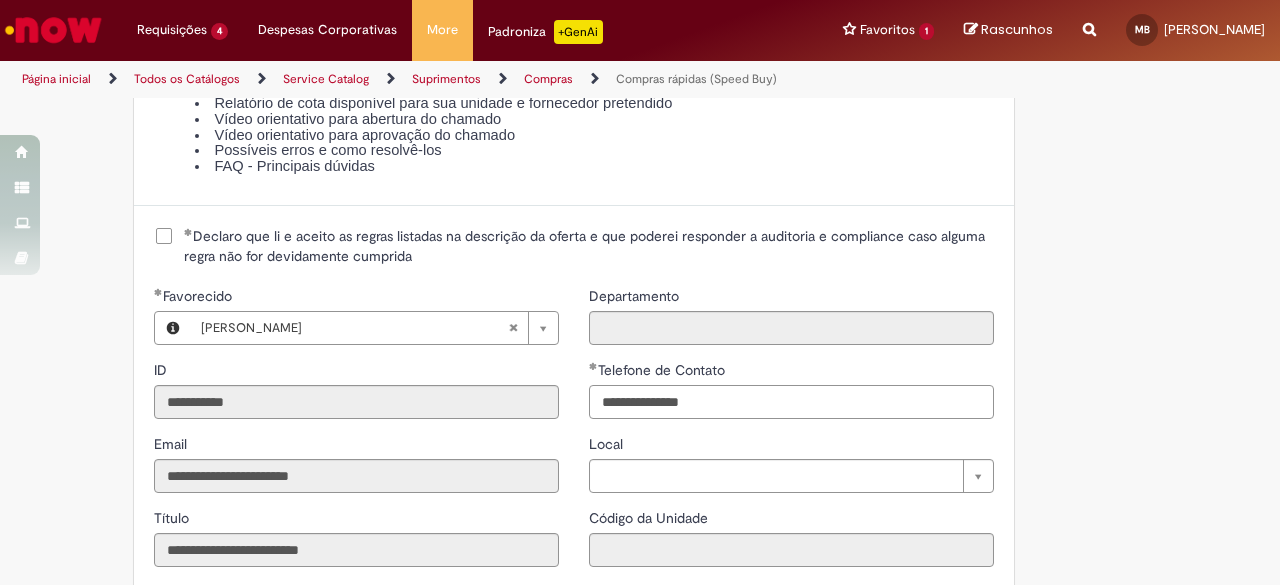 scroll, scrollTop: 2500, scrollLeft: 0, axis: vertical 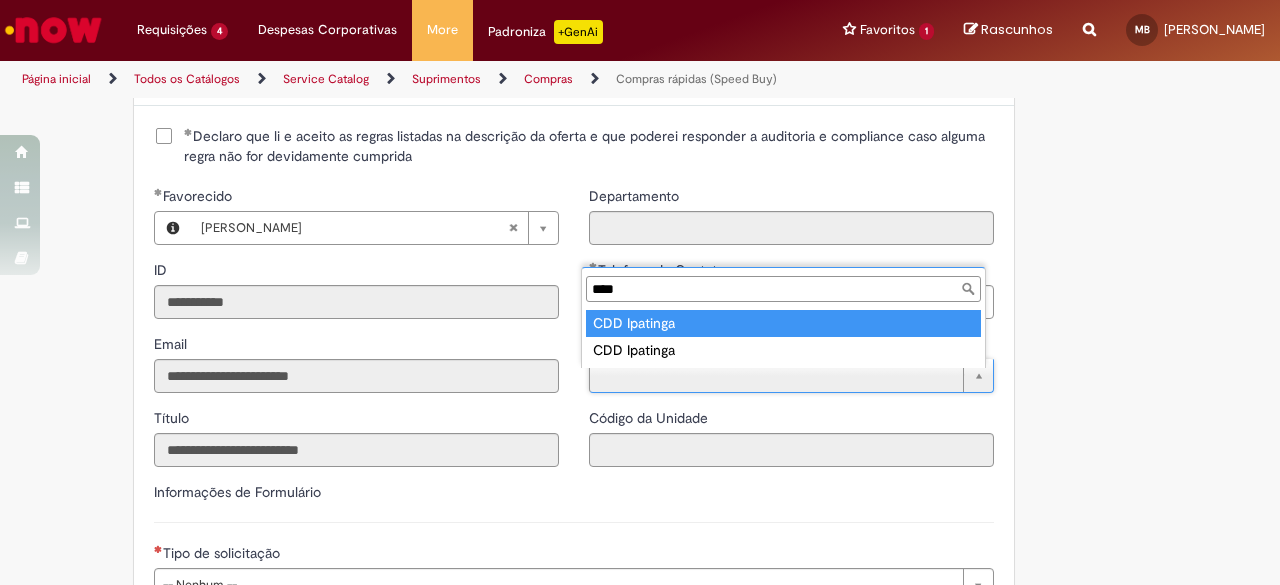 type on "****" 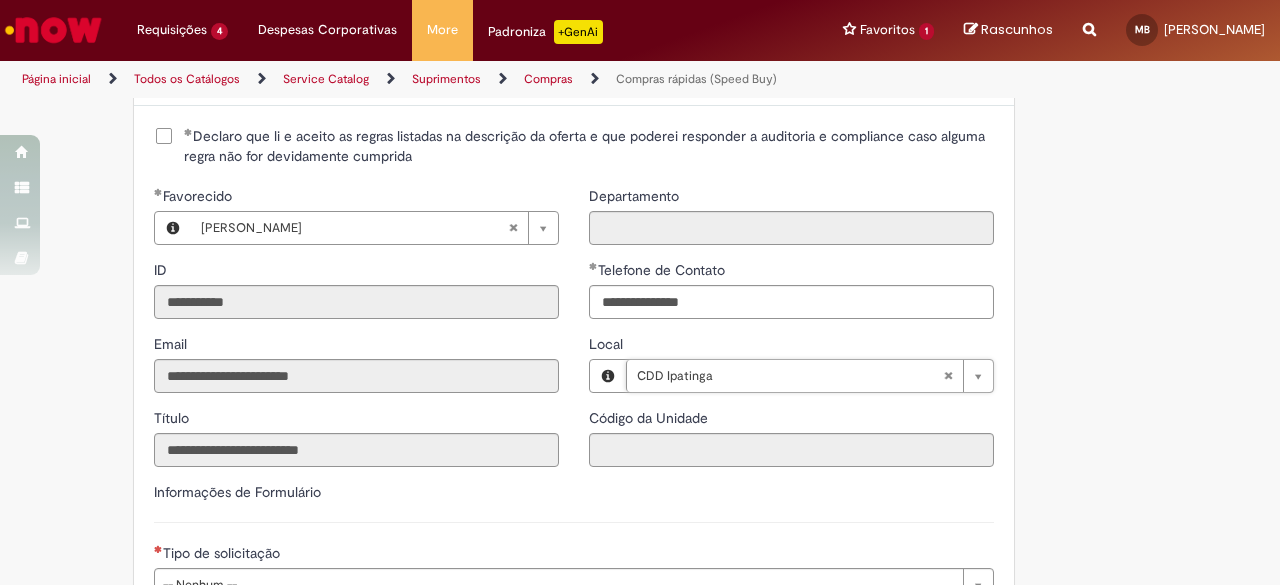 type on "****" 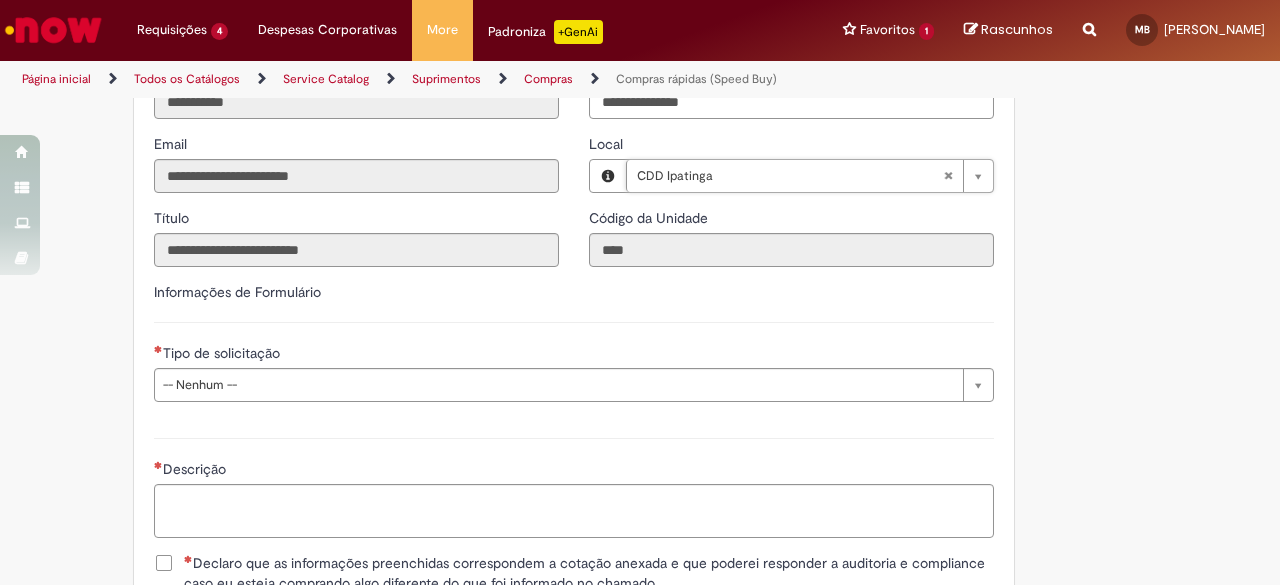 scroll, scrollTop: 2800, scrollLeft: 0, axis: vertical 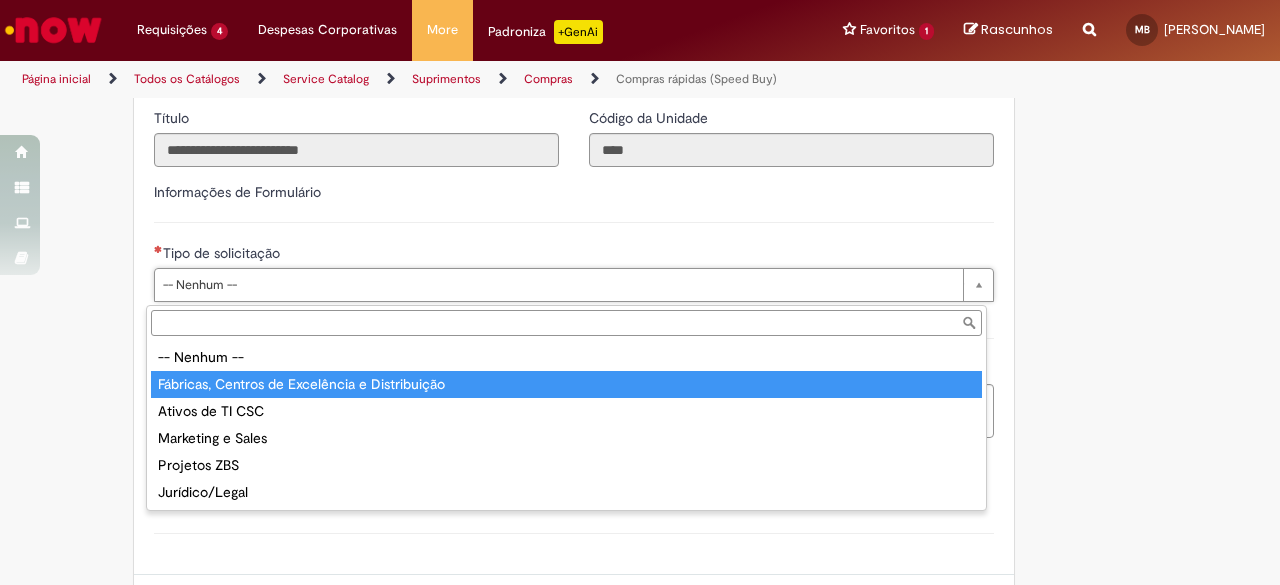 type on "**********" 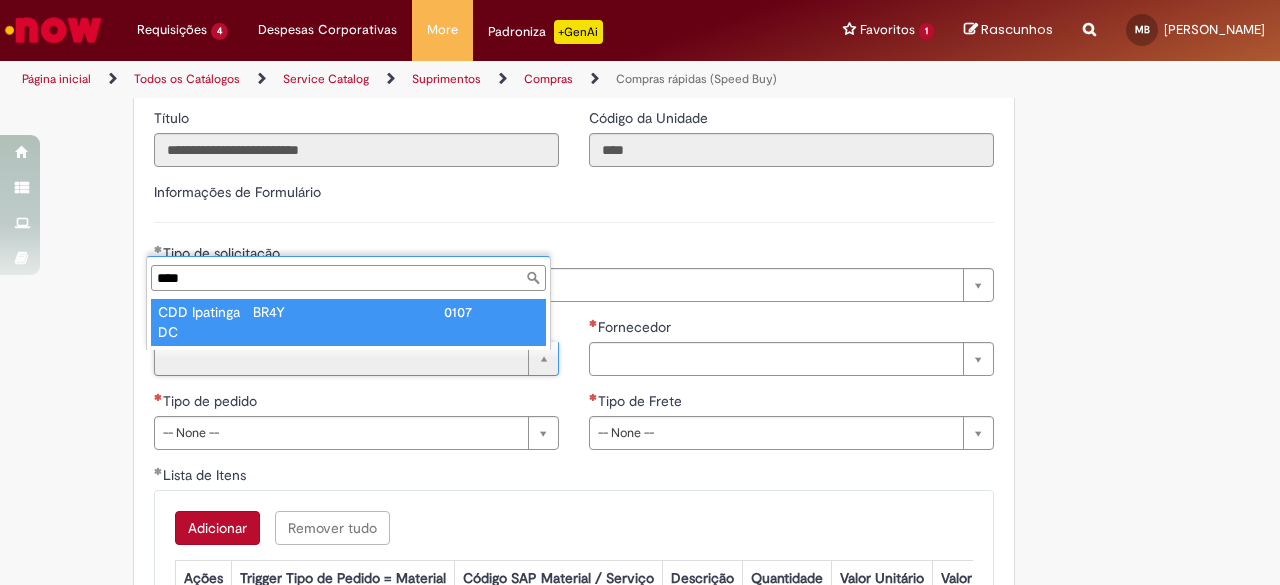 type on "****" 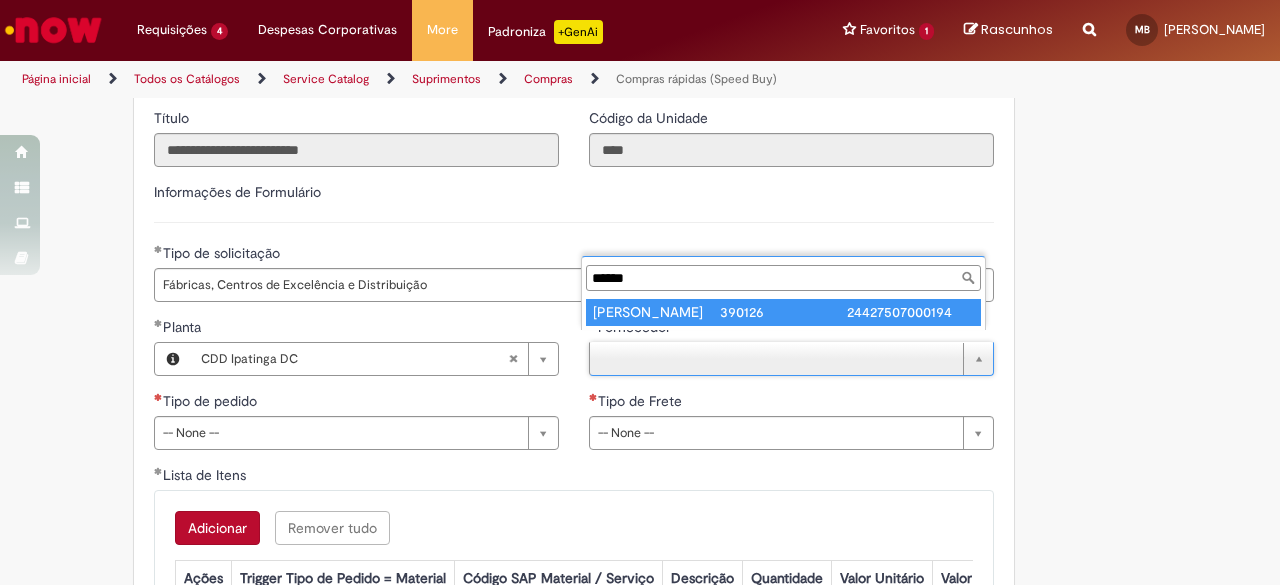type on "******" 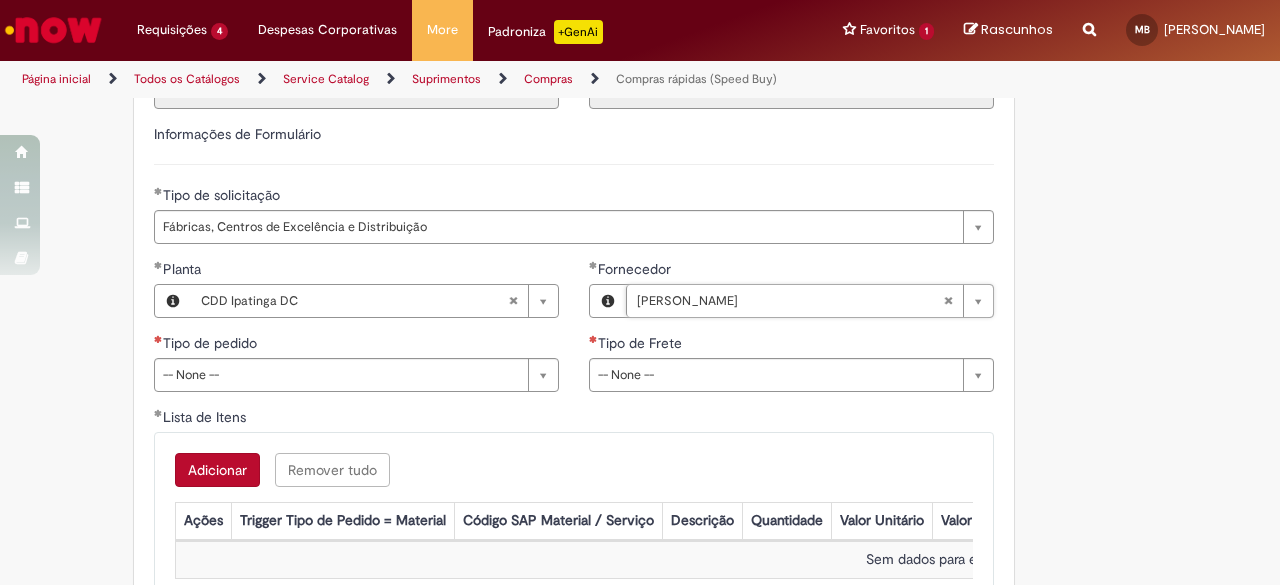 scroll, scrollTop: 2900, scrollLeft: 0, axis: vertical 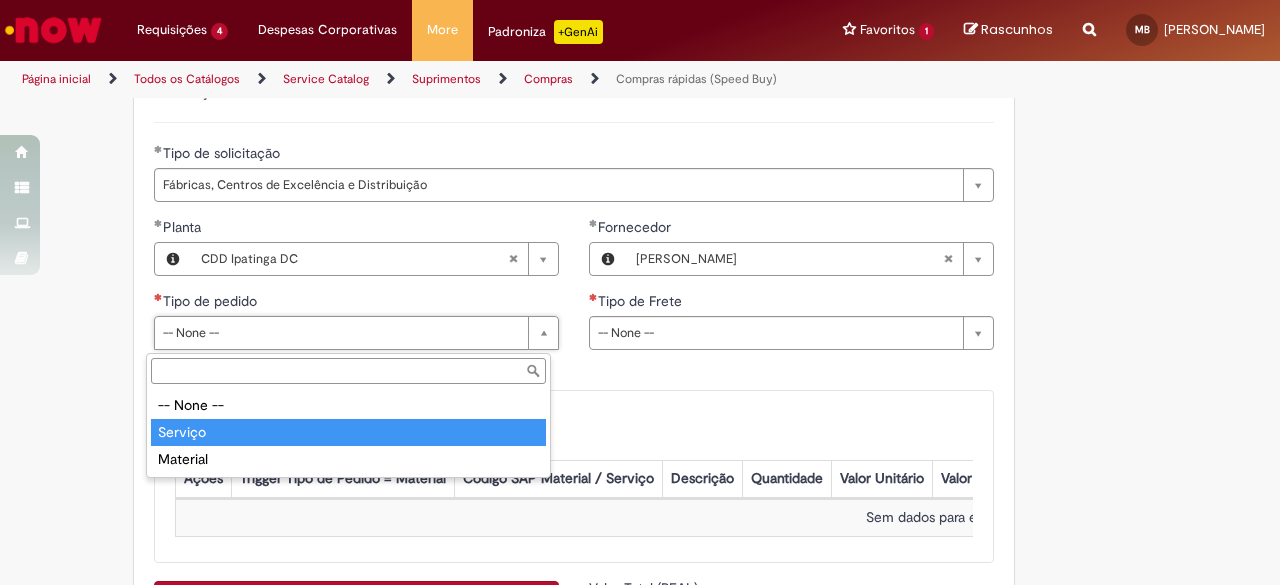 type on "*******" 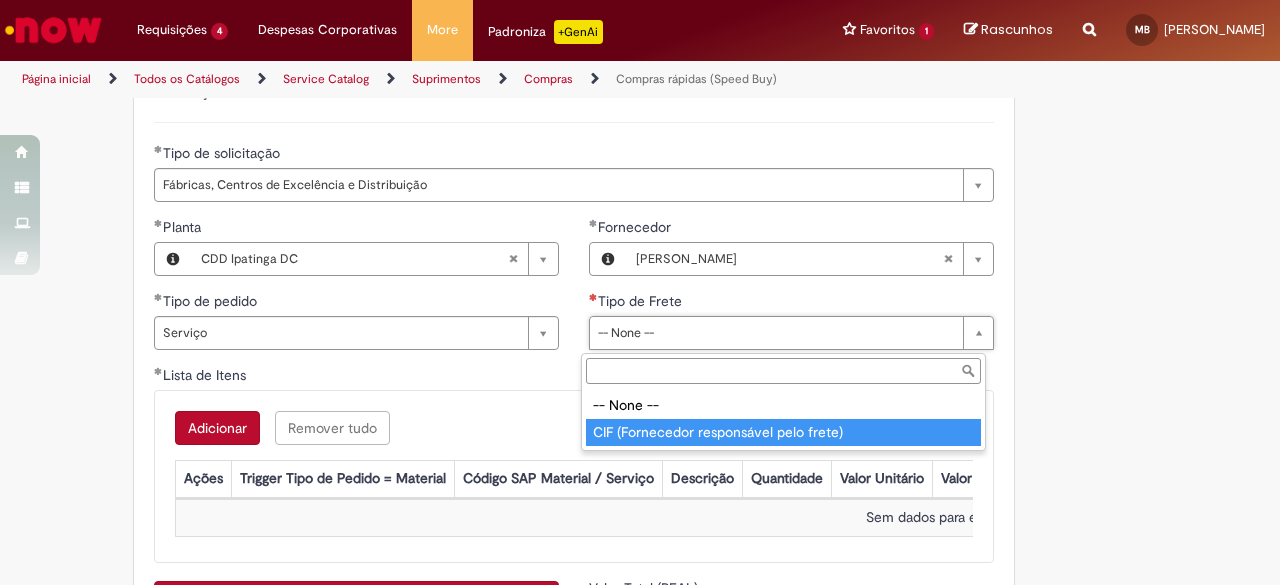 type on "**********" 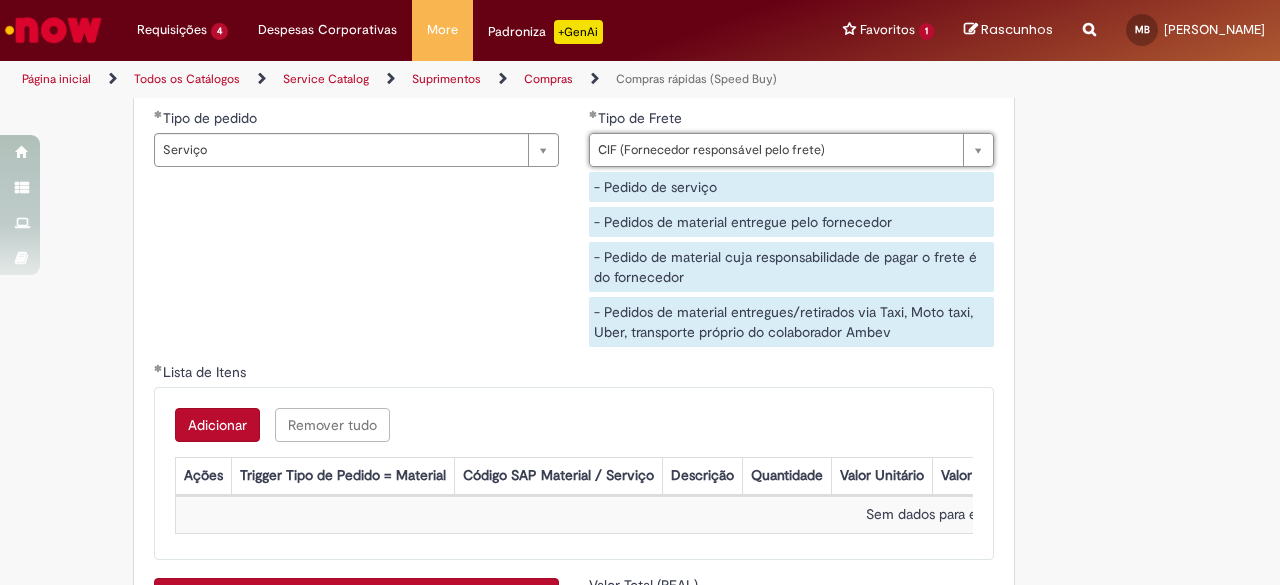 scroll, scrollTop: 3300, scrollLeft: 0, axis: vertical 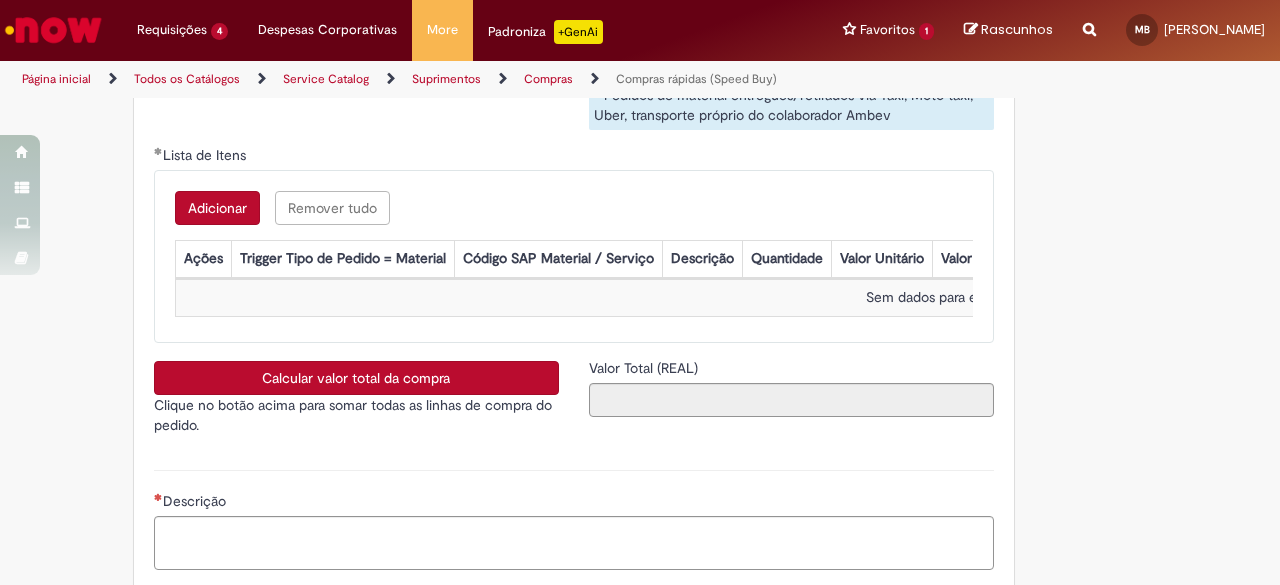 click on "Adicionar" at bounding box center (217, 208) 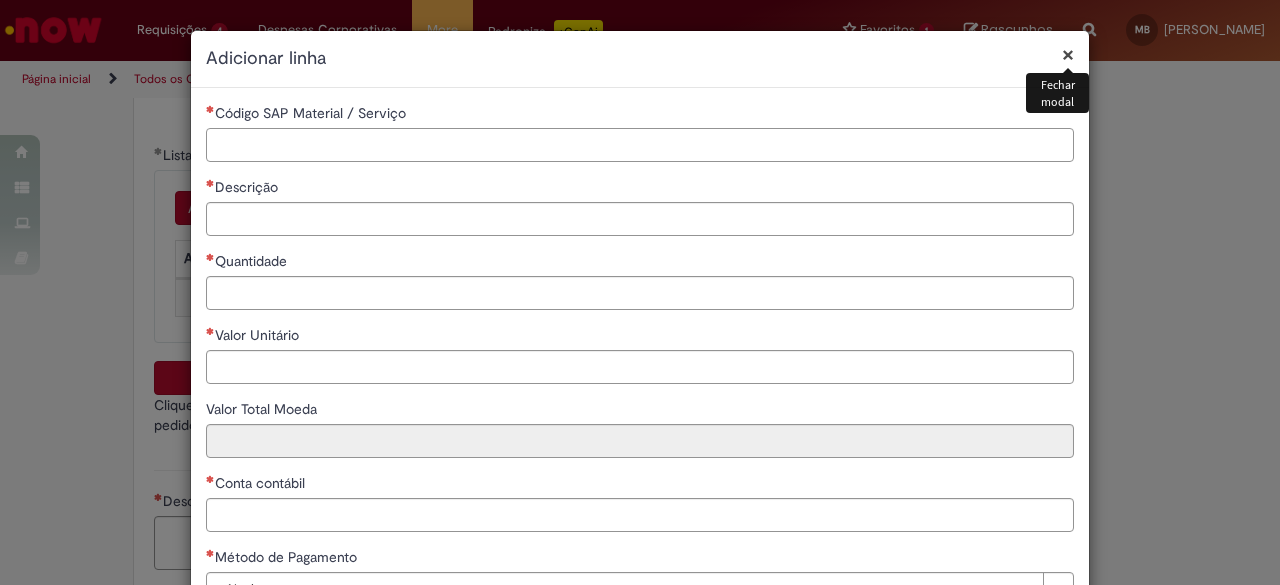 click on "Código SAP Material / Serviço" at bounding box center [640, 145] 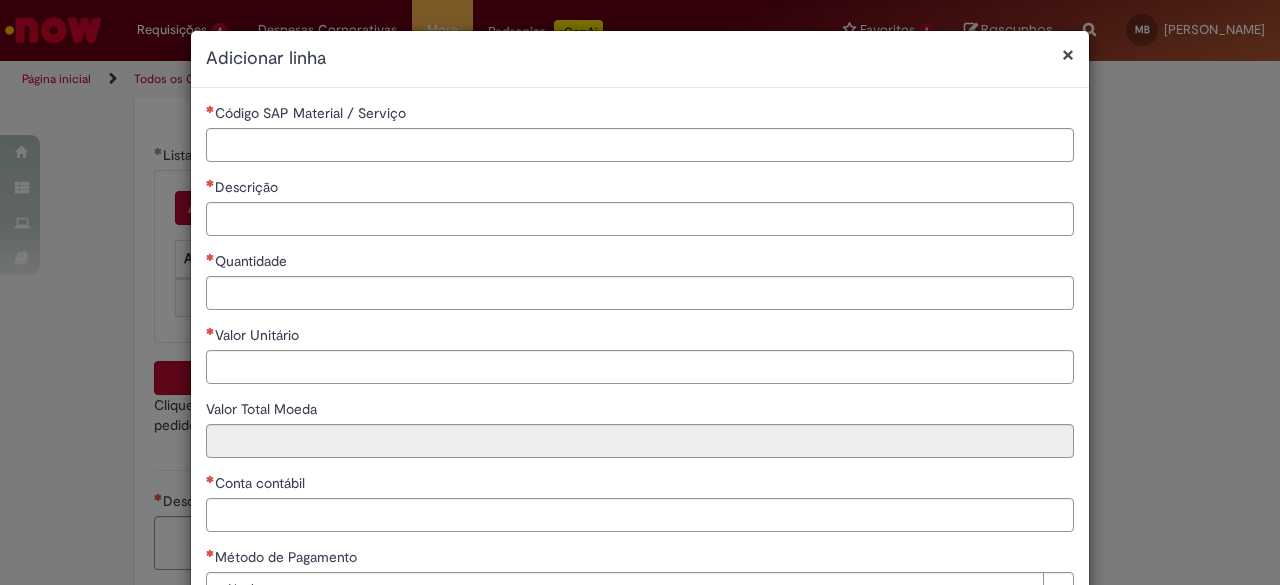 click on "**********" at bounding box center (640, 362) 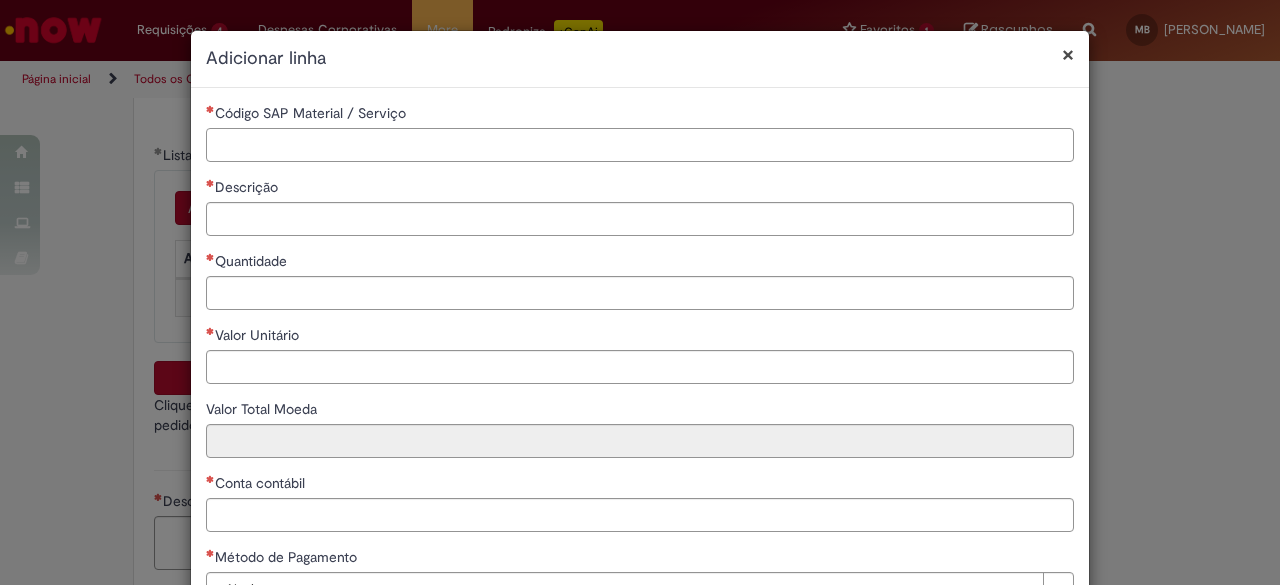 click on "Código SAP Material / Serviço" at bounding box center [640, 145] 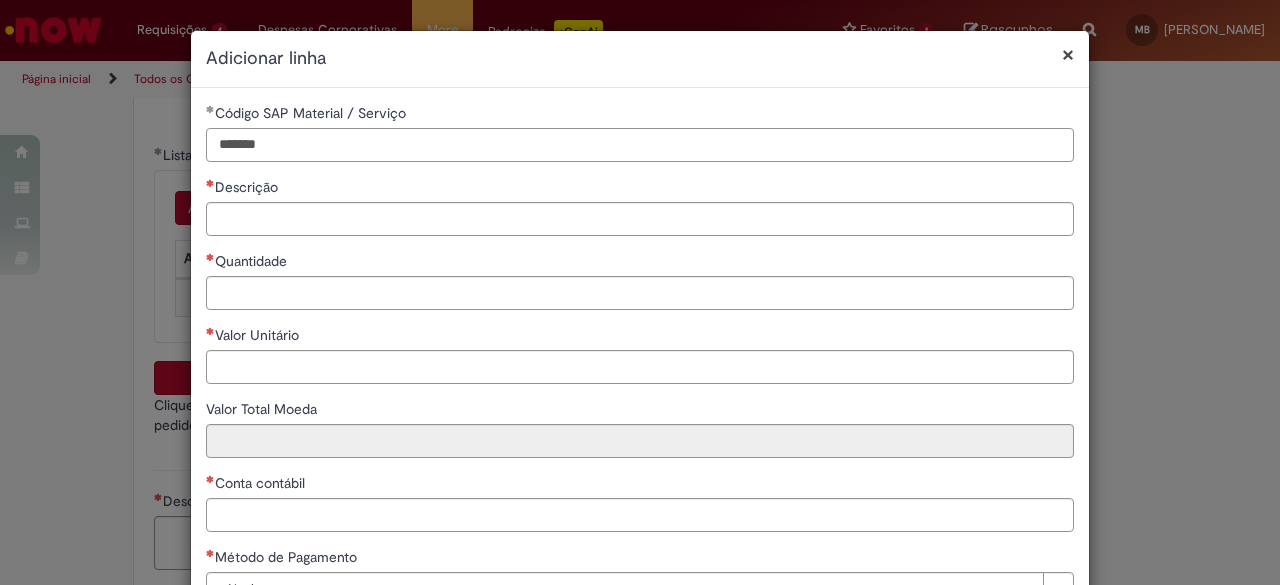 type on "*******" 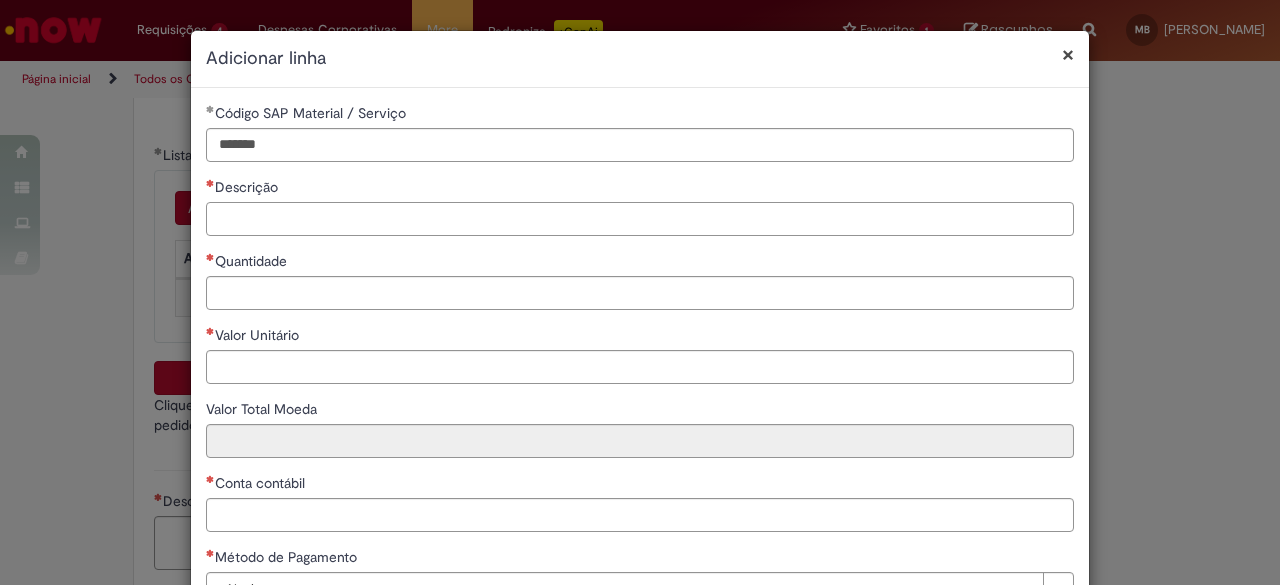 click on "Descrição" at bounding box center (640, 219) 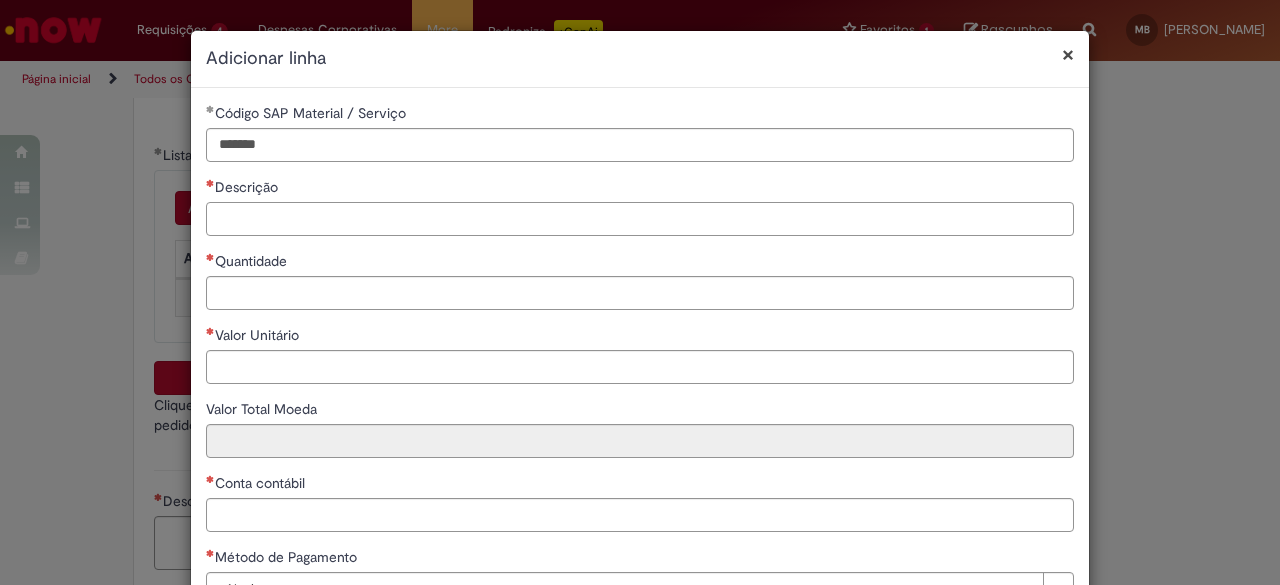 paste on "**********" 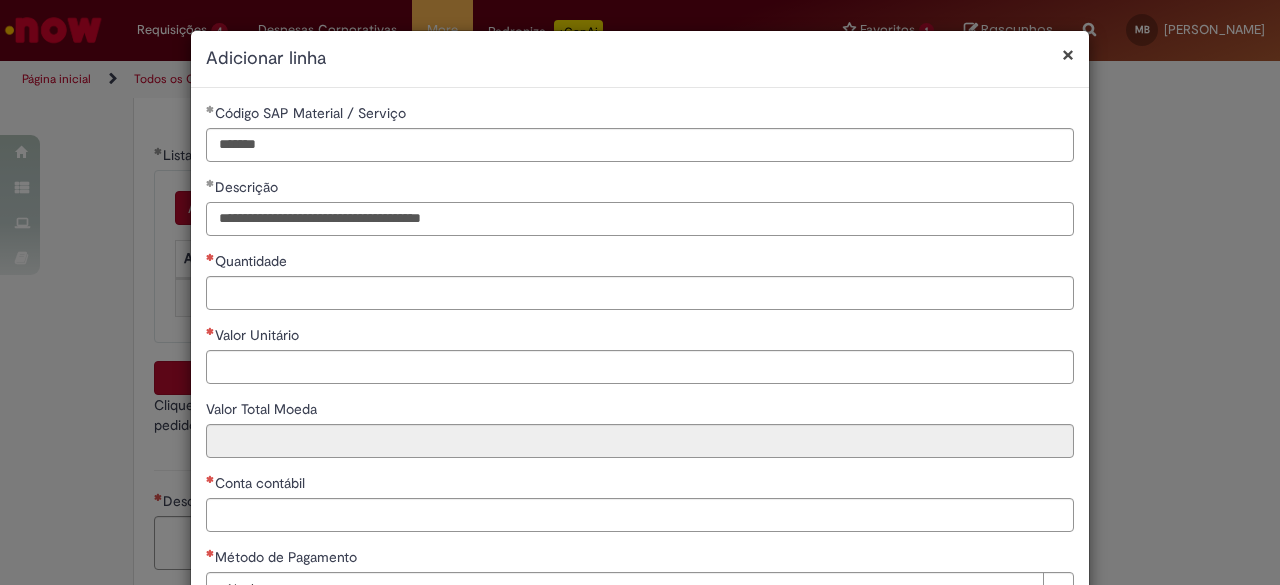 drag, startPoint x: 226, startPoint y: 219, endPoint x: 120, endPoint y: 218, distance: 106.004715 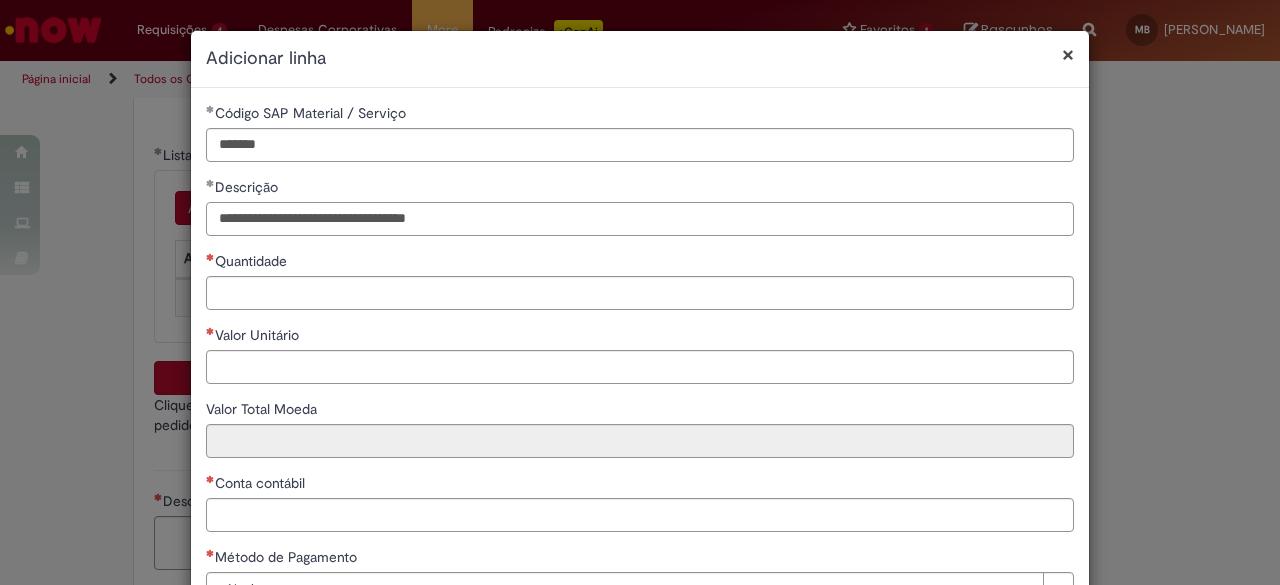click on "**********" at bounding box center [640, 219] 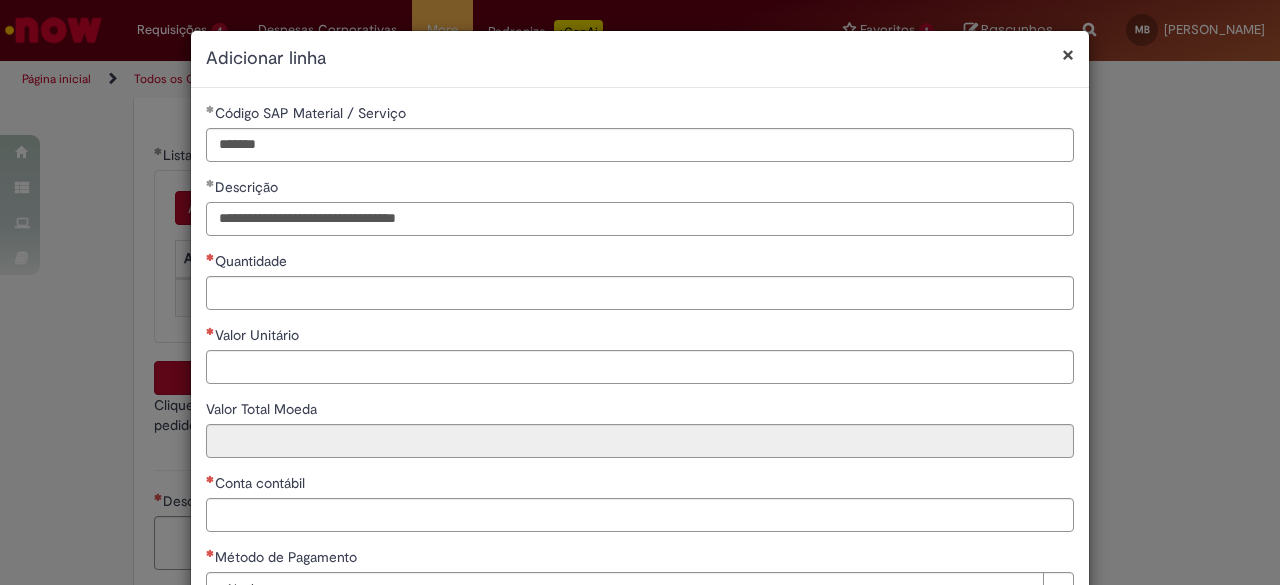 type on "**********" 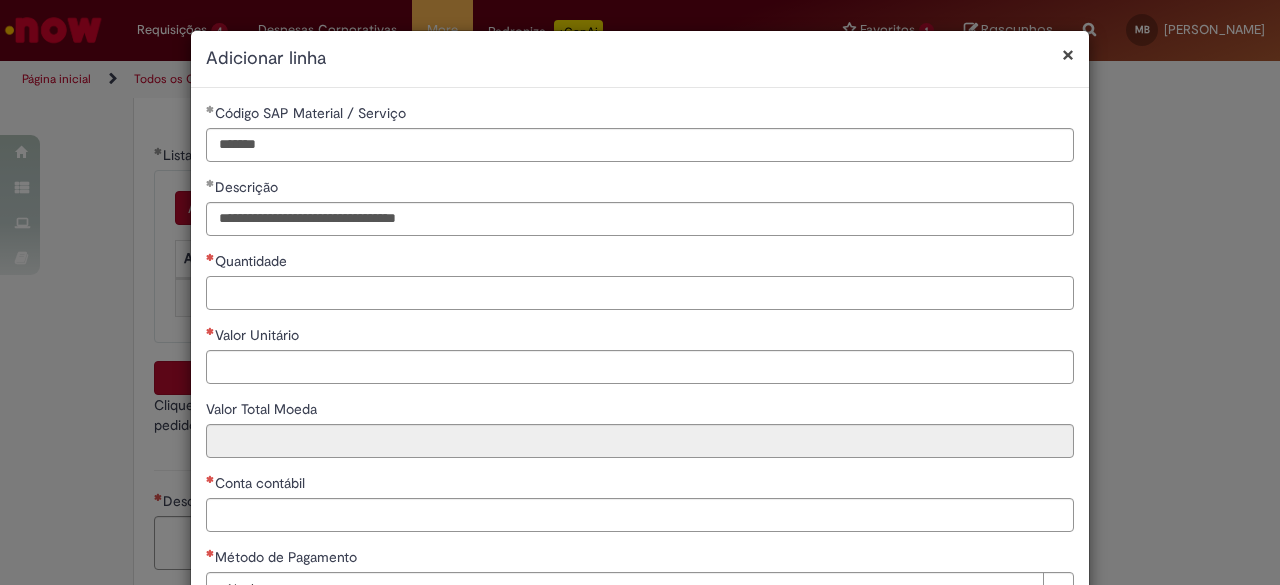 click on "Quantidade" at bounding box center (640, 293) 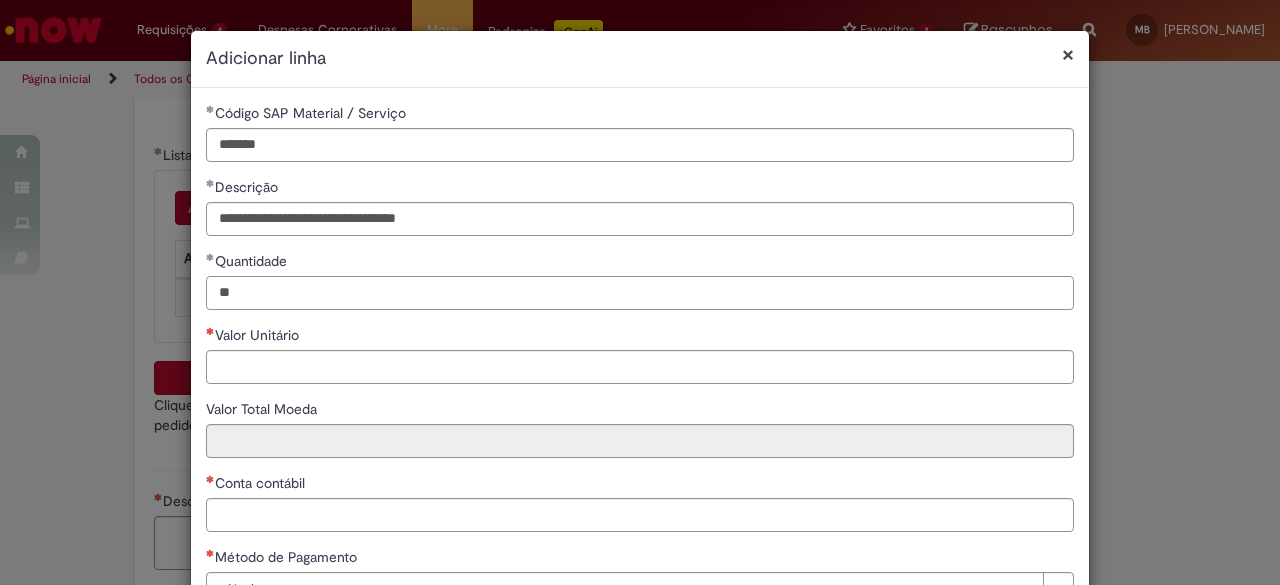 type on "**" 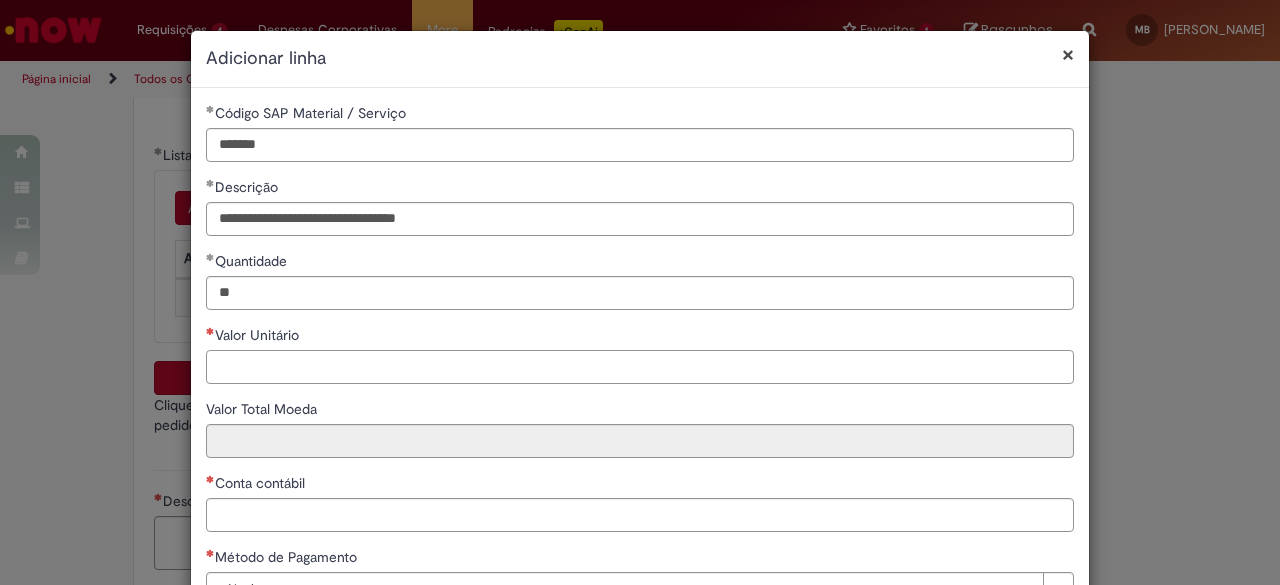 drag, startPoint x: 331, startPoint y: 373, endPoint x: 468, endPoint y: 399, distance: 139.44533 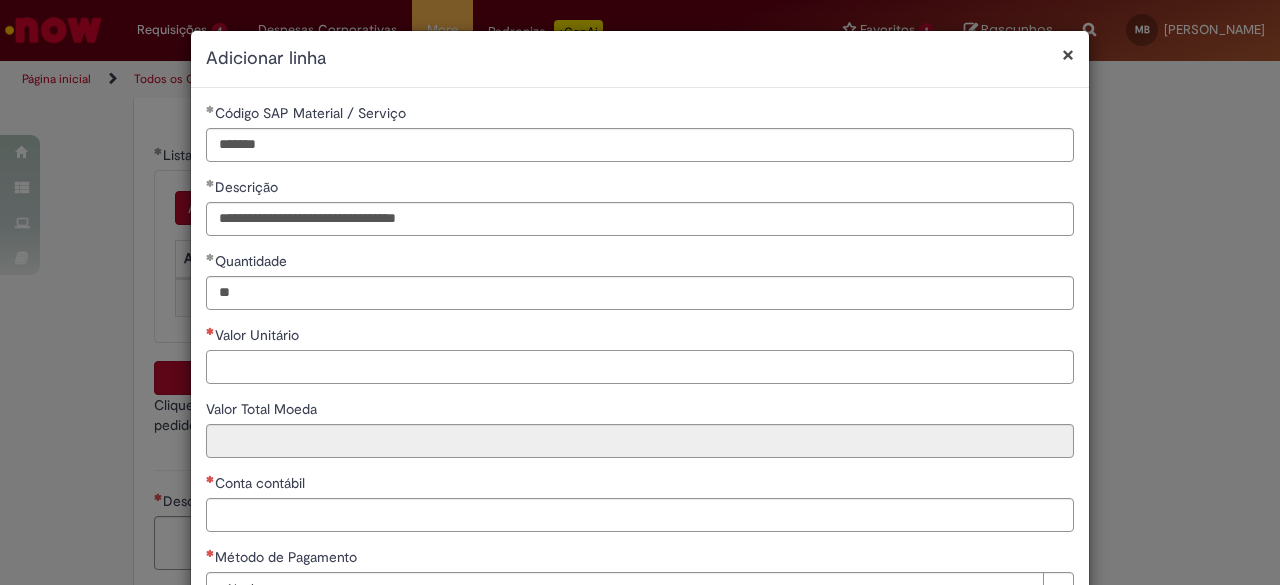 paste on "**********" 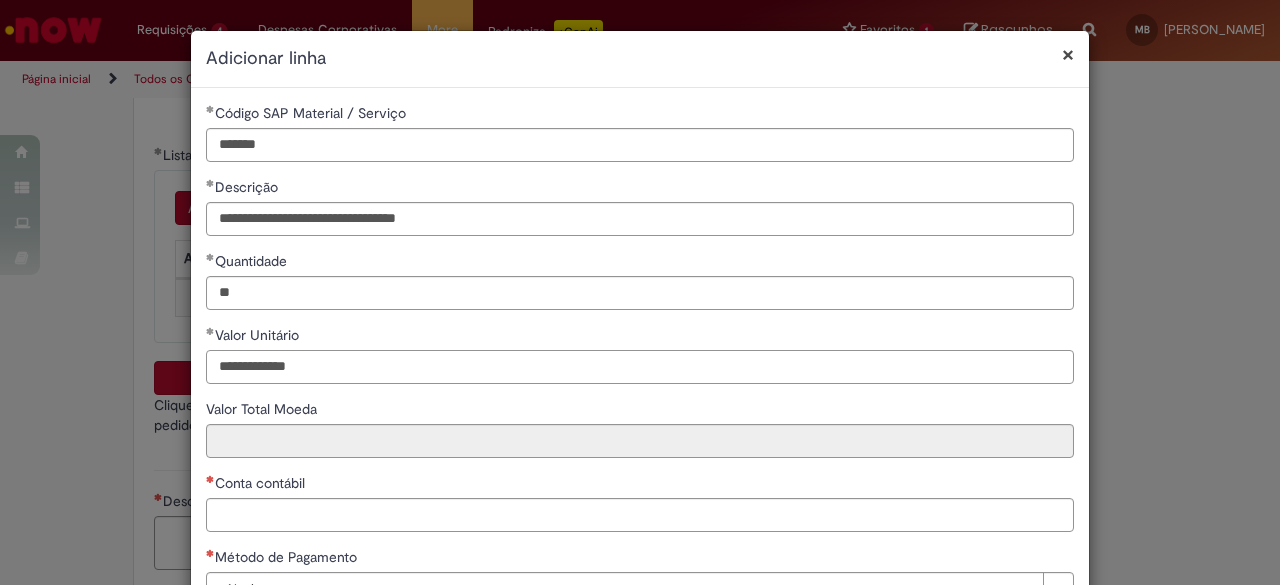 type on "**********" 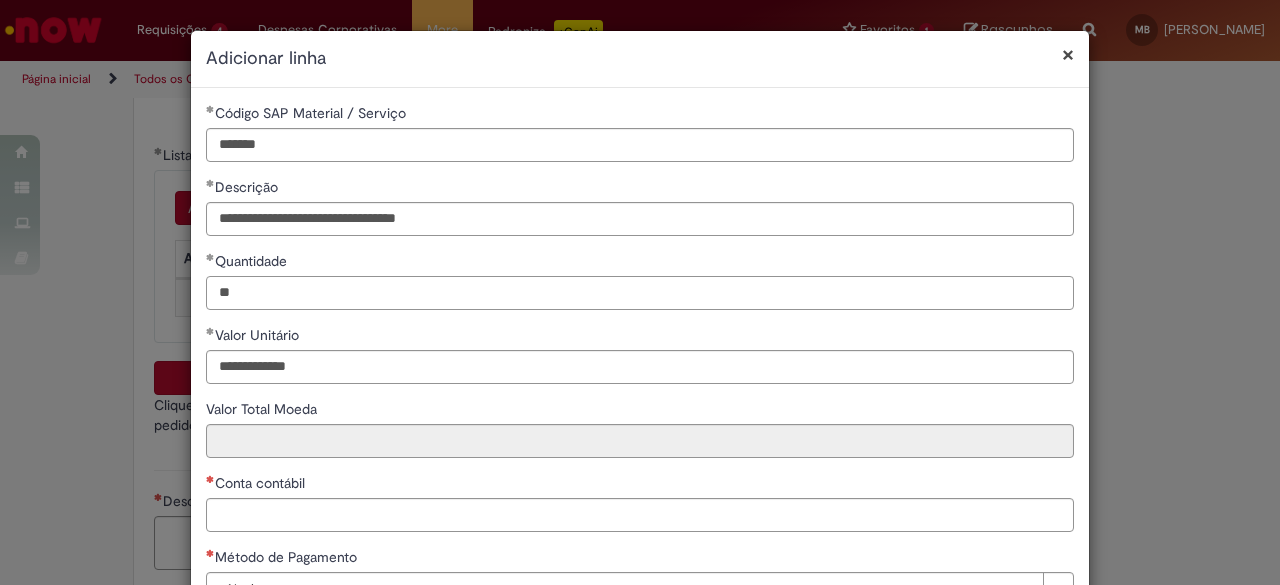 click on "**" at bounding box center (640, 293) 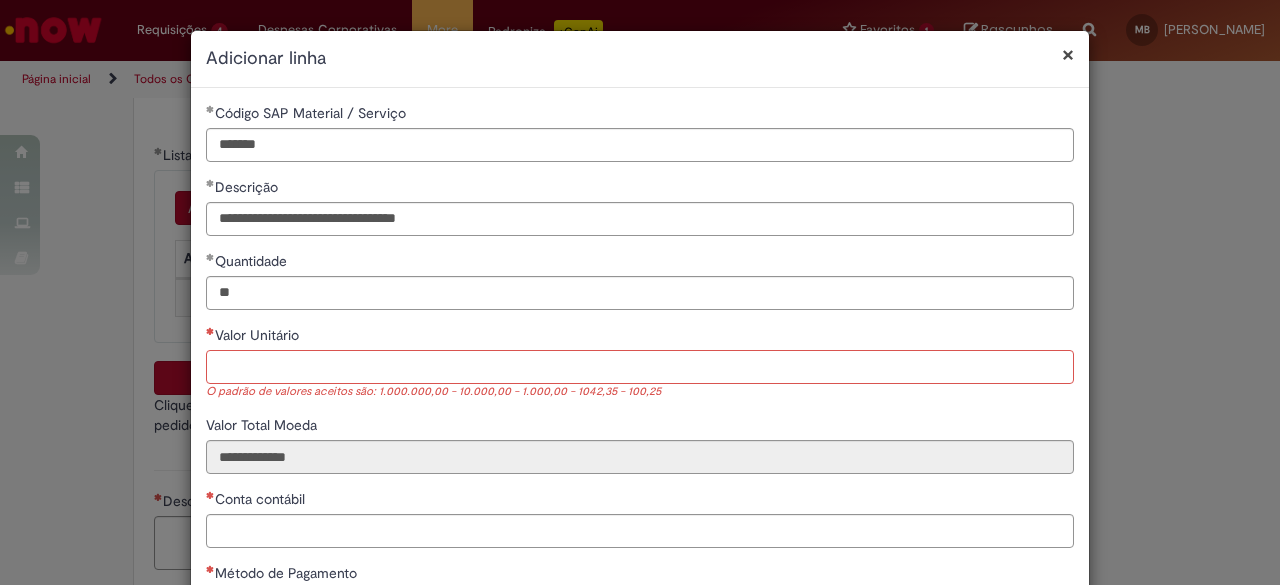 click on "Valor Unitário" at bounding box center [640, 367] 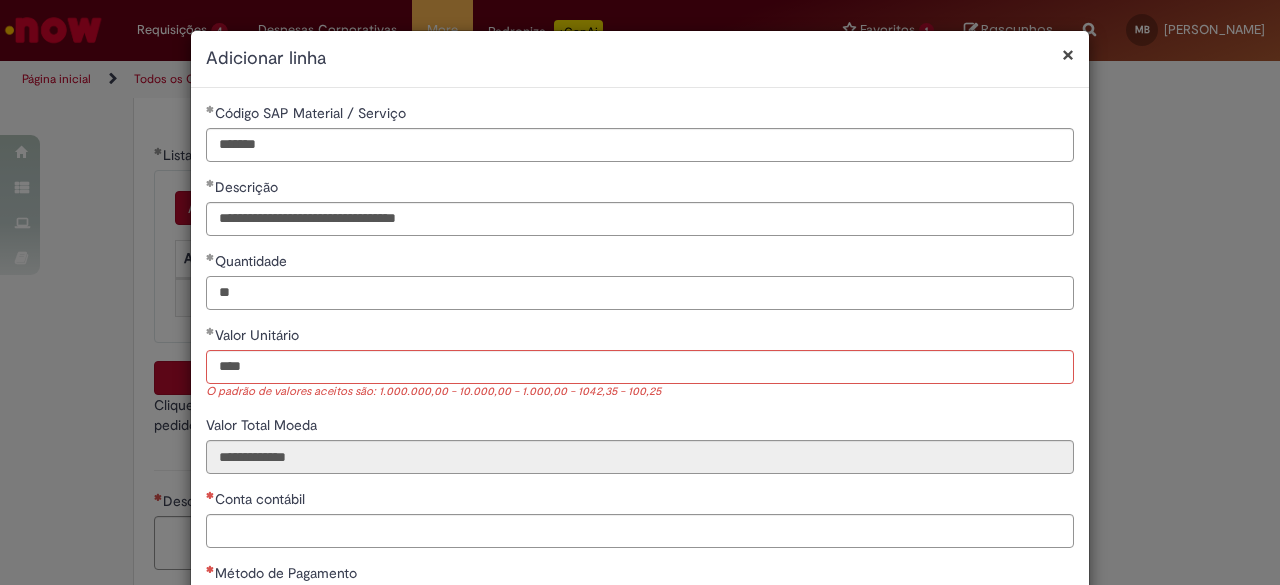 type on "********" 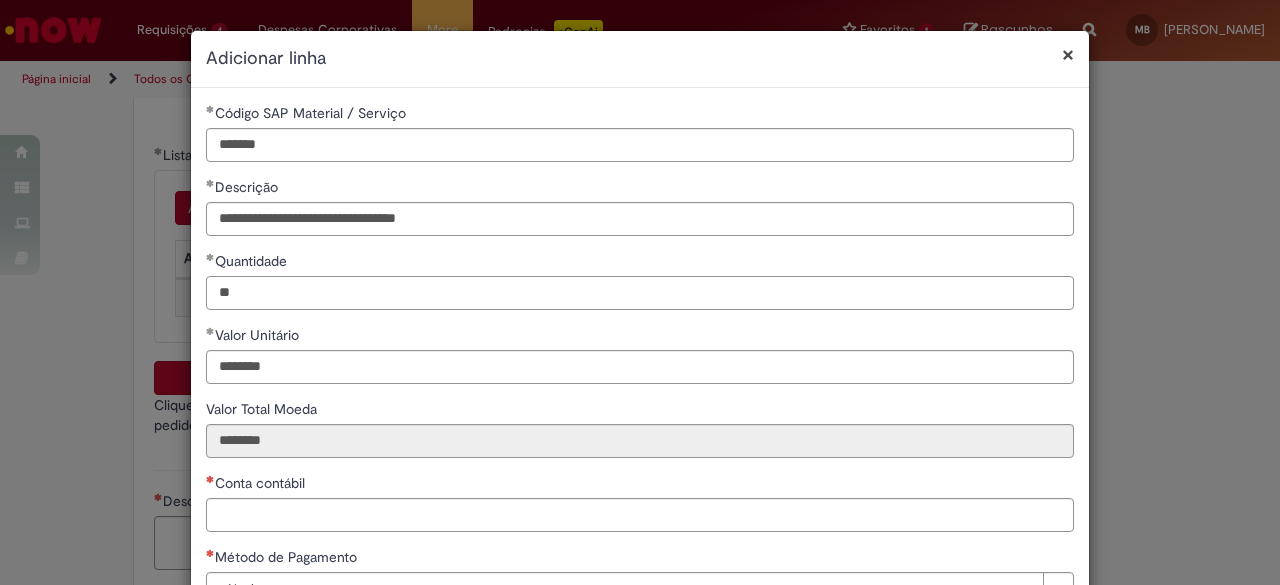 drag, startPoint x: 276, startPoint y: 284, endPoint x: 374, endPoint y: 313, distance: 102.20078 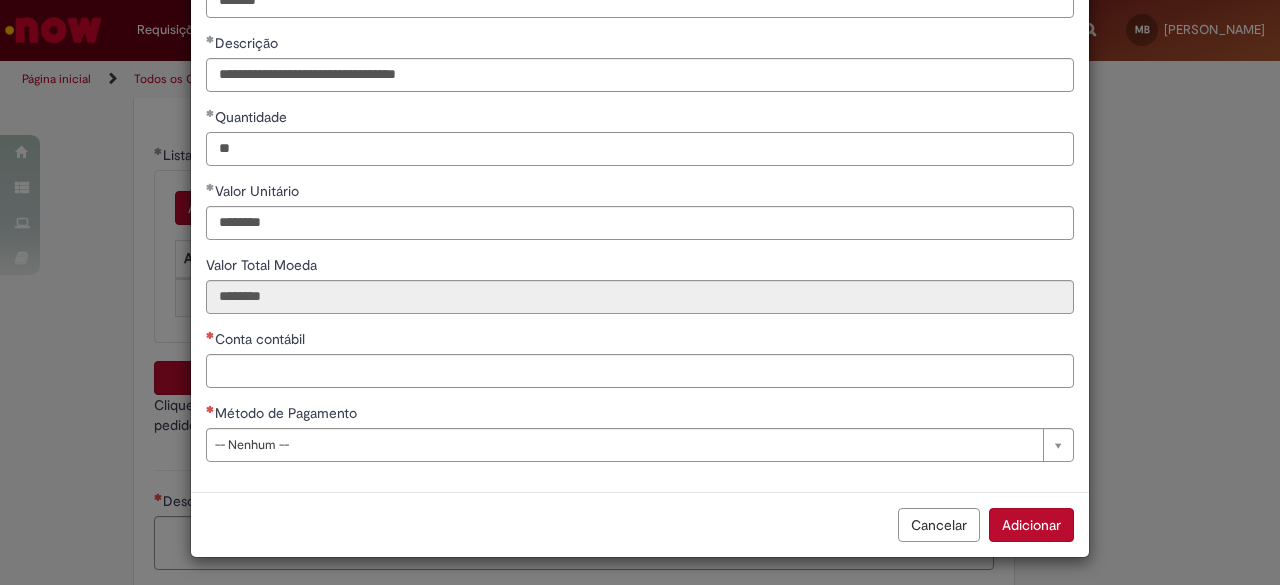 scroll, scrollTop: 144, scrollLeft: 0, axis: vertical 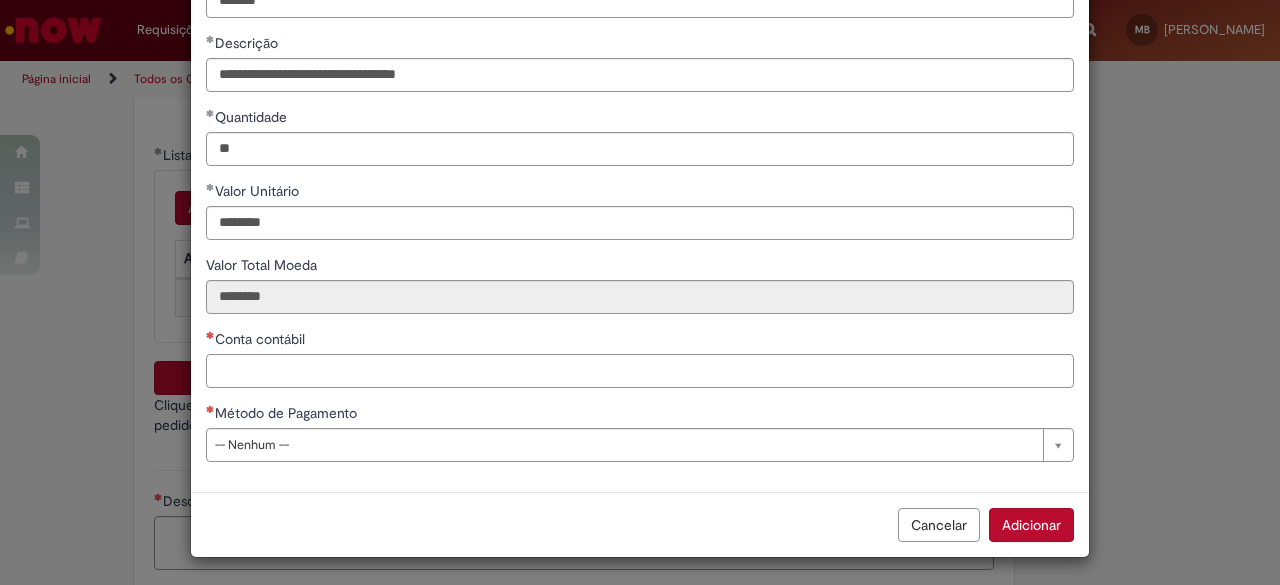 click on "Conta contábil" at bounding box center (640, 371) 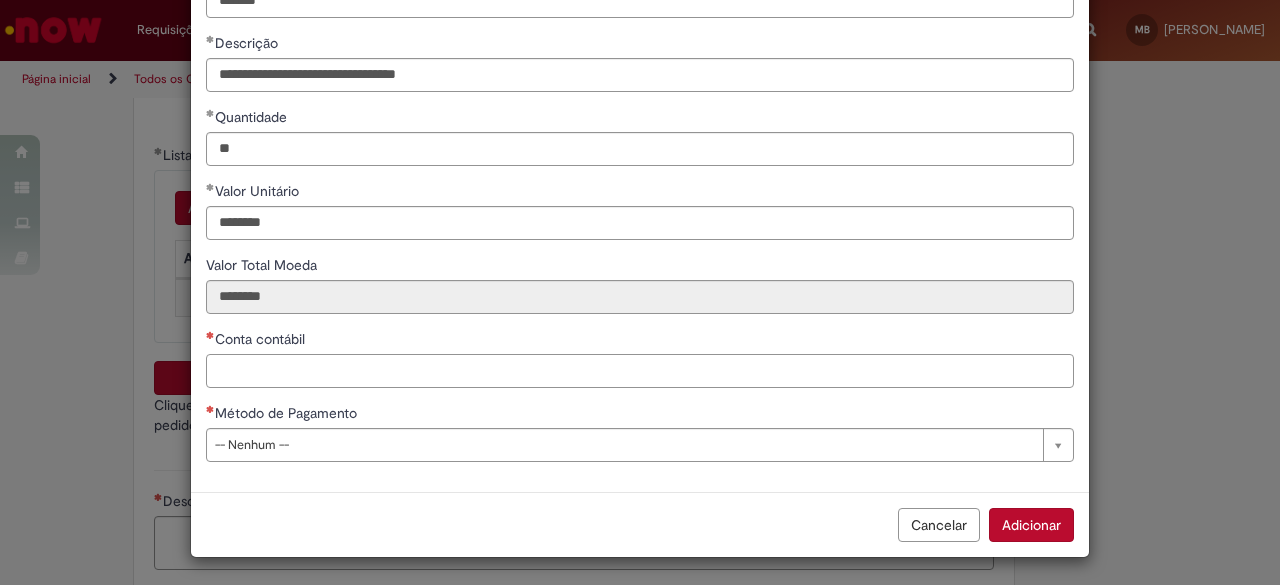 click on "Conta contábil" at bounding box center (640, 371) 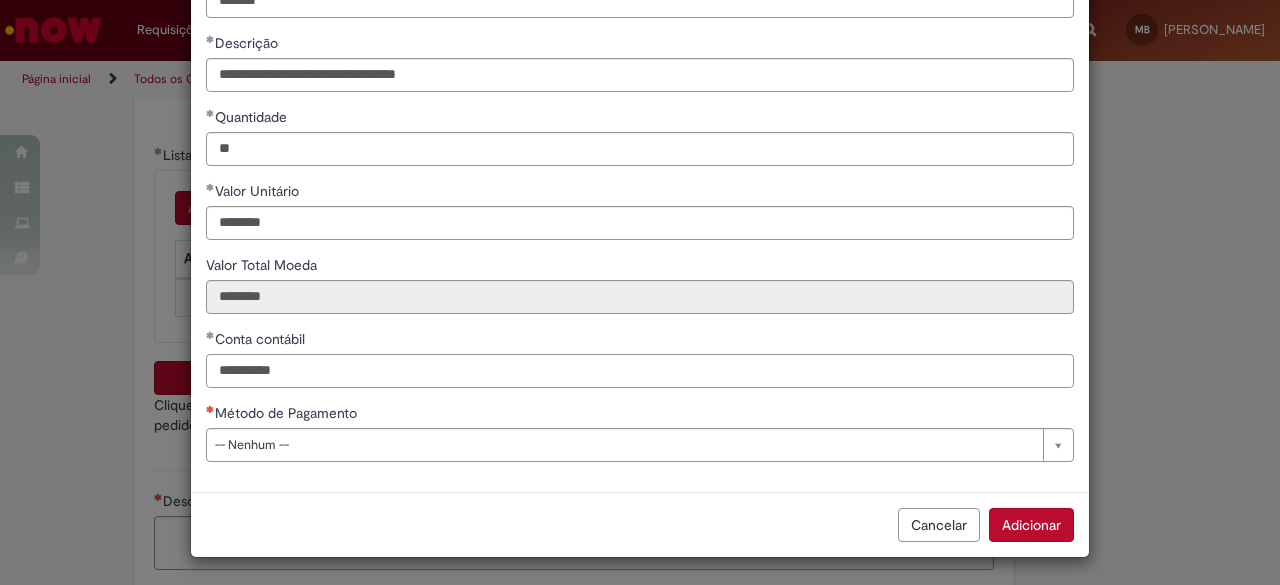 type on "**********" 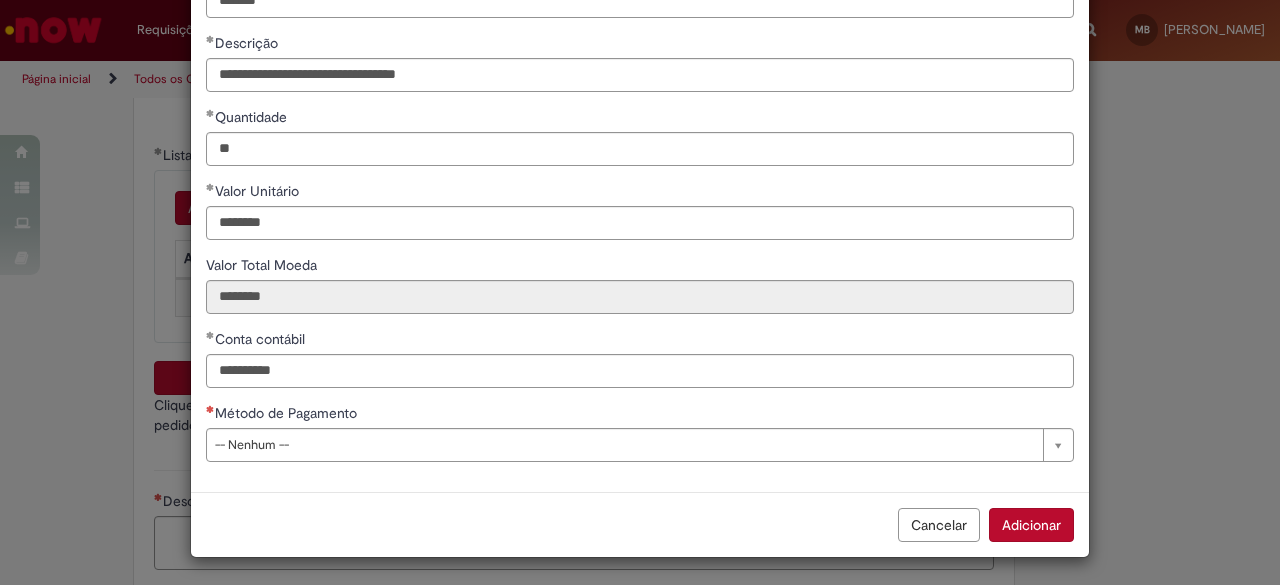 type 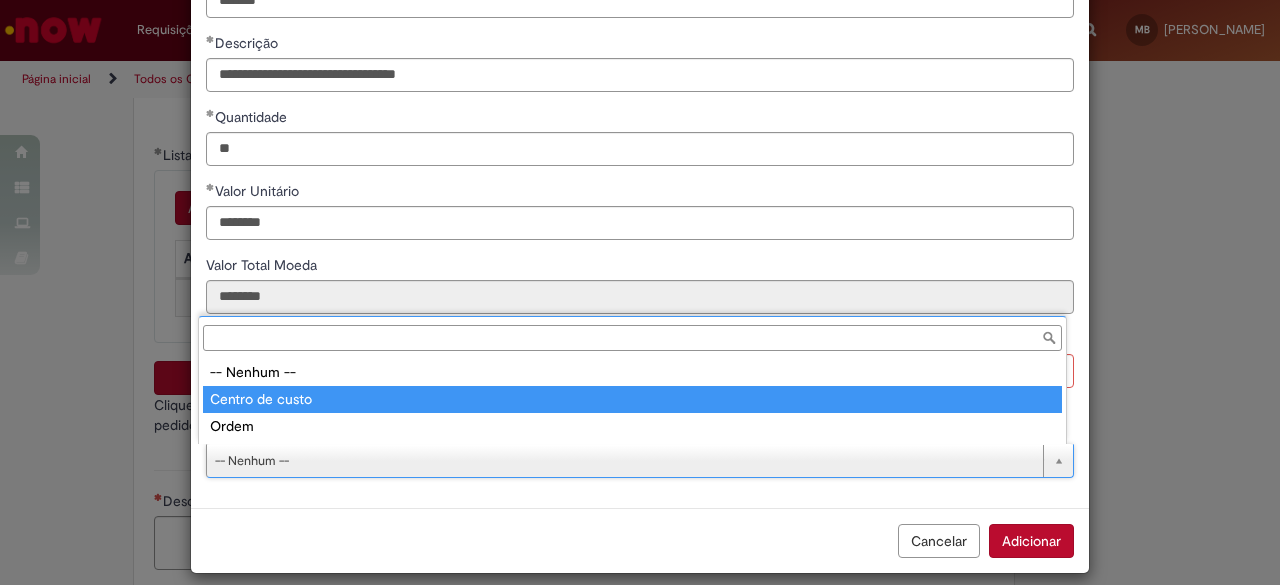 type on "**********" 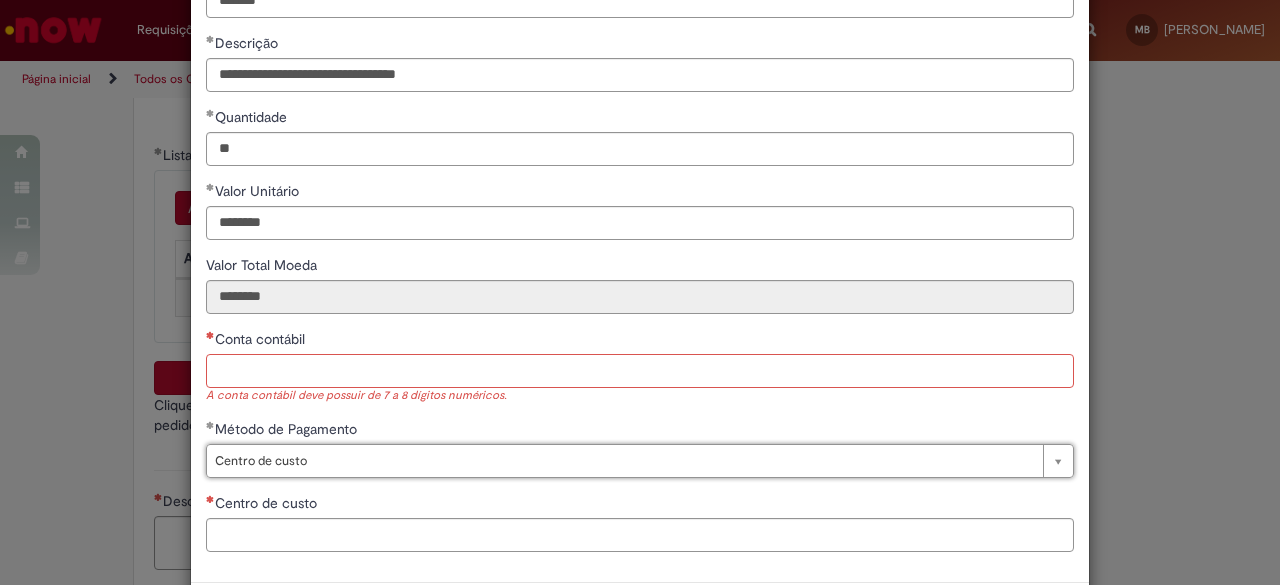click on "Conta contábil" at bounding box center [640, 371] 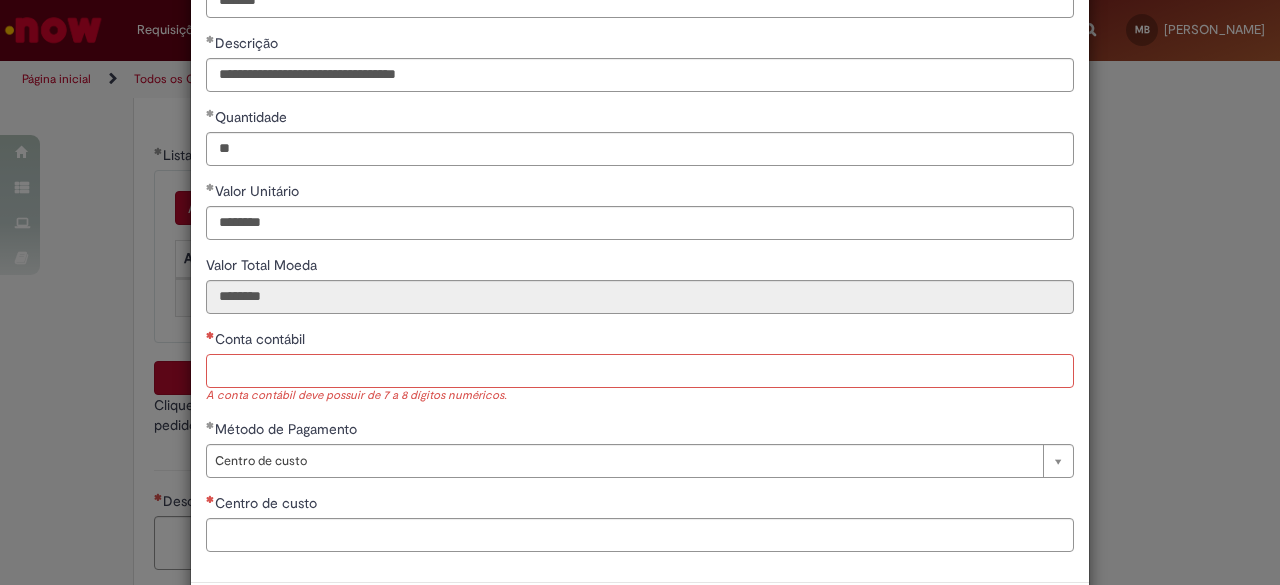 paste on "*******" 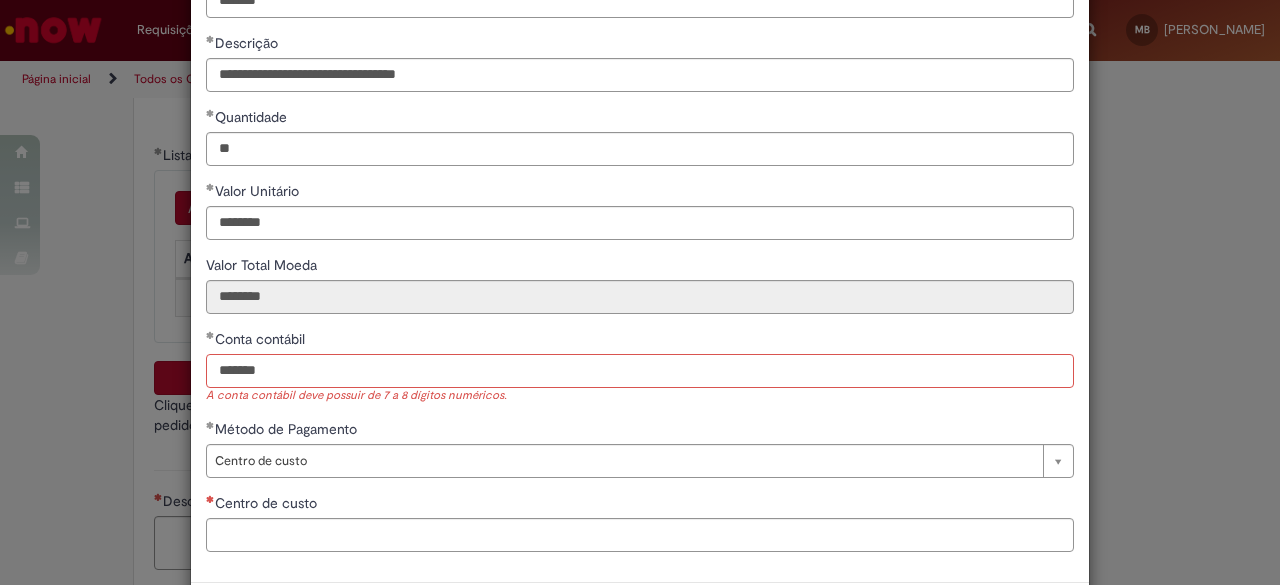 type on "*******" 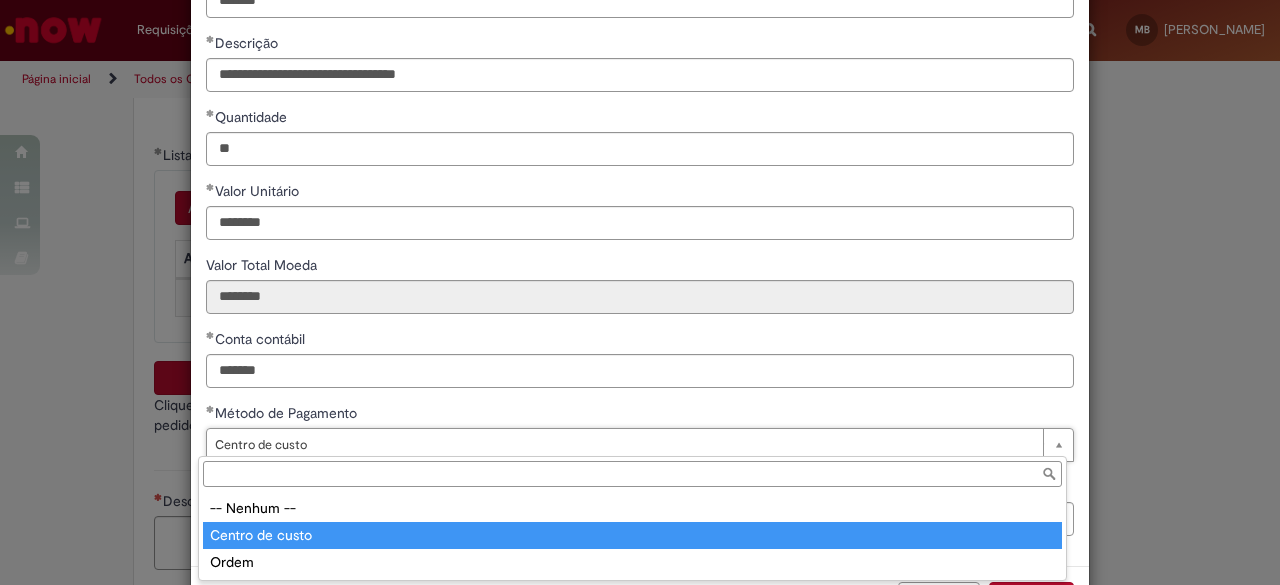 type on "**********" 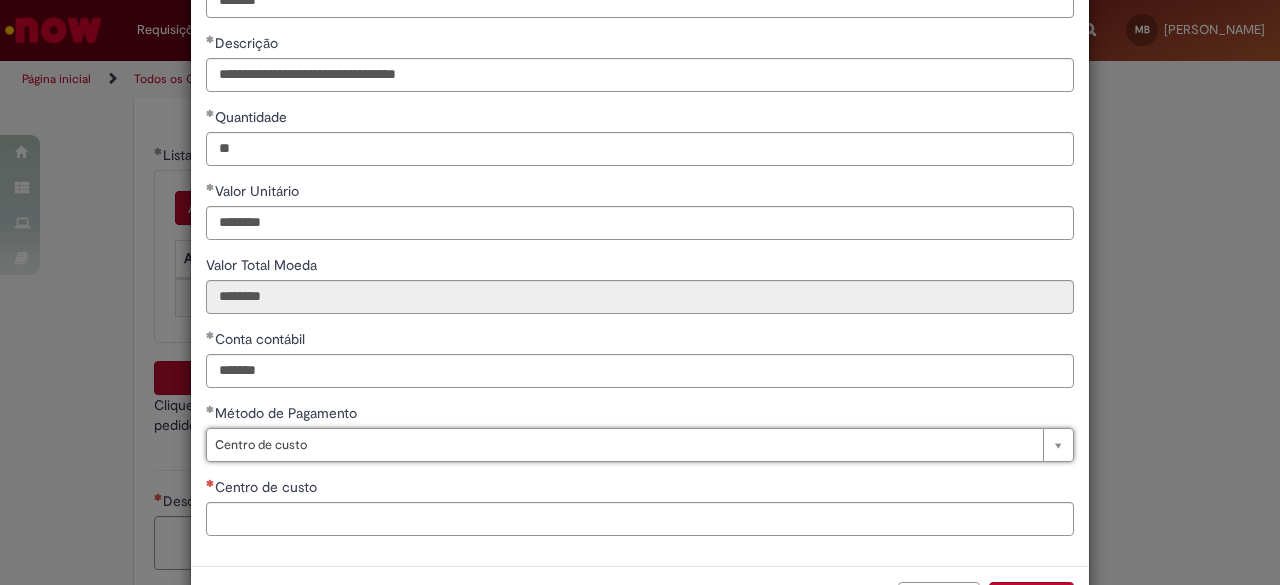scroll, scrollTop: 0, scrollLeft: 100, axis: horizontal 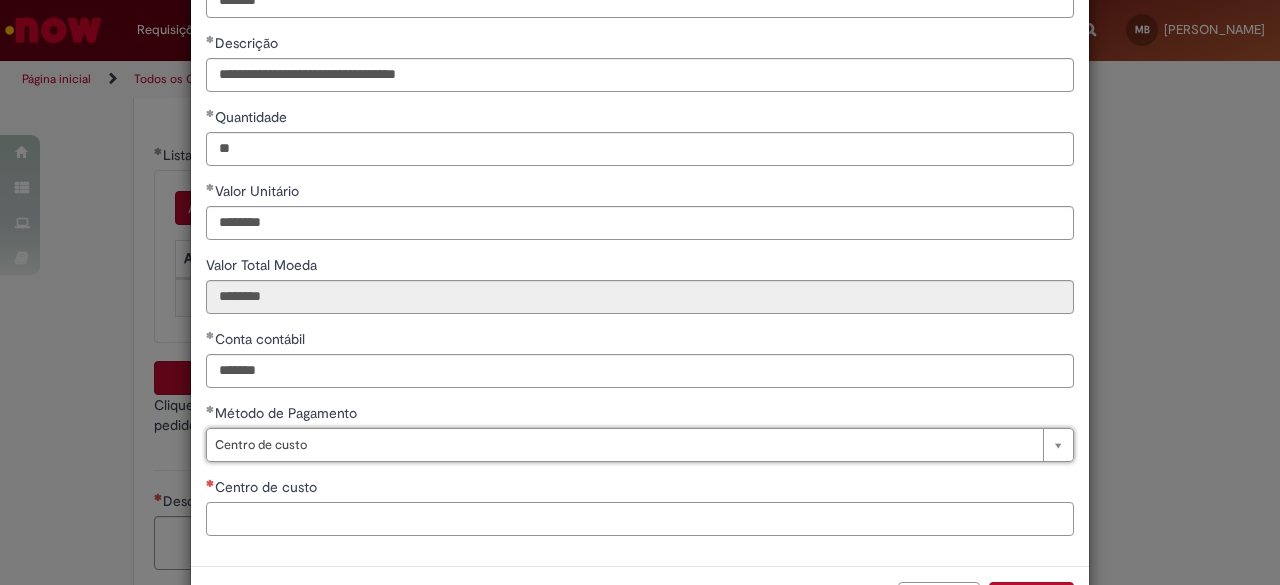 click on "Centro de custo" at bounding box center (640, 519) 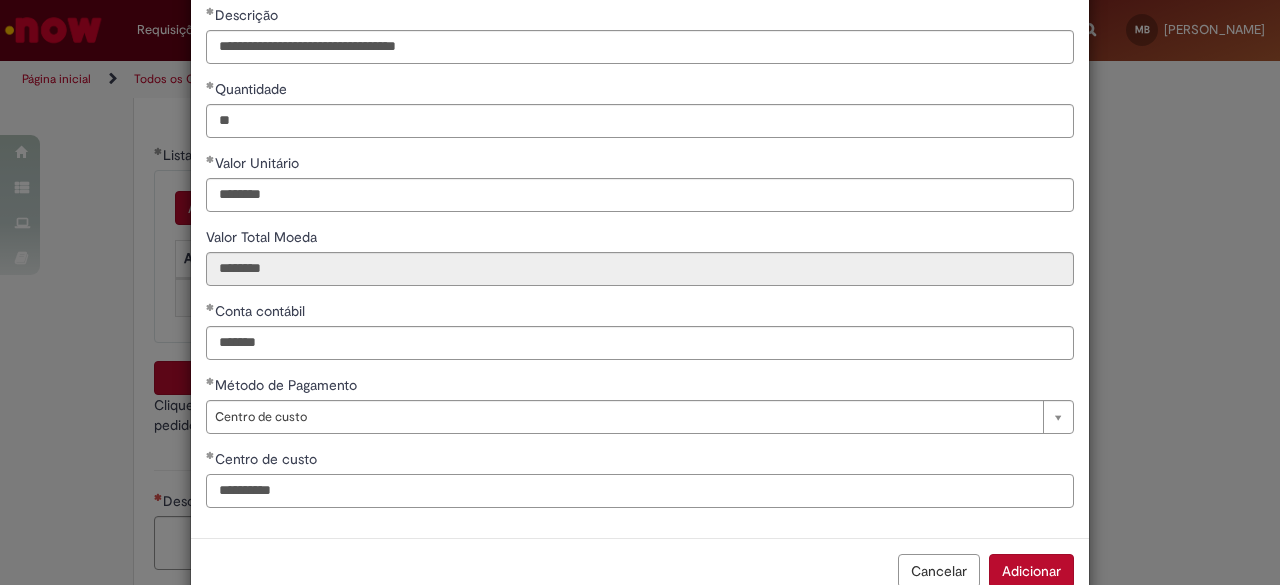 scroll, scrollTop: 218, scrollLeft: 0, axis: vertical 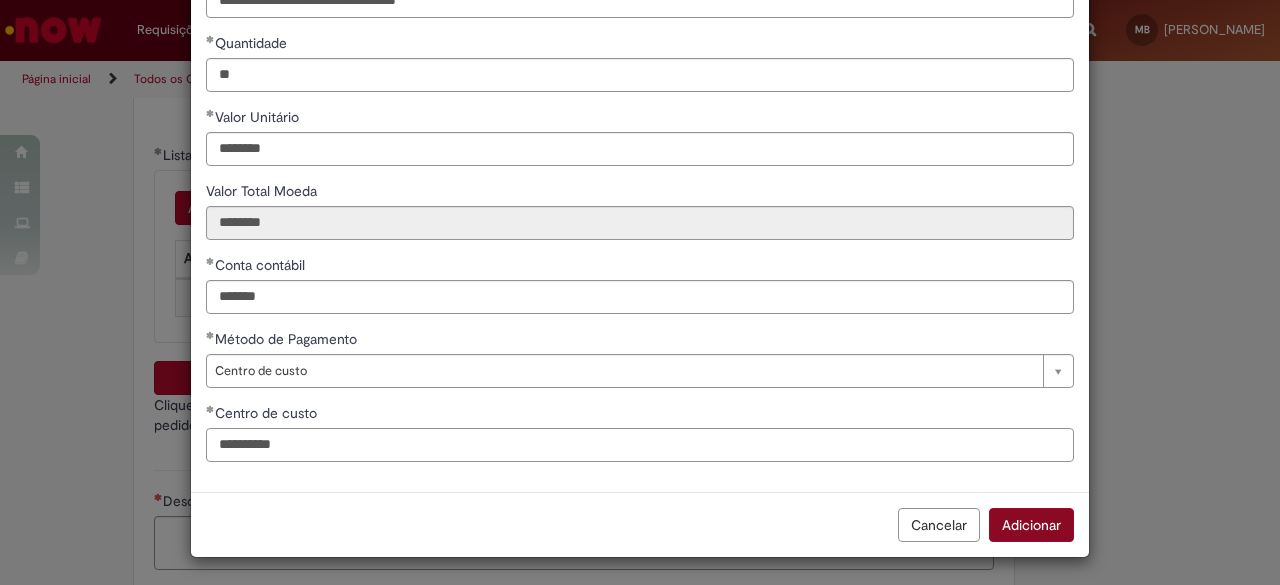 type on "**********" 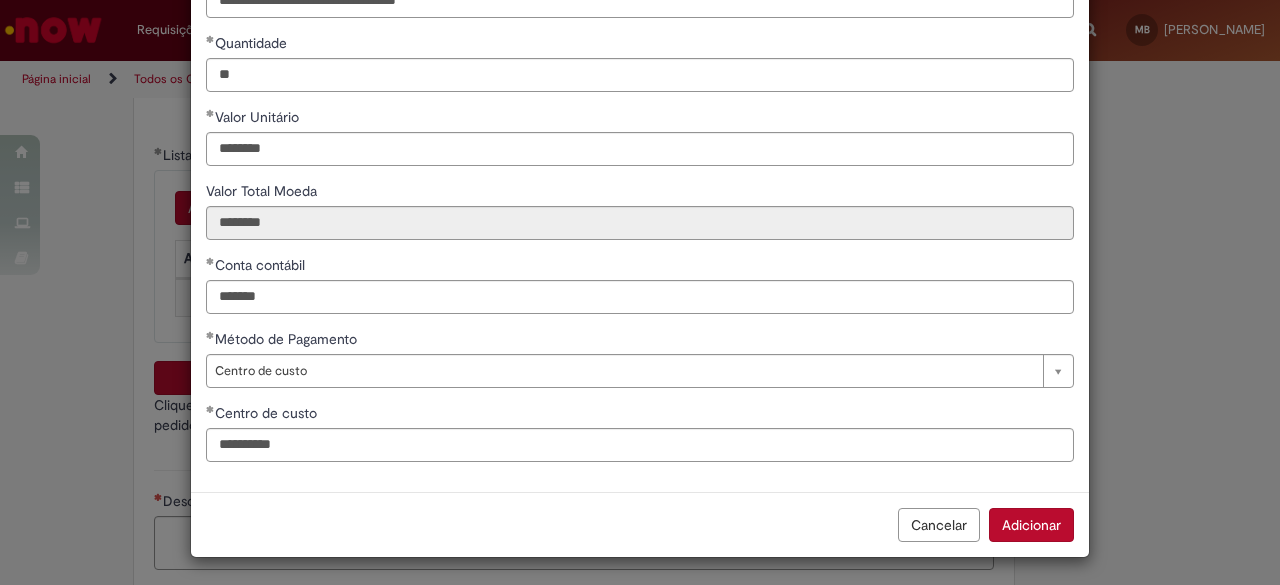 click on "Adicionar" at bounding box center [1031, 525] 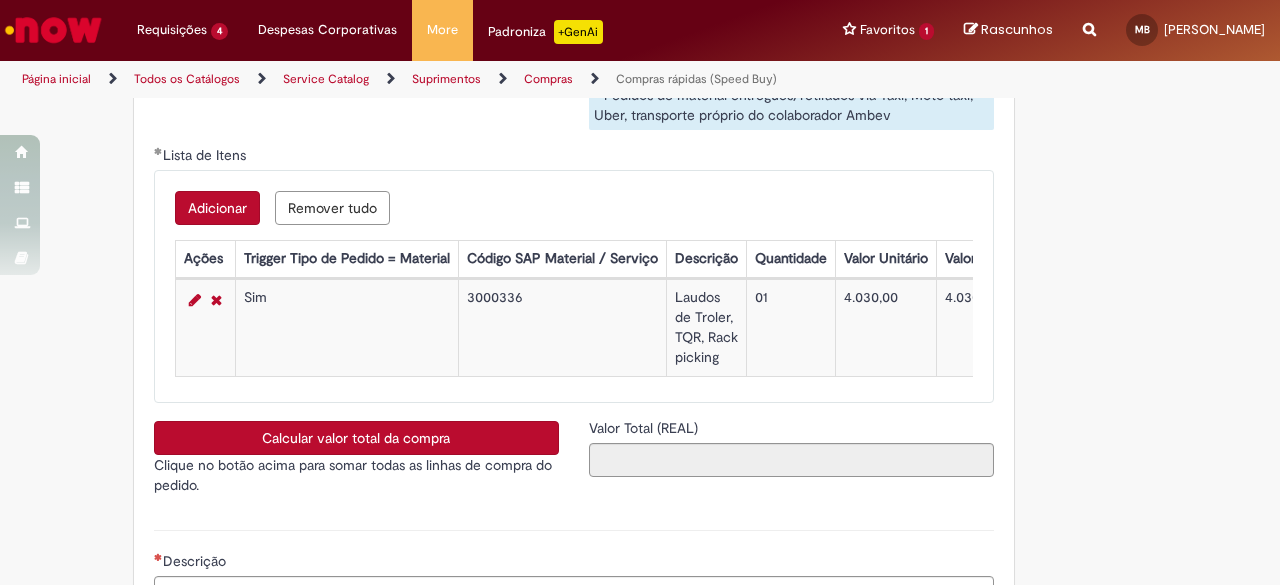 click on "Calcular valor total da compra" at bounding box center [356, 438] 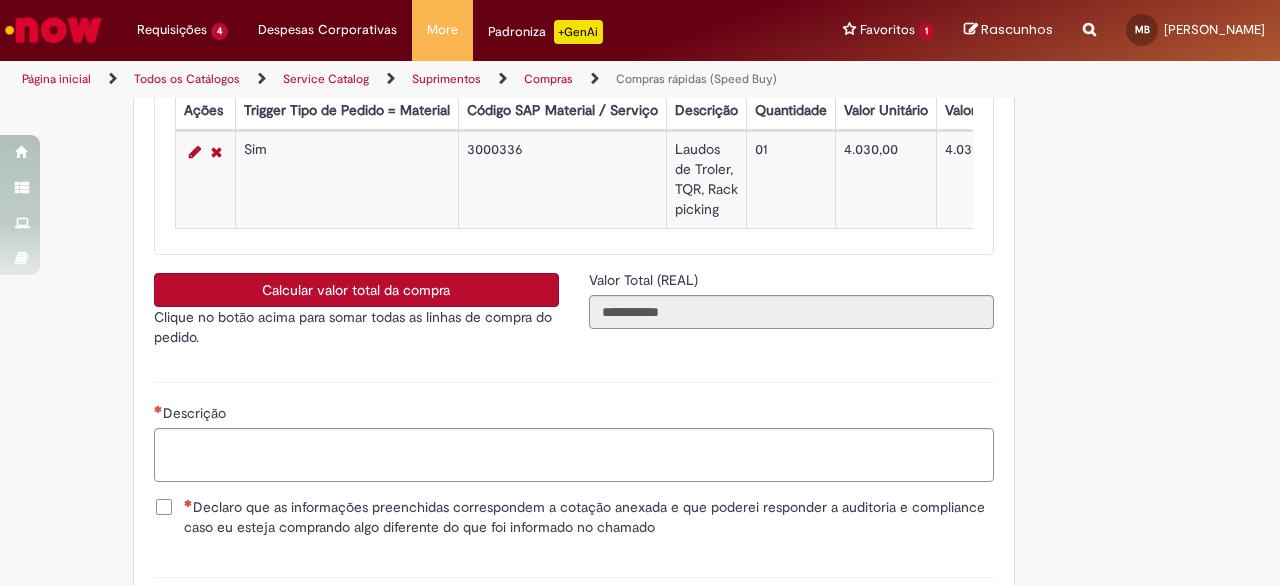 scroll, scrollTop: 3700, scrollLeft: 0, axis: vertical 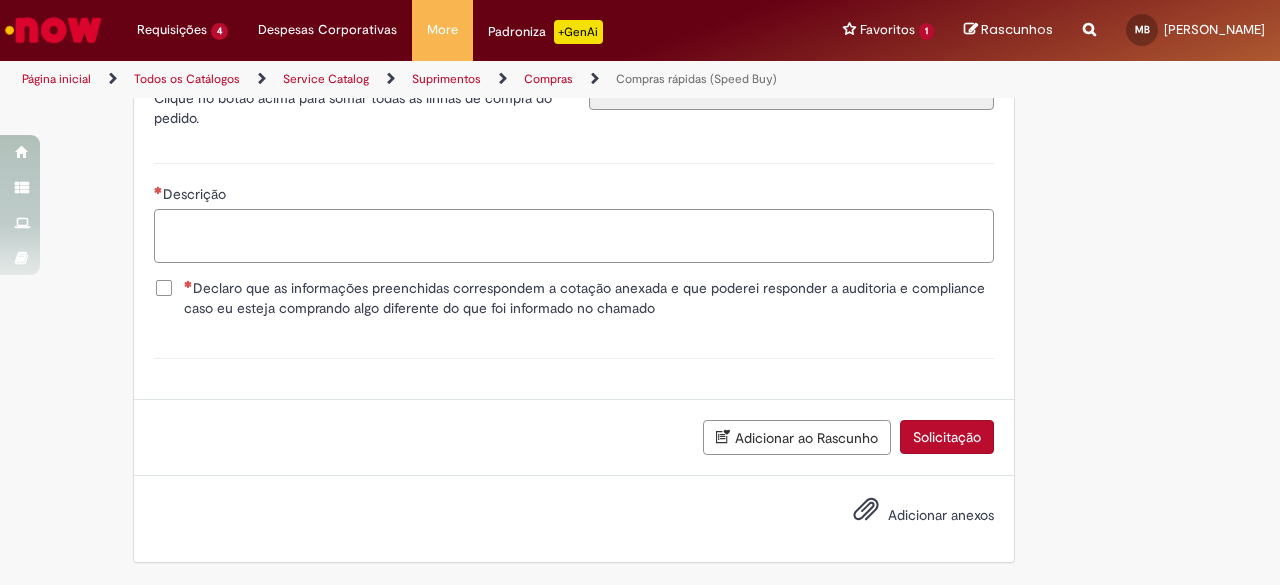 click on "Descrição" at bounding box center (574, 235) 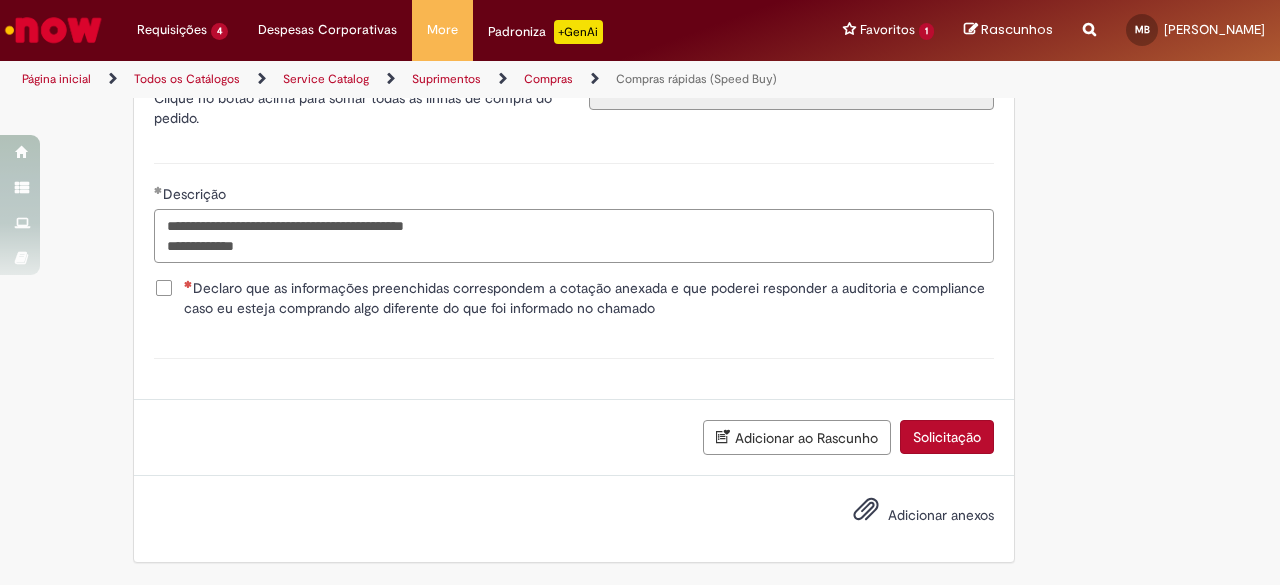 drag, startPoint x: 272, startPoint y: 252, endPoint x: 72, endPoint y: 166, distance: 217.70622 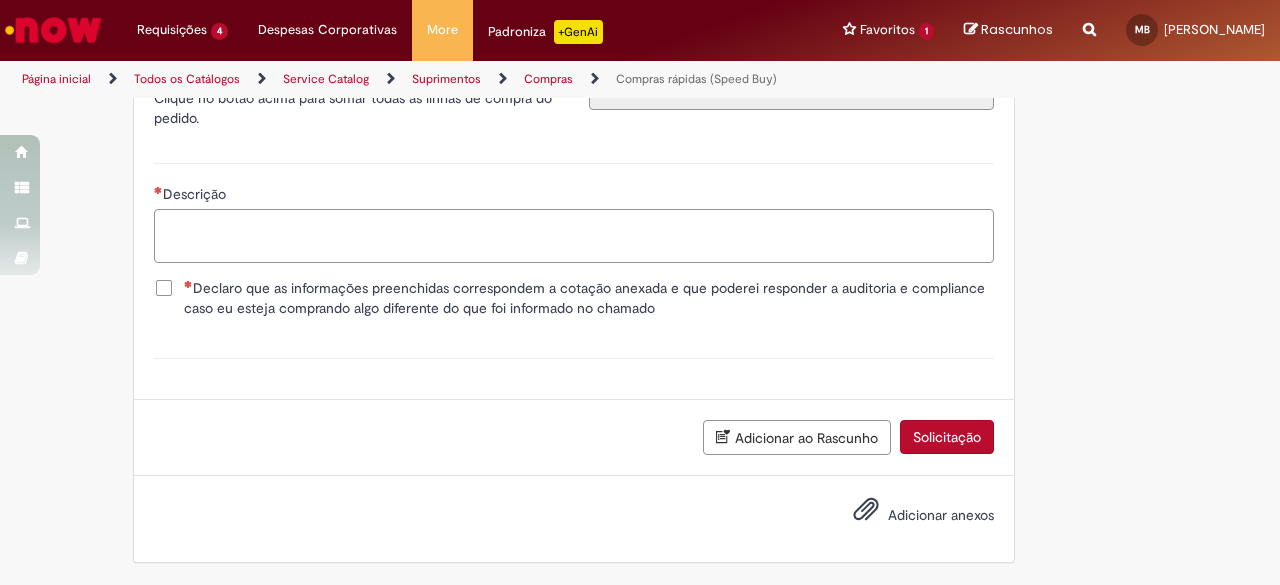 paste on "**********" 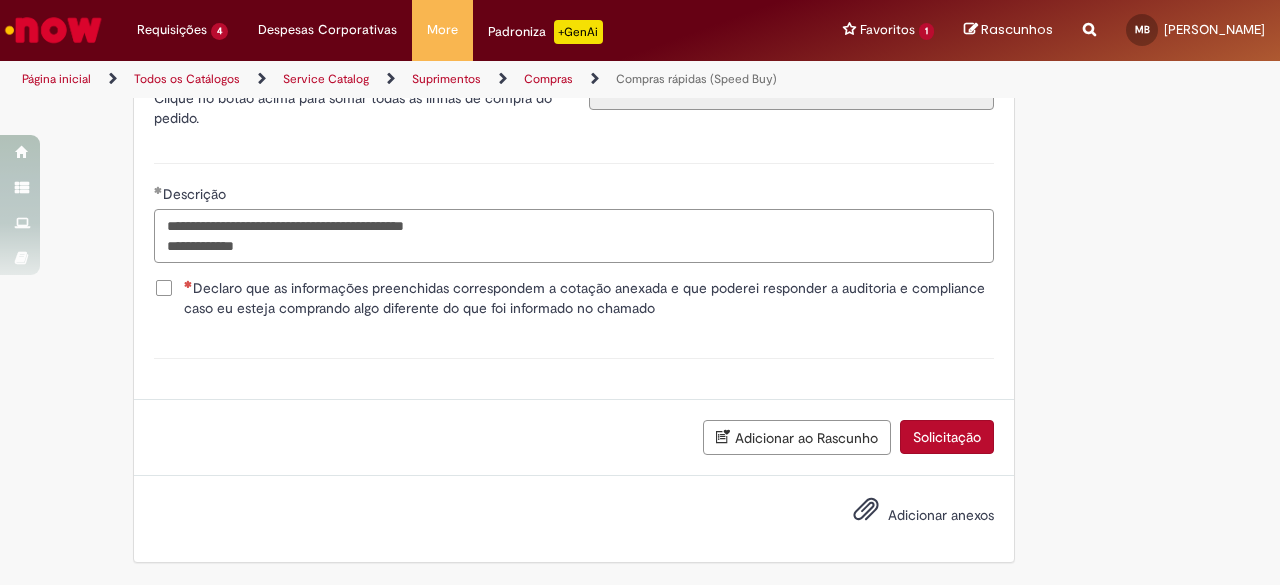 drag, startPoint x: 258, startPoint y: 243, endPoint x: 229, endPoint y: 247, distance: 29.274563 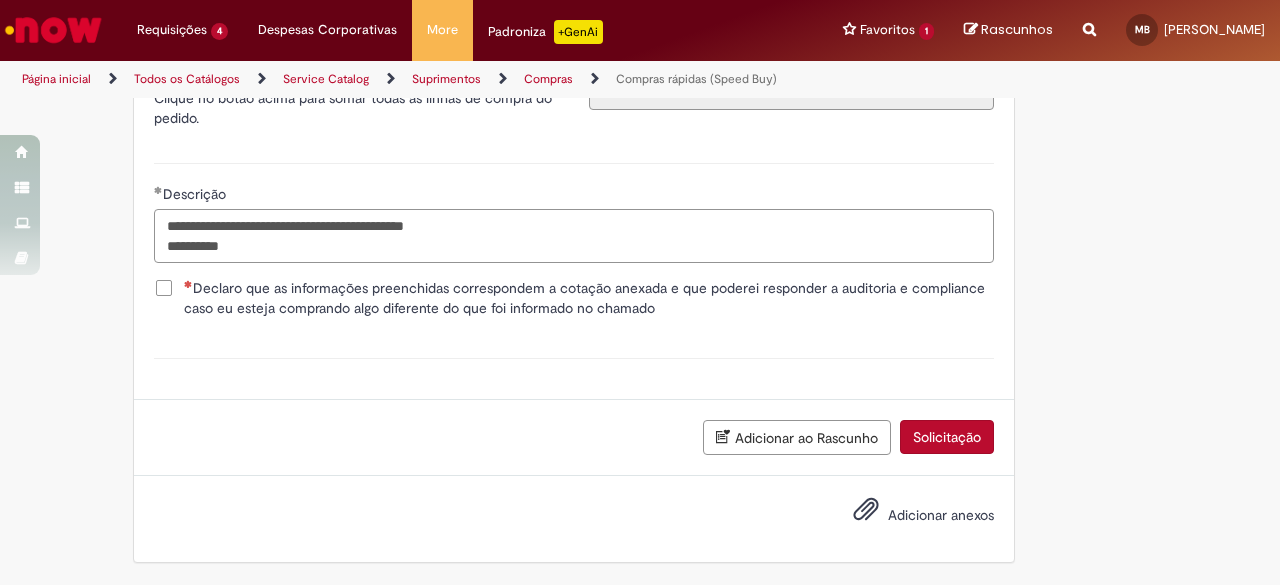 drag, startPoint x: 172, startPoint y: 230, endPoint x: 83, endPoint y: 228, distance: 89.02247 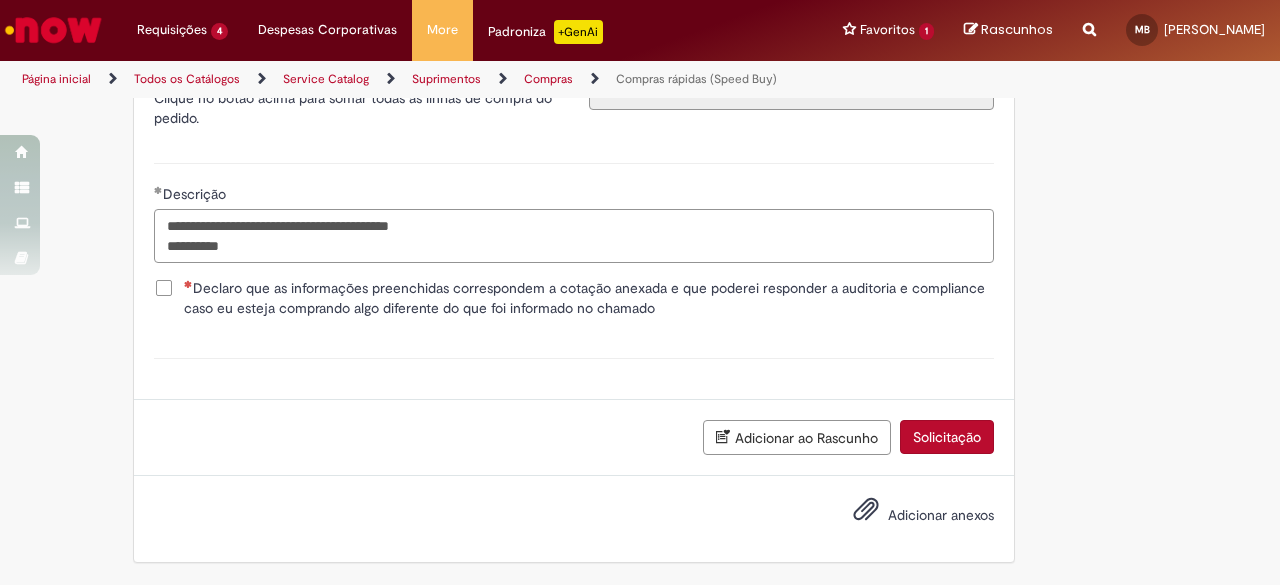 click on "**********" at bounding box center [574, 235] 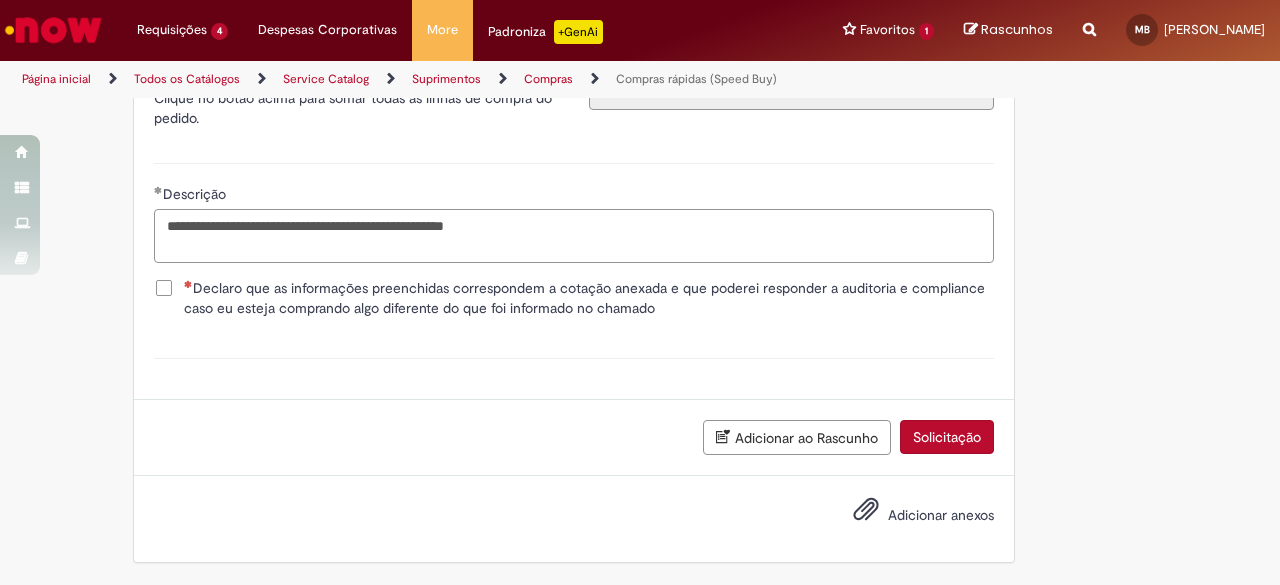 click on "**********" at bounding box center [574, 235] 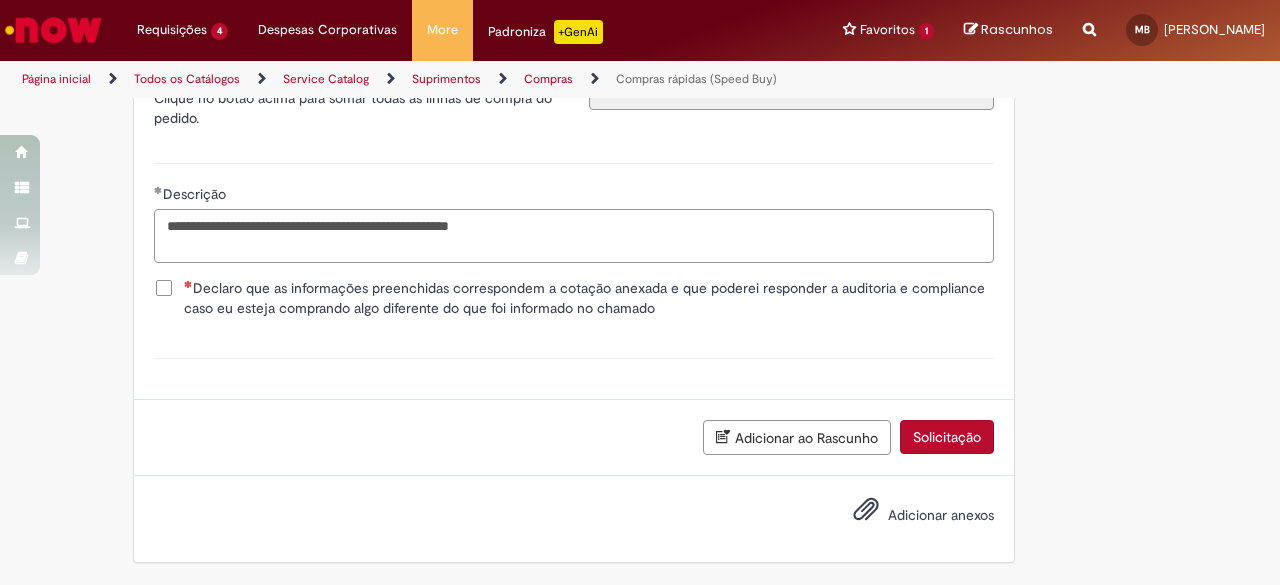 type on "**********" 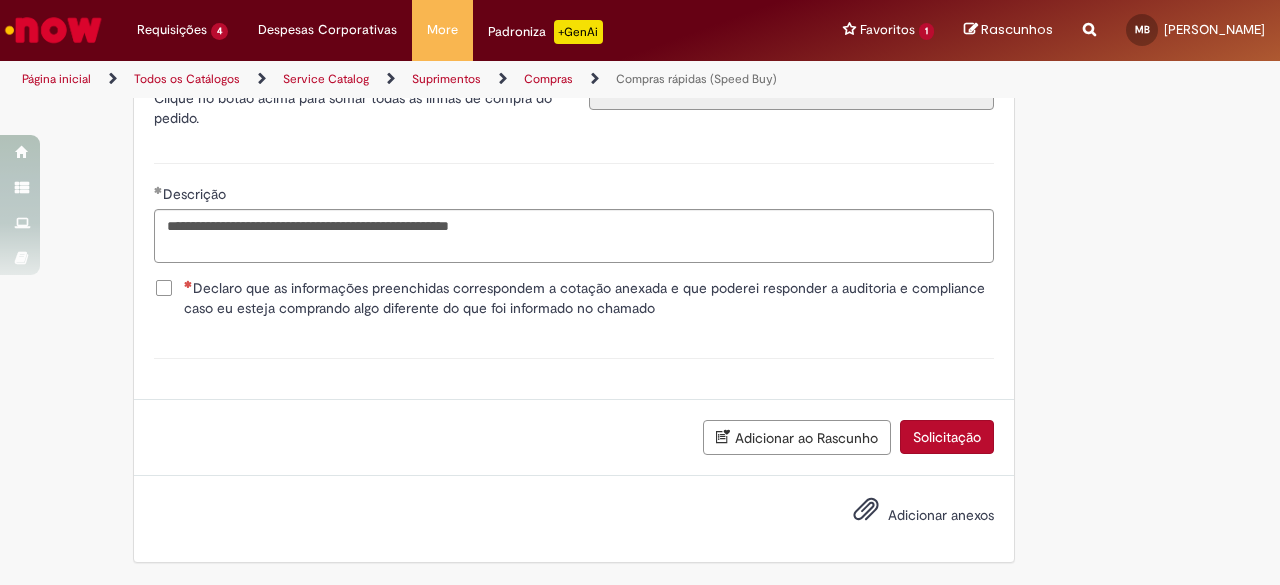 click on "Declaro que as informações preenchidas correspondem a cotação anexada e que poderei responder a auditoria e compliance caso eu esteja comprando algo diferente do que foi informado no chamado" at bounding box center [589, 298] 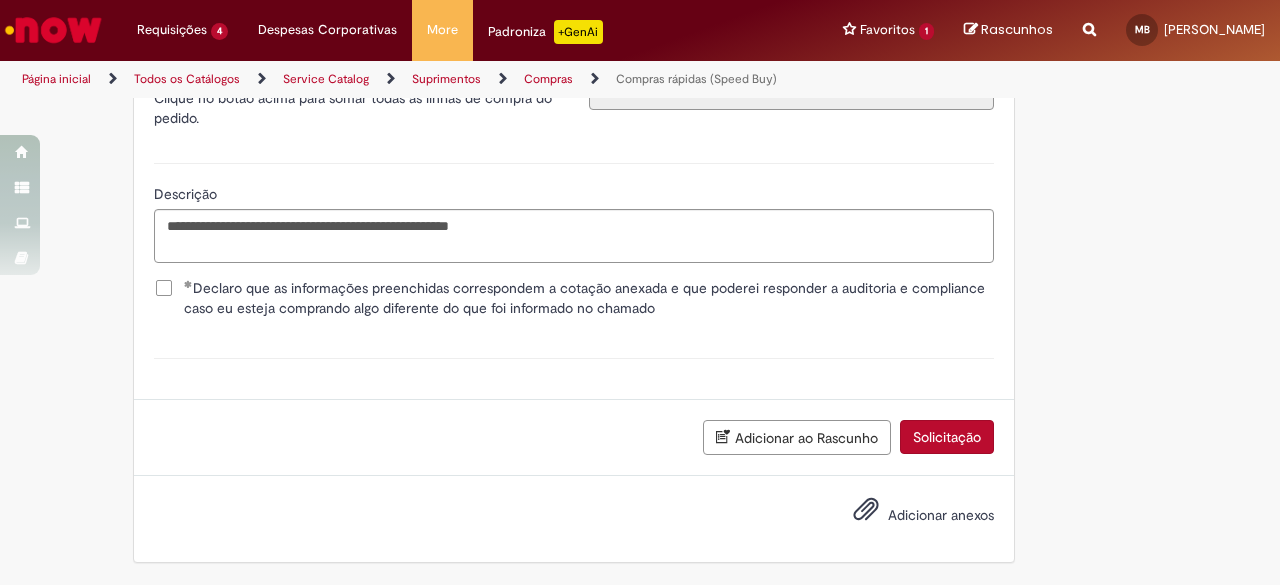 scroll, scrollTop: 3703, scrollLeft: 0, axis: vertical 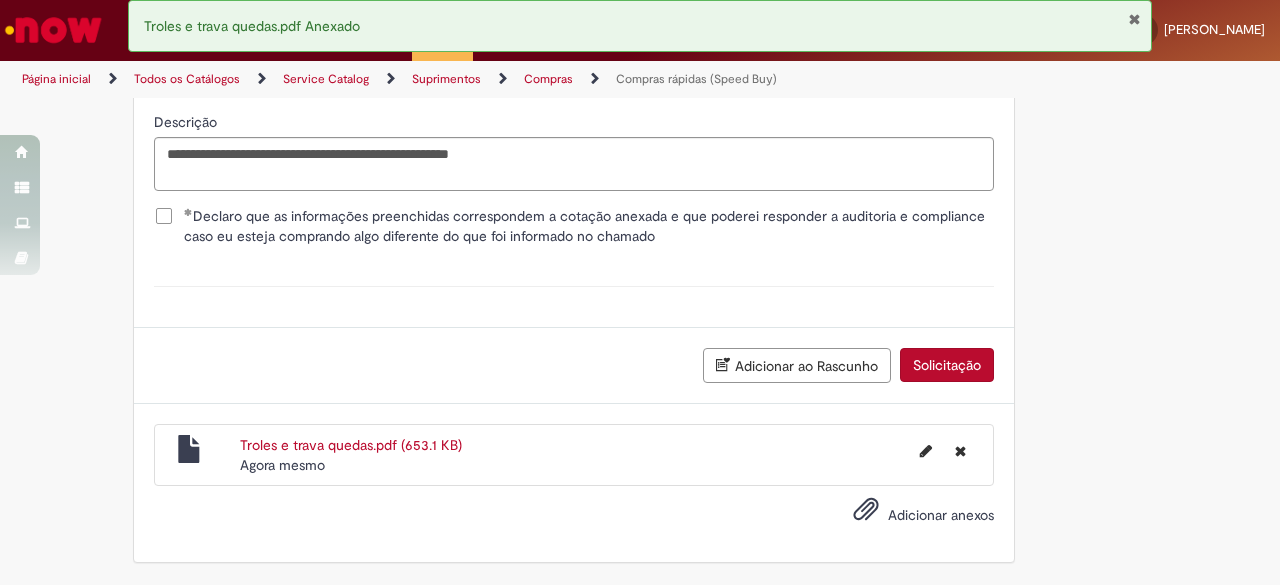 click on "Troles e trava quedas.pdf (653.1 KB)" at bounding box center (351, 445) 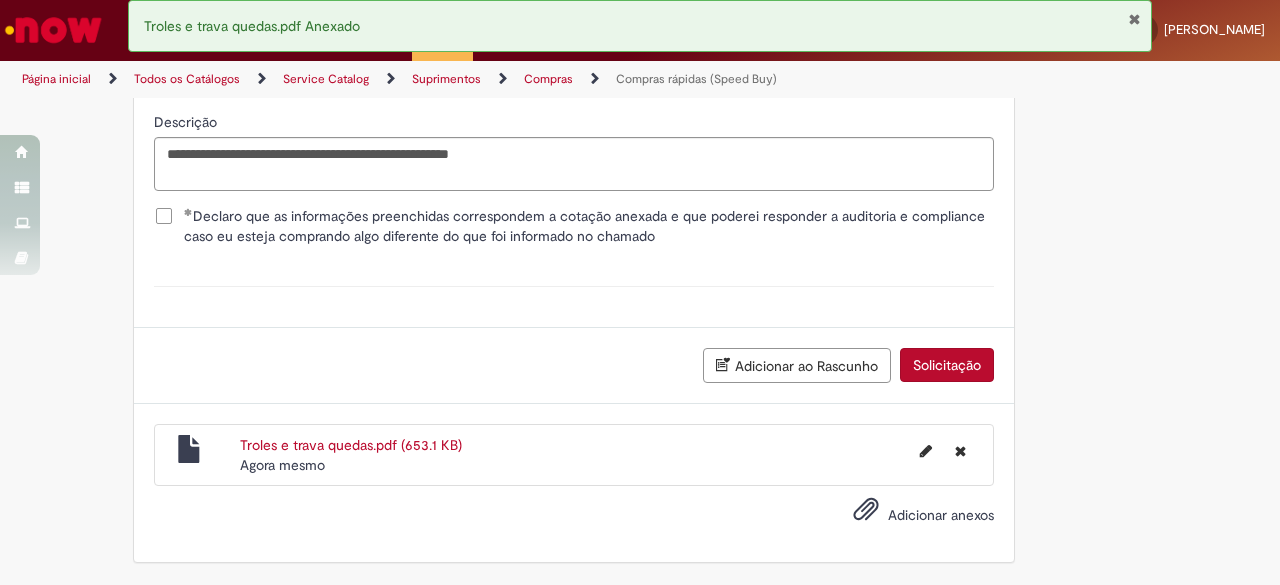 scroll, scrollTop: 3729, scrollLeft: 0, axis: vertical 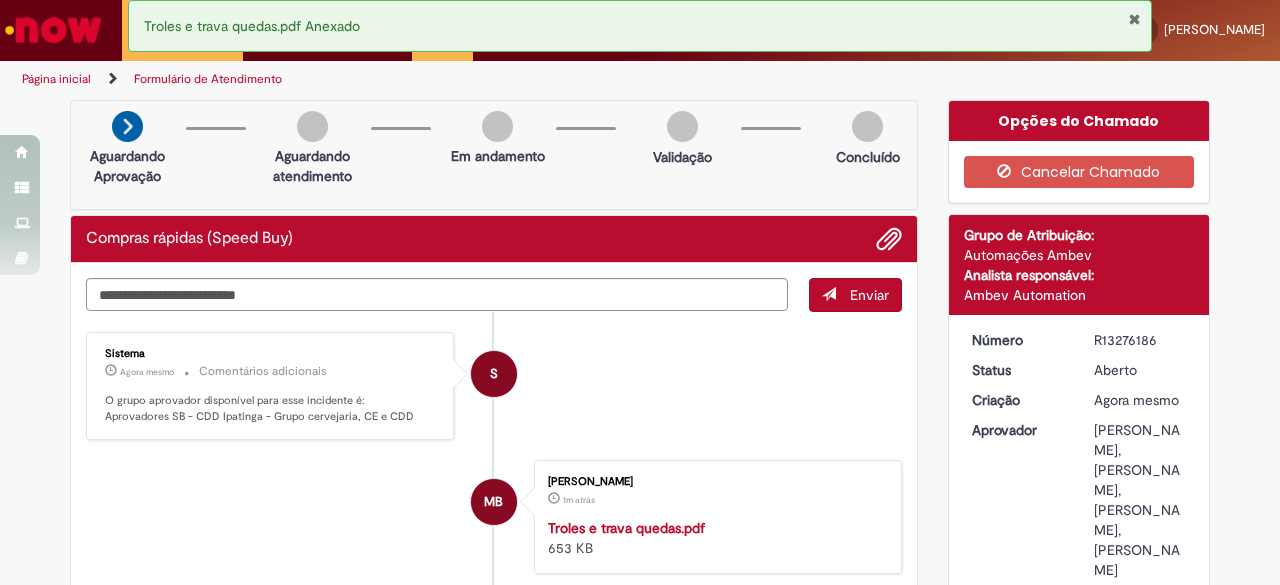 drag, startPoint x: 1086, startPoint y: 335, endPoint x: 1148, endPoint y: 337, distance: 62.03225 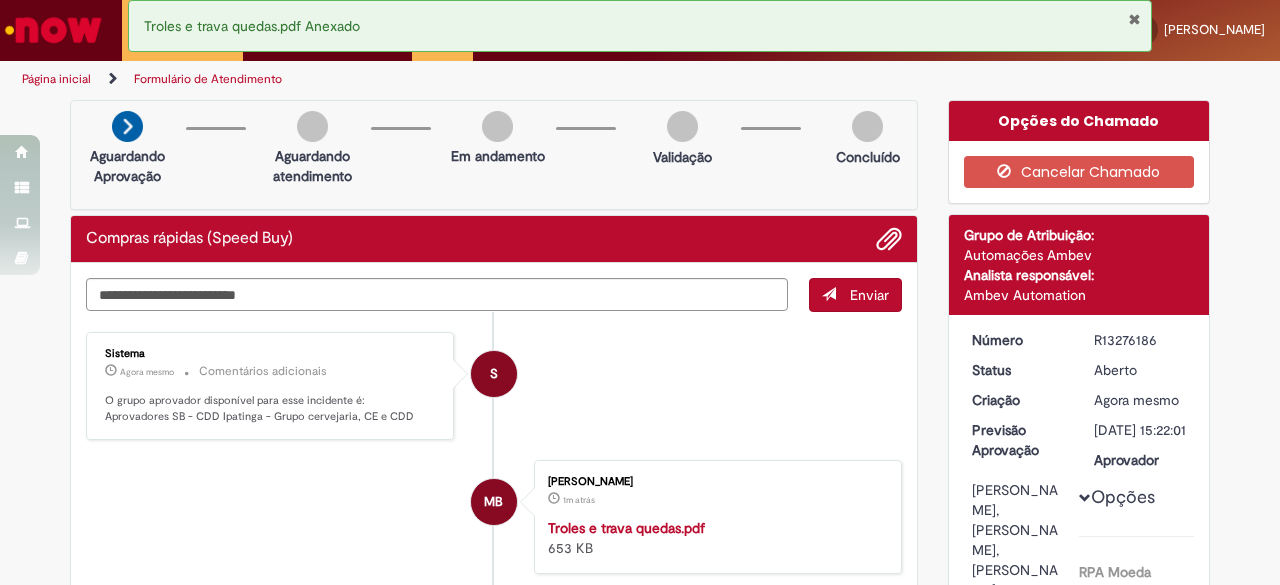 drag, startPoint x: 1090, startPoint y: 341, endPoint x: 1144, endPoint y: 341, distance: 54 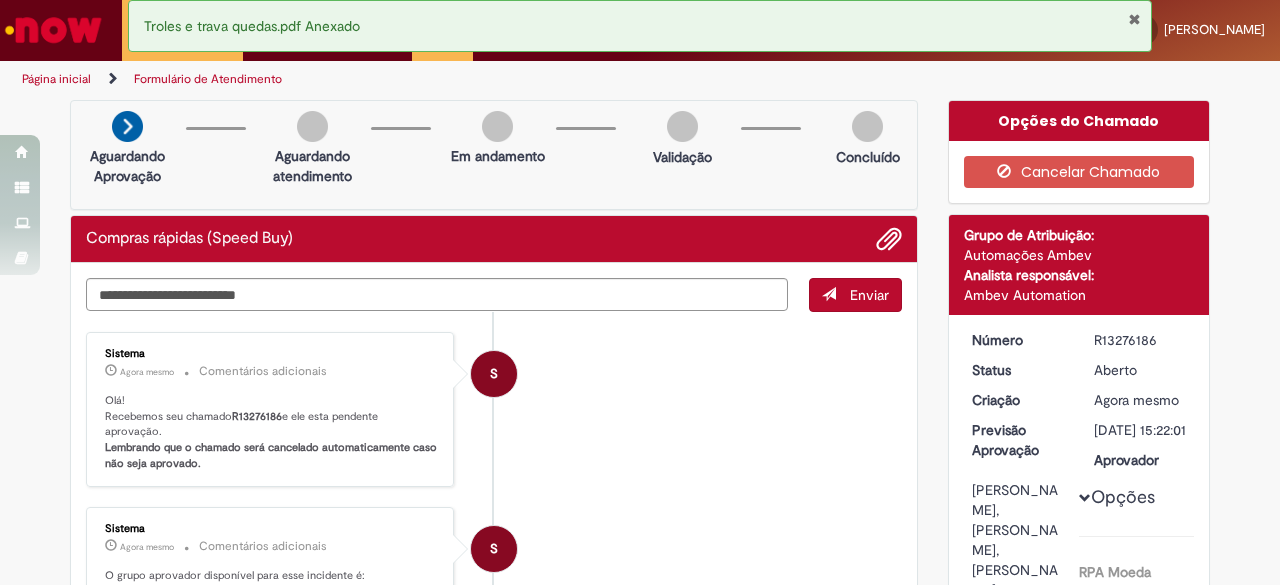 copy on "R13276186" 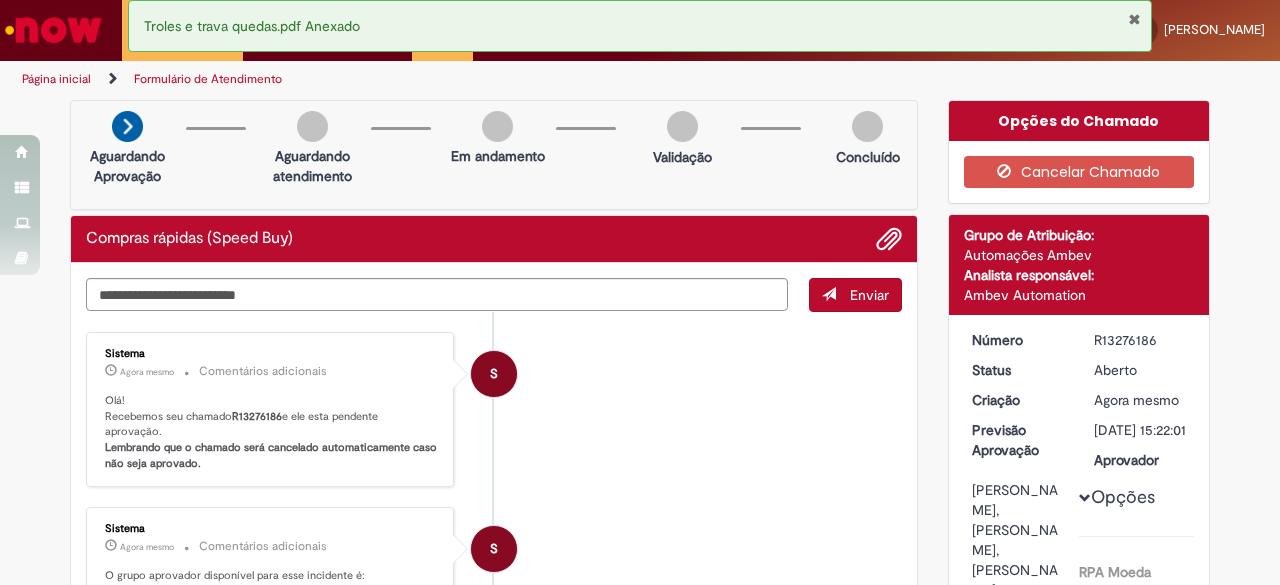 click at bounding box center [53, 30] 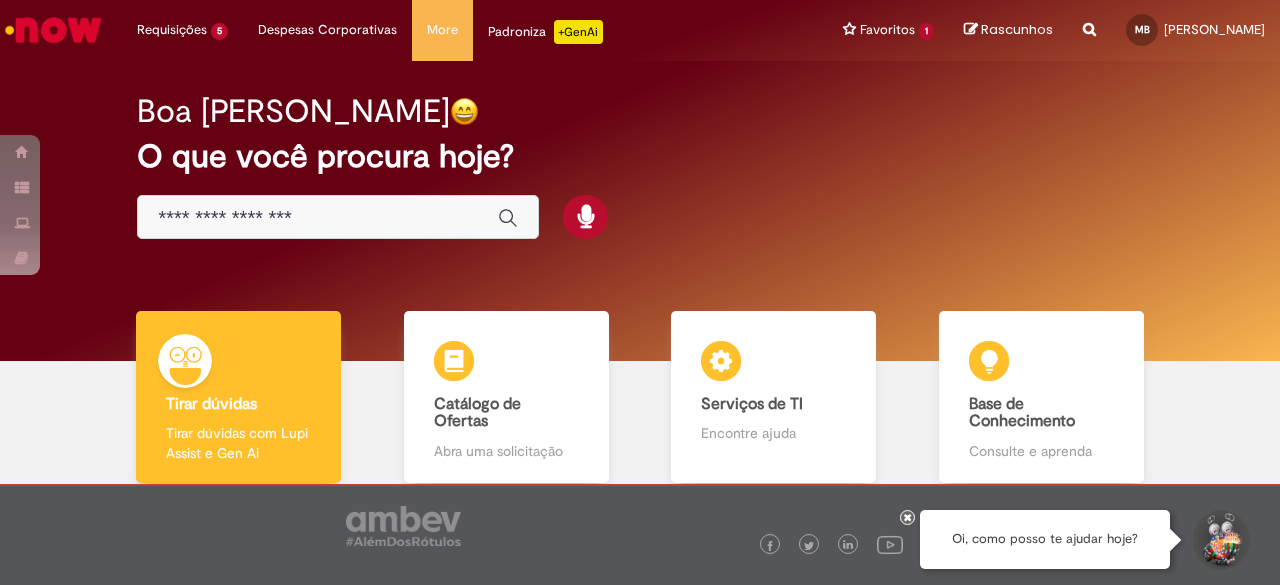 scroll, scrollTop: 0, scrollLeft: 0, axis: both 